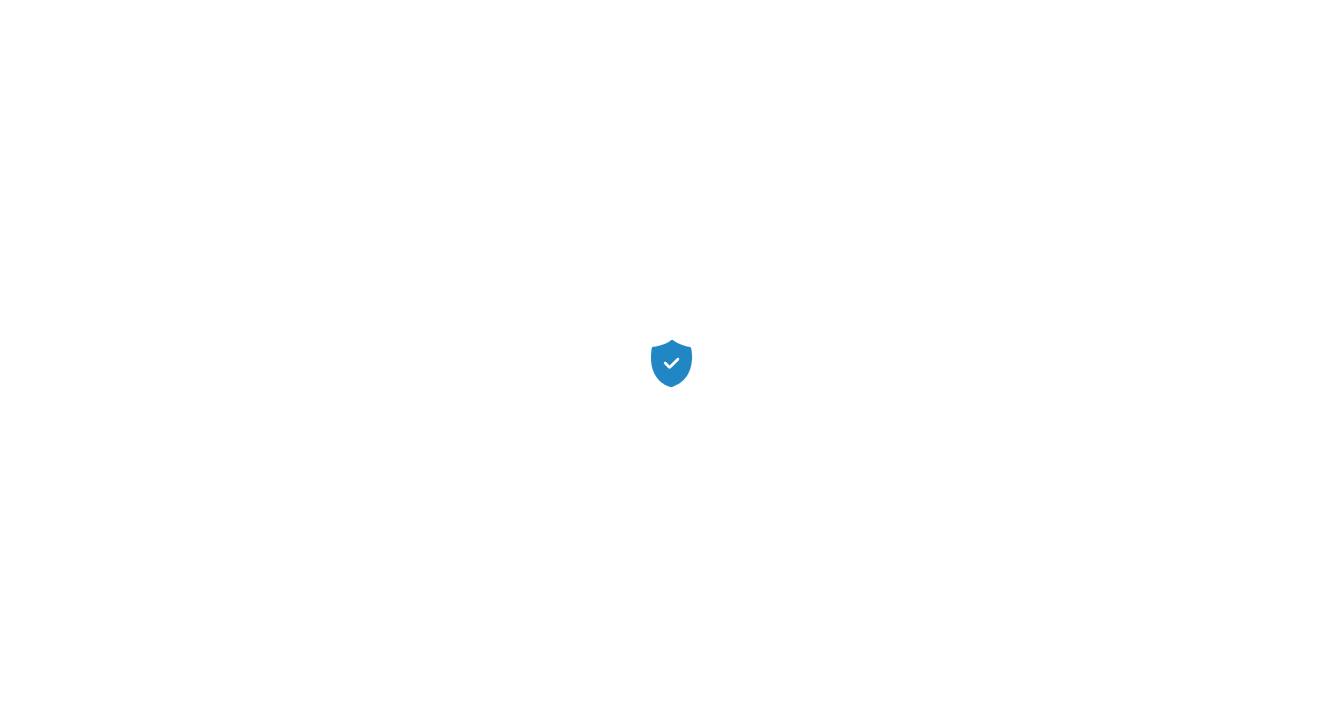 scroll, scrollTop: 0, scrollLeft: 0, axis: both 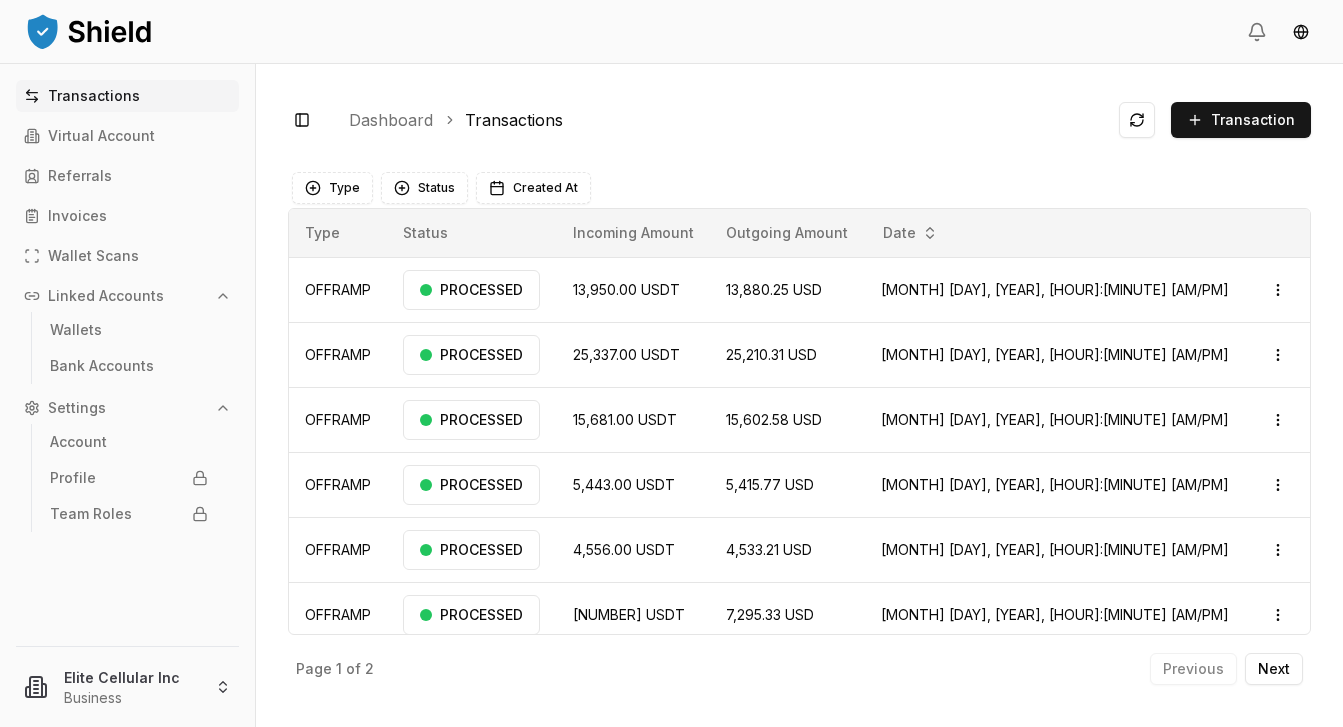 click on "Dashboard" at bounding box center (391, 120) 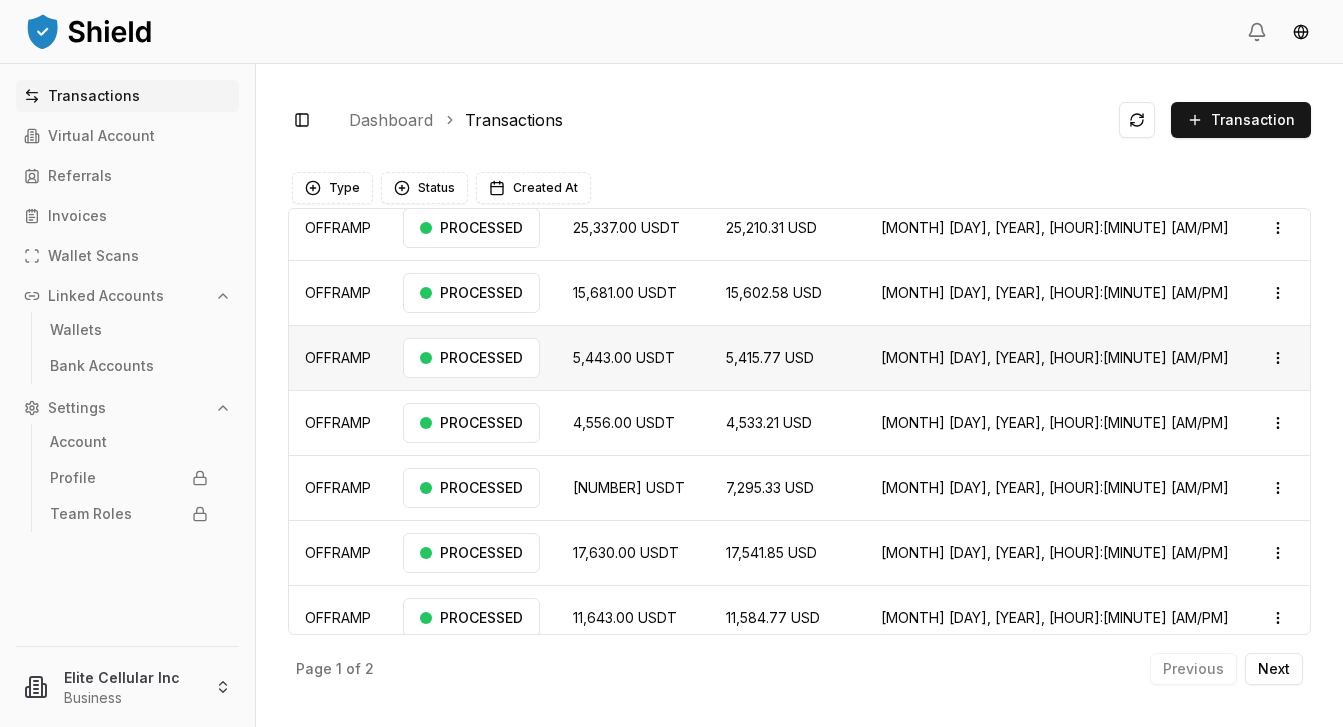 scroll, scrollTop: 142, scrollLeft: 0, axis: vertical 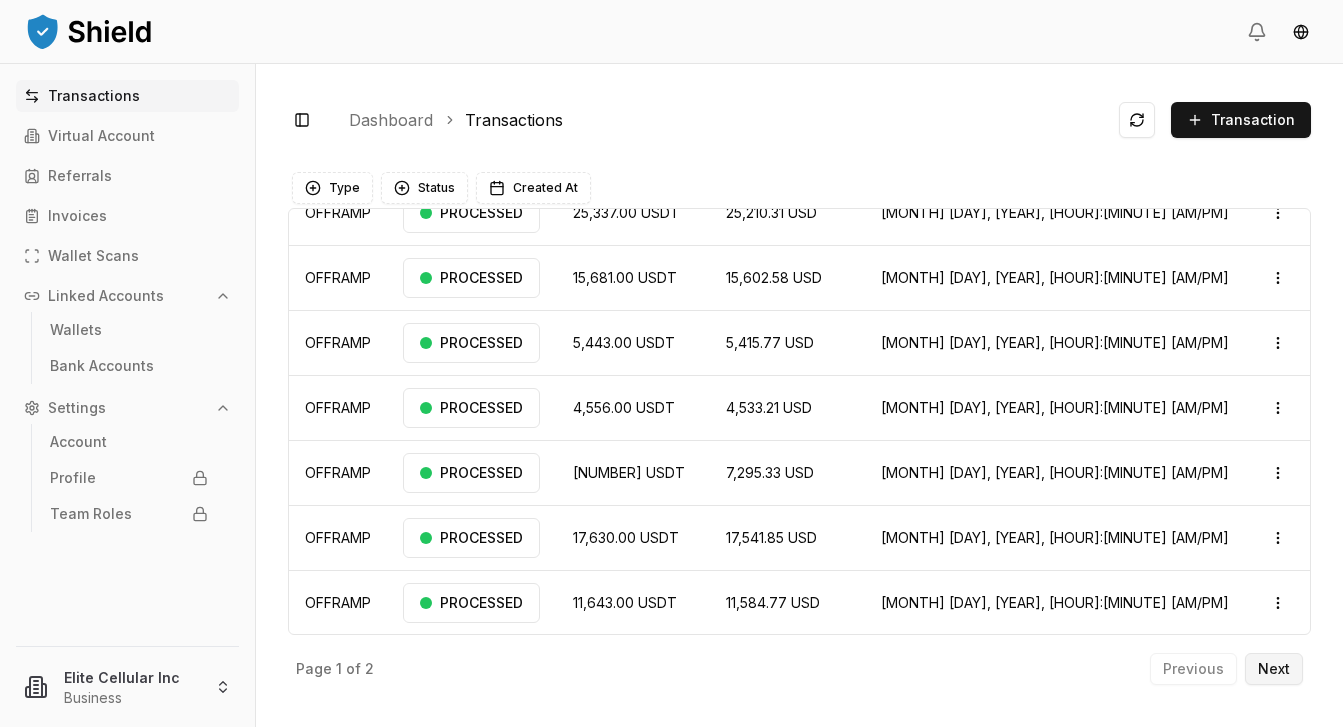click on "Next" at bounding box center [1274, 669] 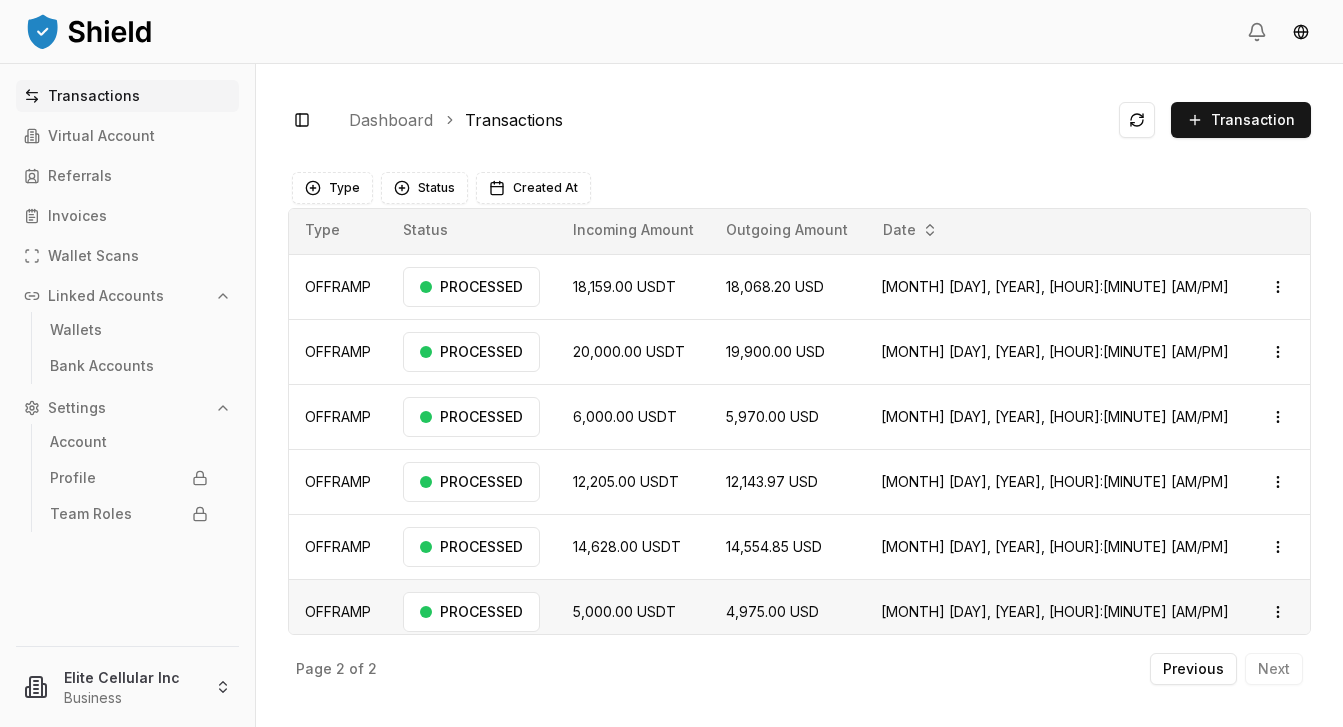 scroll, scrollTop: 0, scrollLeft: 0, axis: both 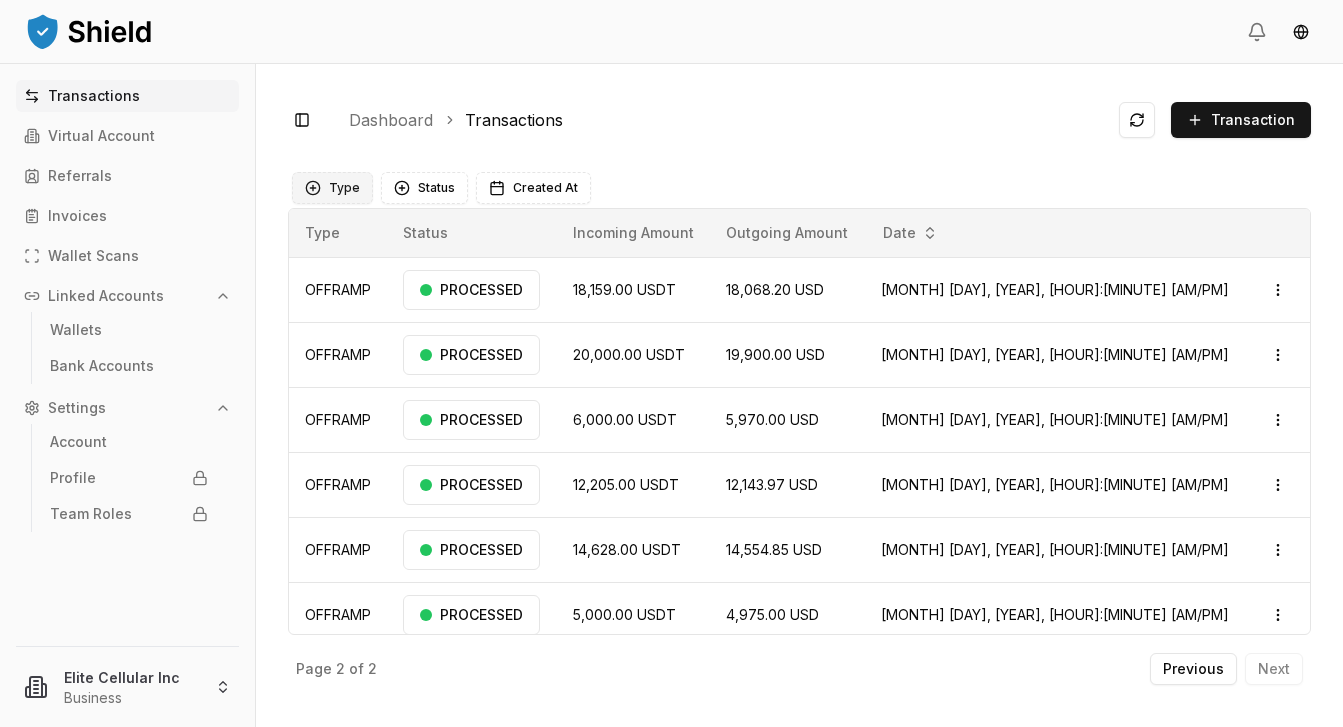 click on "Type" at bounding box center [332, 188] 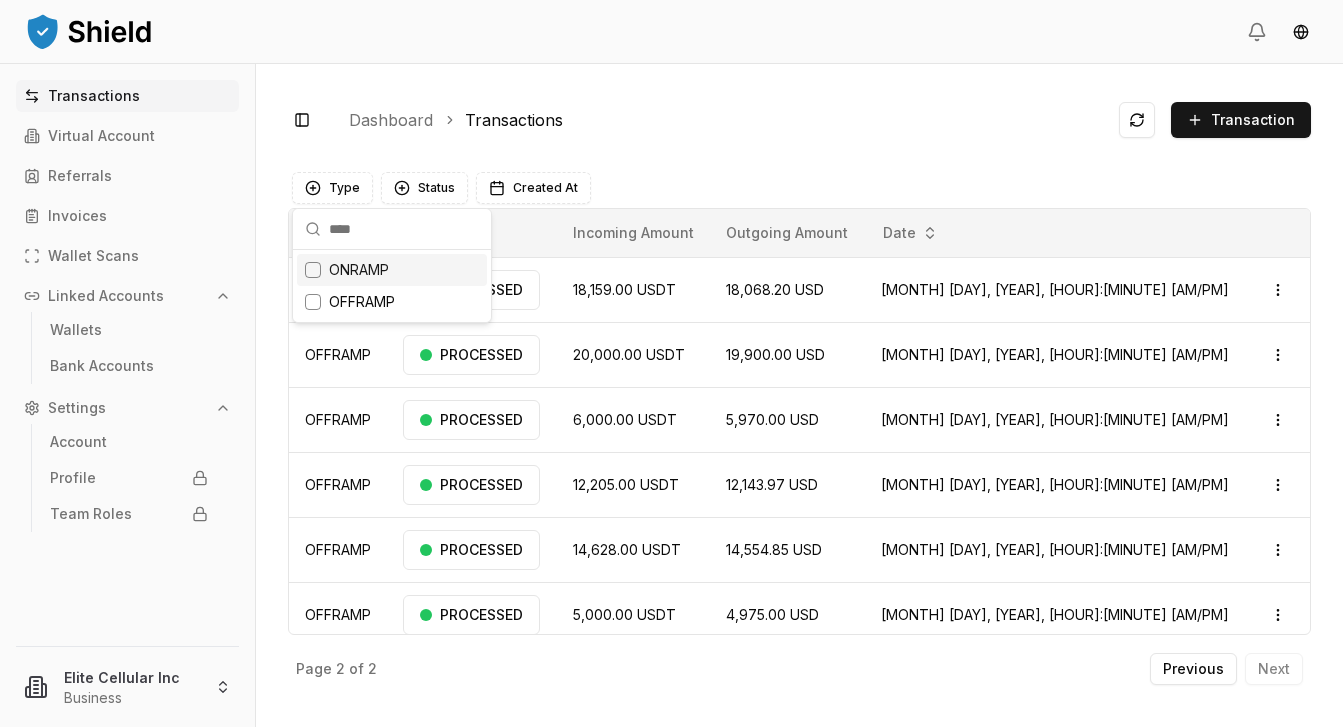 click on "Dashboard Transactions" at bounding box center [718, 120] 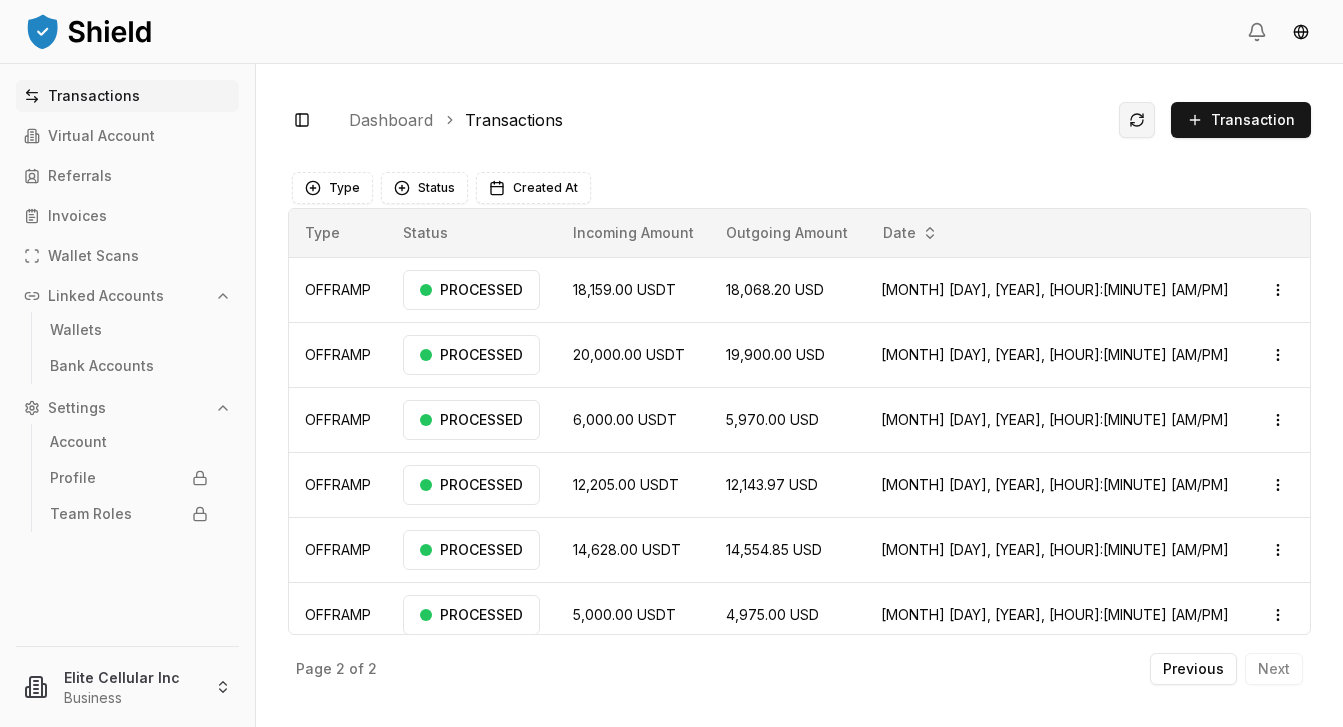 click at bounding box center (1137, 120) 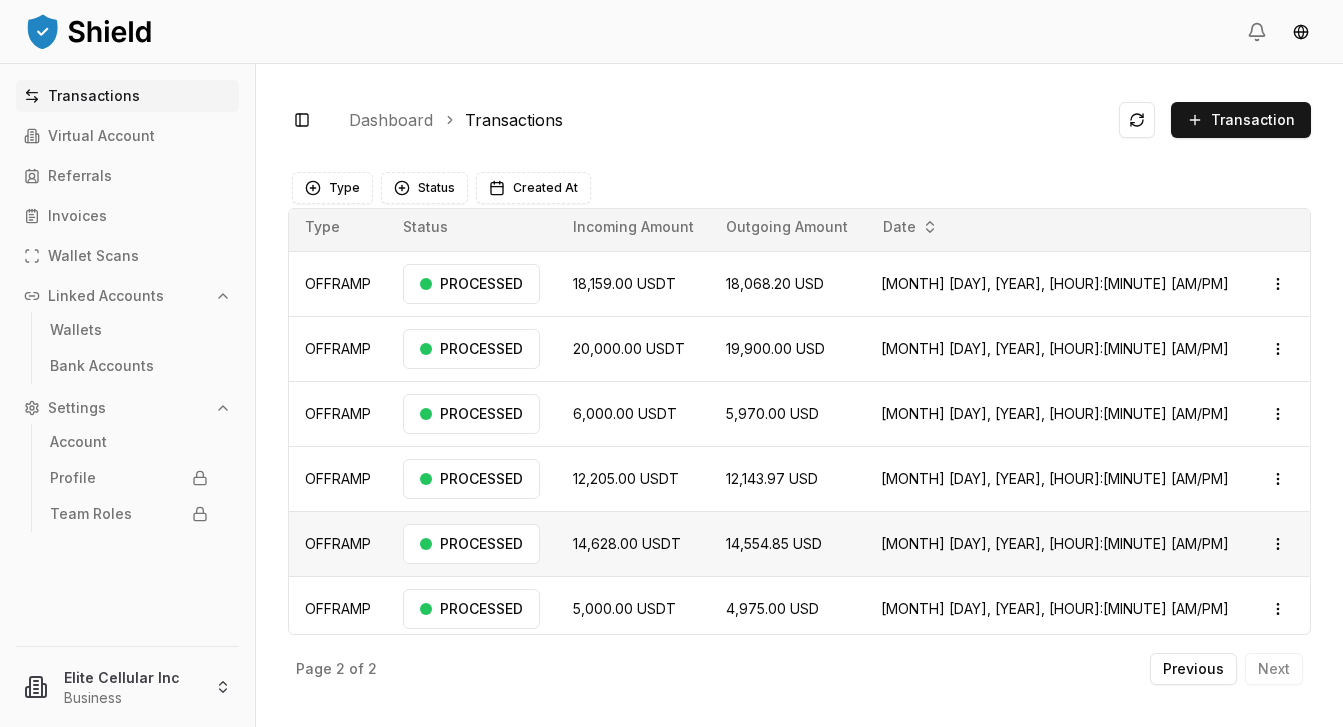 scroll, scrollTop: 0, scrollLeft: 0, axis: both 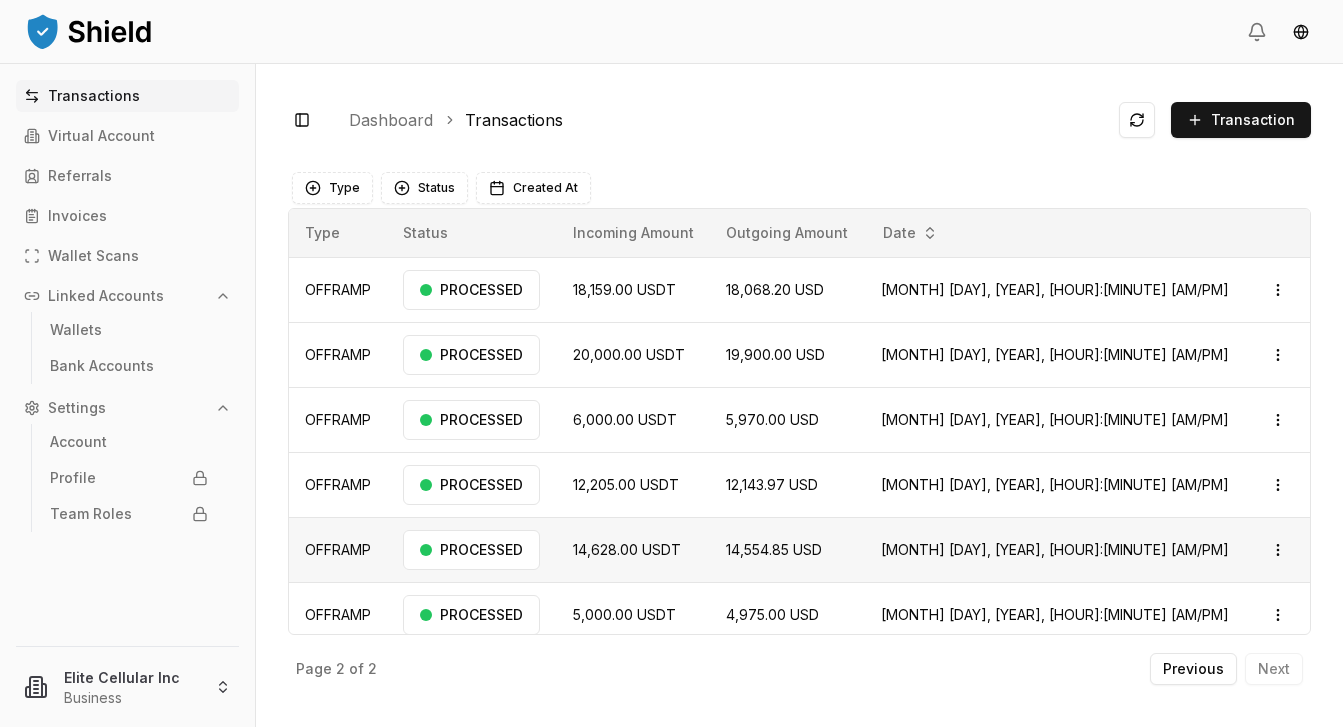 type 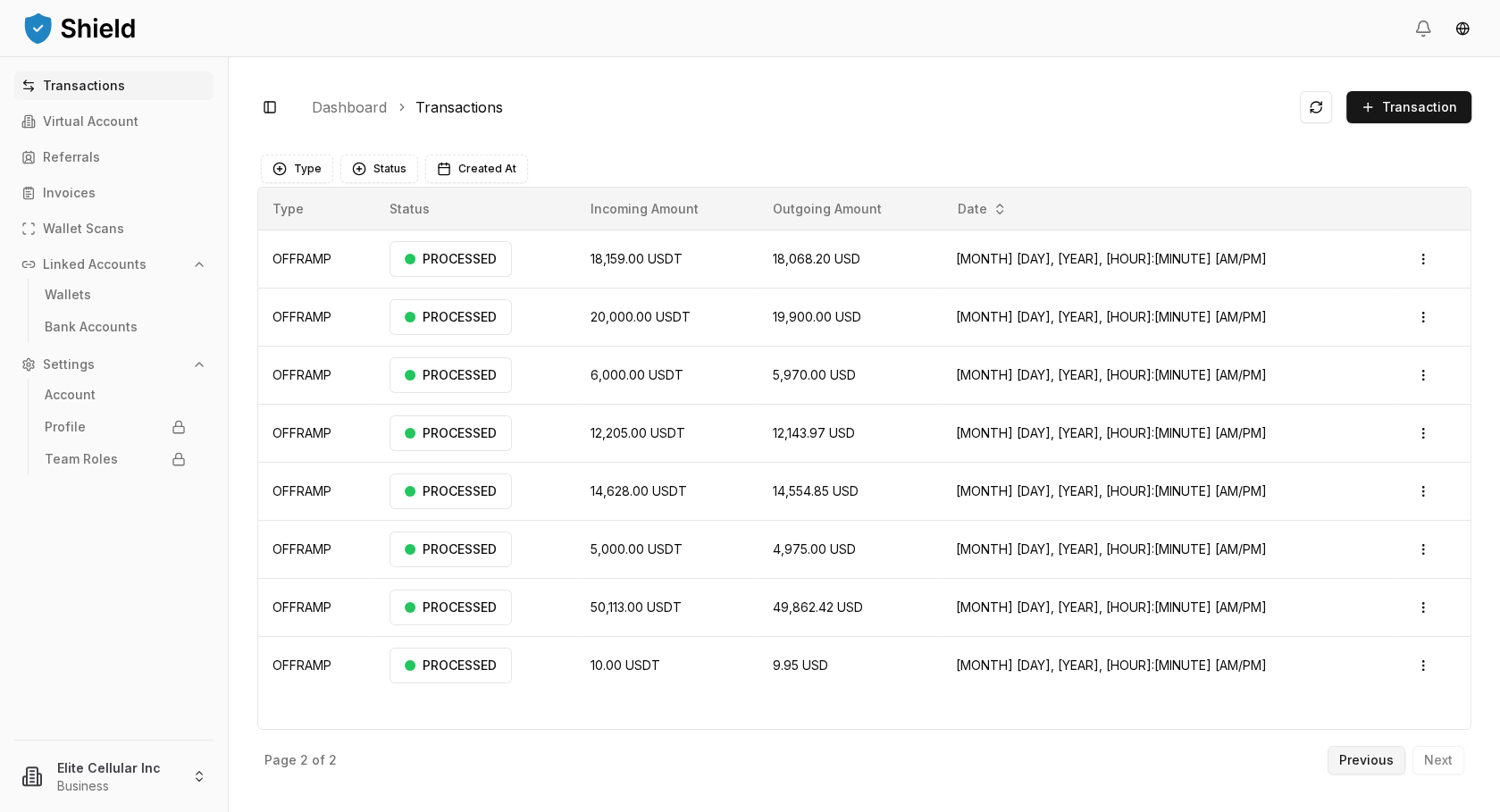 click on "Previous" at bounding box center [1366, 760] 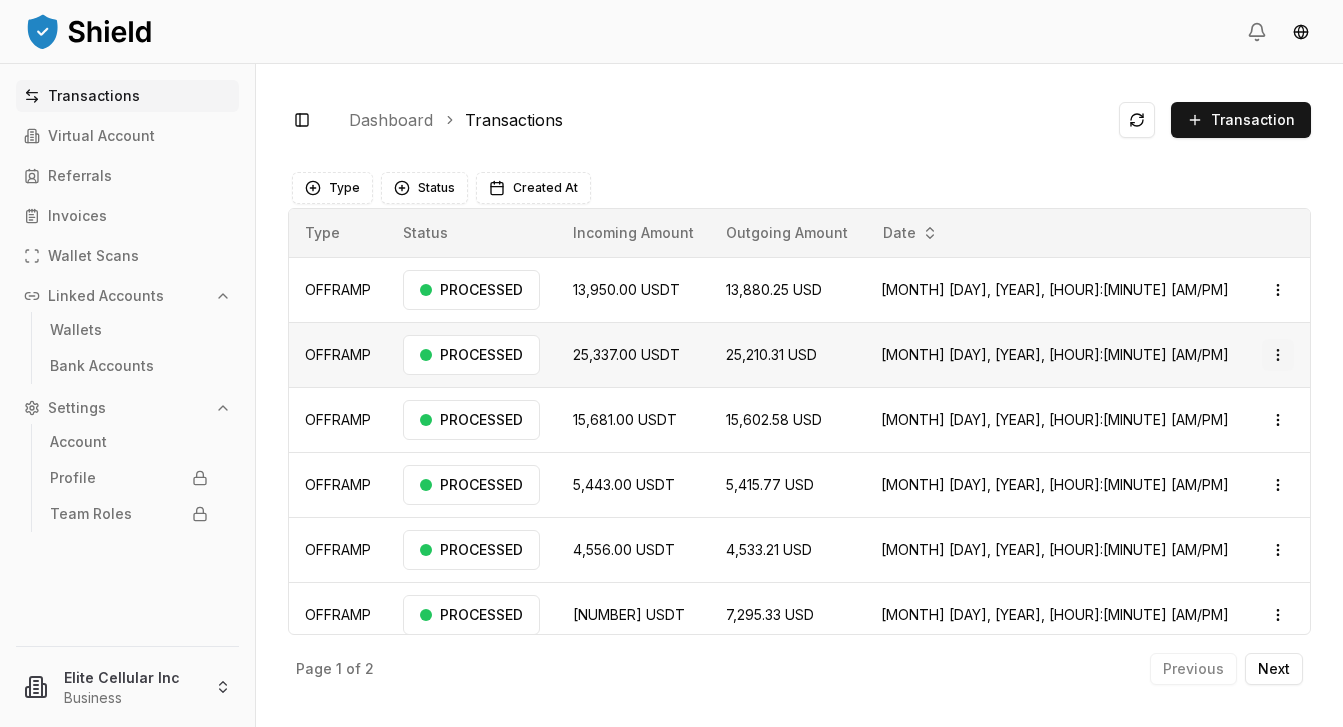 click on "Transactions Virtual Account Referrals Invoices Wallet Scans Linked Accounts Wallets Bank Accounts Settings Account Profile Team Roles Elite Cellular Inc Business Toggle Sidebar Dashboard Transactions   Transaction OFFRAMP   [NUMBER] USDT   [NUMBER] USD [MONTH] [DAY], [YEAR], [HOUR]:[MINUTE] [AM/PM] PROCESSED Open menu OFFRAMP   [NUMBER] USDT   [NUMBER] USD [MONTH] [DAY], [YEAR], [HOUR]:[MINUTE] [AM/PM] PROCESSED Open menu OFFRAMP   [NUMBER] USDT   [NUMBER] USD [MONTH] [DAY], [YEAR], [HOUR]:[MINUTE] [AM/PM] PROCESSED Open menu OFFRAMP   [NUMBER] USDT   [NUMBER] USD [MONTH] [DAY], [YEAR], [HOUR]:[MINUTE] [AM/PM] PROCESSED Open menu OFFRAMP   [NUMBER] USDT   [NUMBER] USD [MONTH] [DAY], [YEAR], [HOUR]:[MINUTE] [AM/PM] PROCESSED Open menu OFFRAMP   [NUMBER] USDT   [NUMBER] USD [MONTH] [DAY], [YEAR], [HOUR]:[MINUTE] [AM/PM] PROCESSED Open menu OFFRAMP   [NUMBER] USDT   [NUMBER] USD [MONTH] [DAY], [YEAR], [HOUR]:[MINUTE] [AM/PM] PROCESSED Open menu OFFRAMP   [NUMBER] USDT   [NUMBER] USD [MONTH] [DAY], [YEAR], [HOUR]:[MINUTE] [AM/PM] PROCESSED Open menu Page 1 of 2 Previous Next Type Status Created At Type Status Incoming Amount Outgoing Amount Date   OFFRAMP   PROCESSED   [NUMBER]   USDT     USD" at bounding box center [671, 363] 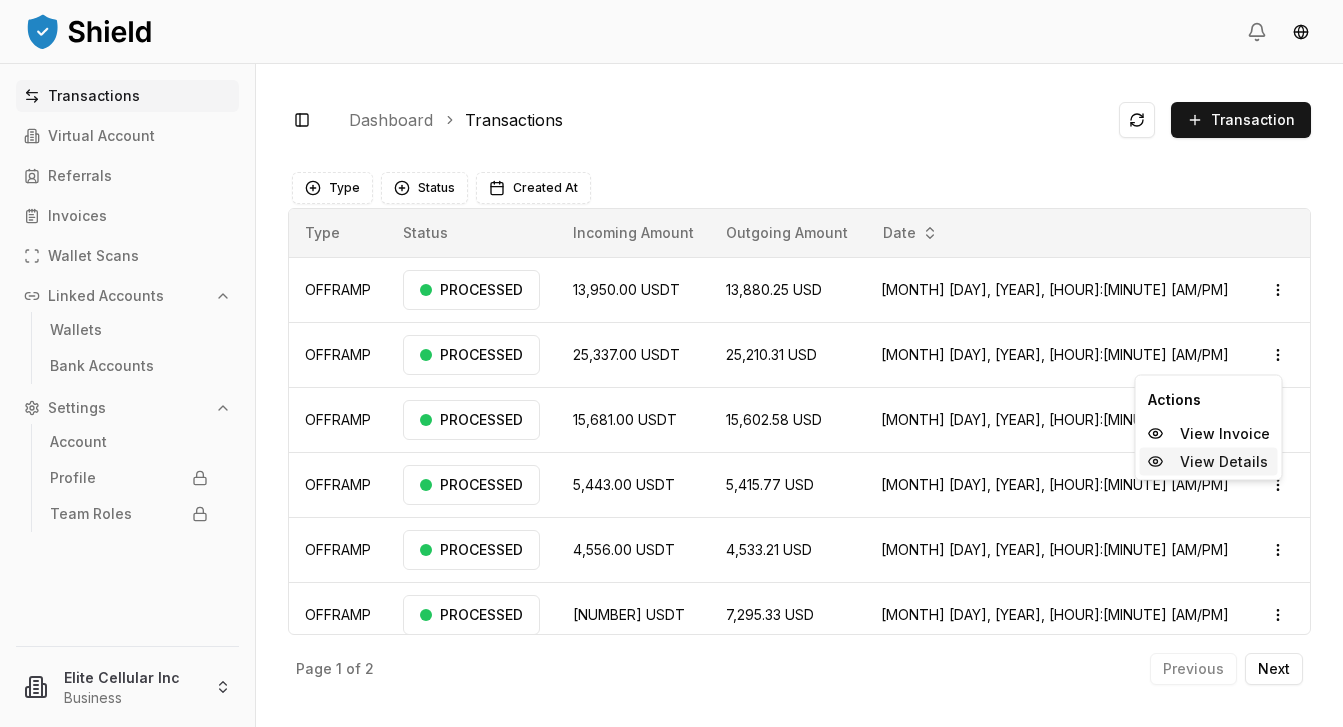 click on "View Details" at bounding box center [1224, 462] 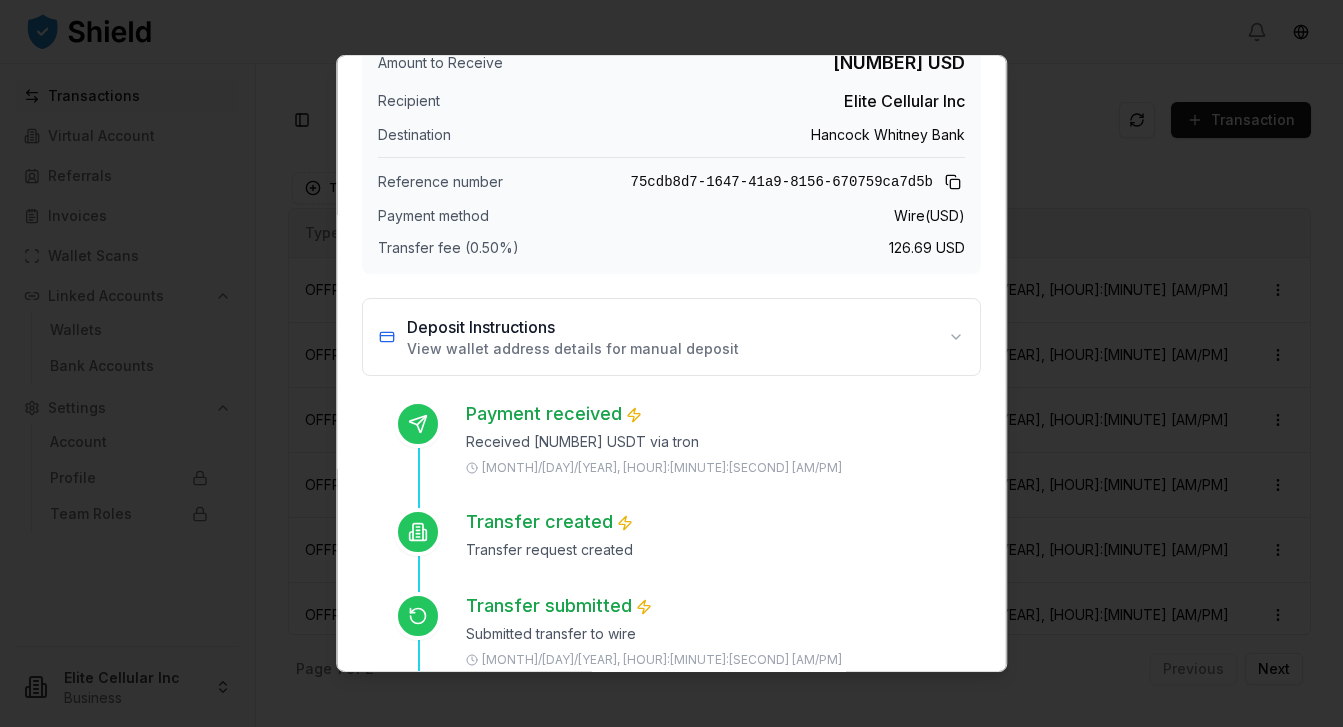 scroll, scrollTop: 100, scrollLeft: 0, axis: vertical 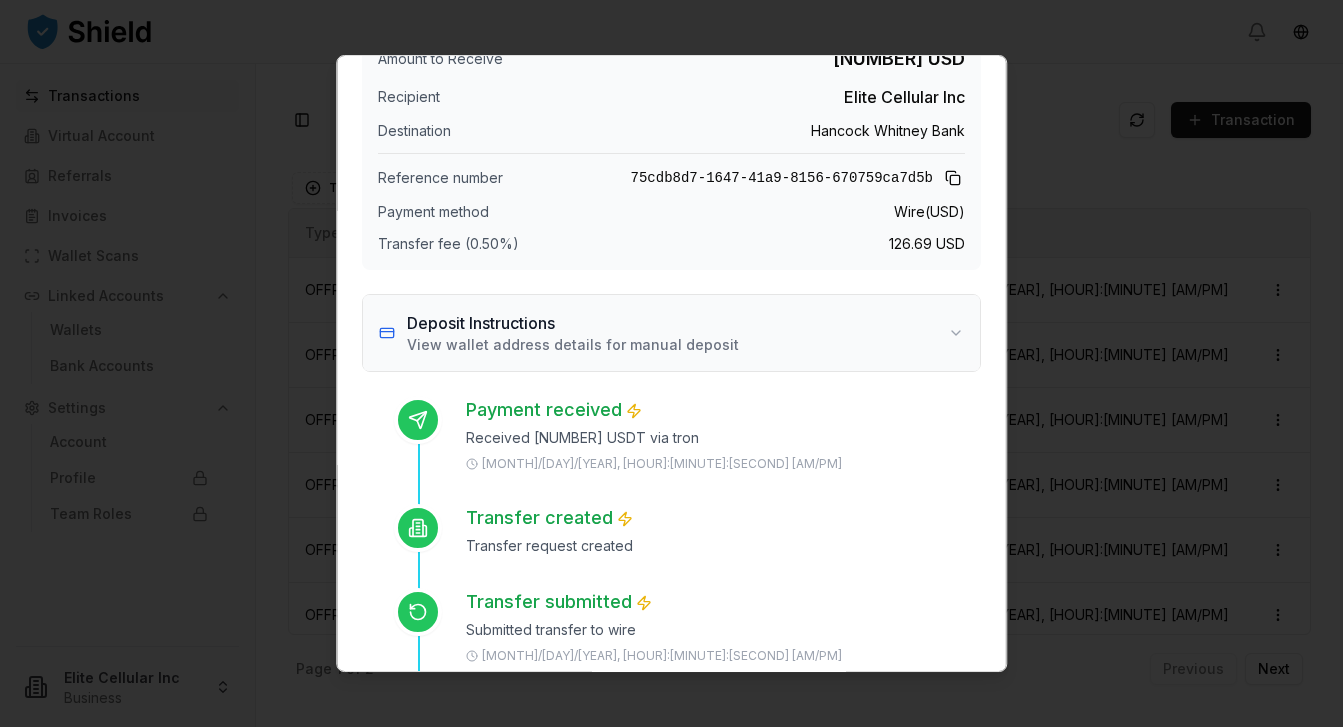 click on "Deposit Instructions View wallet address details for manual deposit" at bounding box center (672, 333) 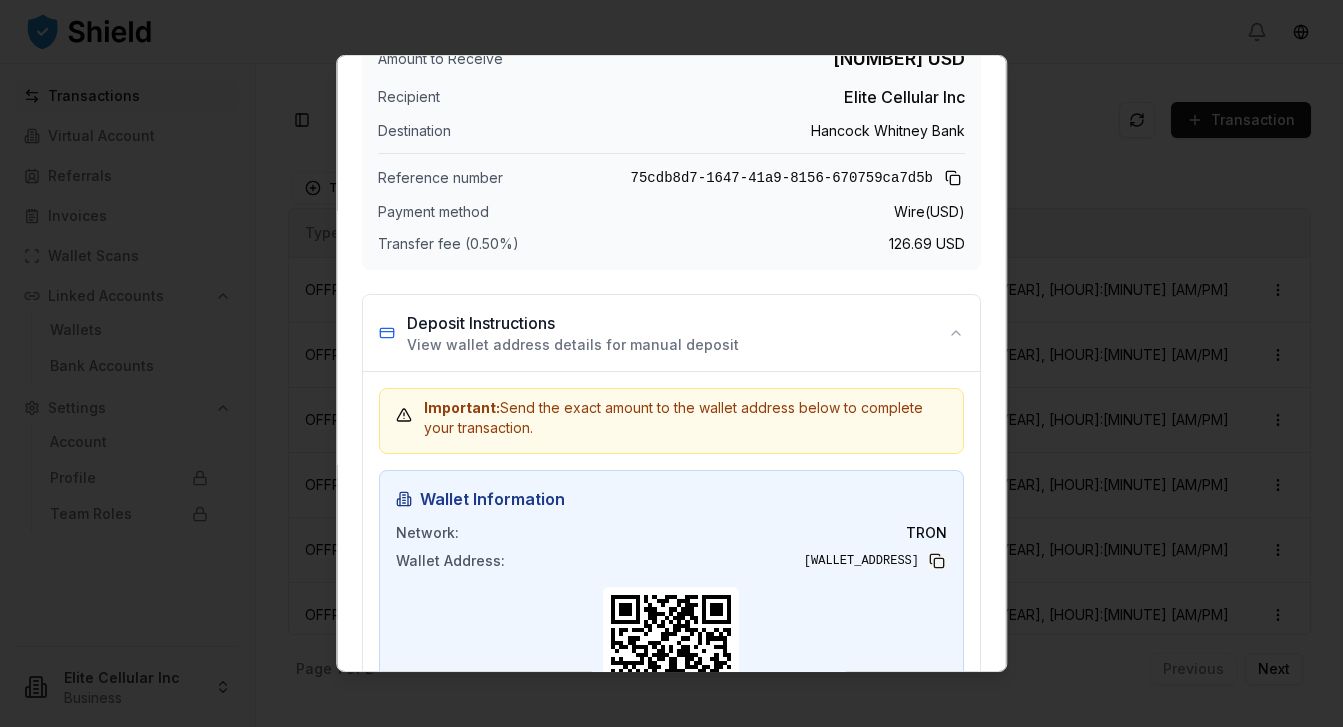 click at bounding box center [937, 561] 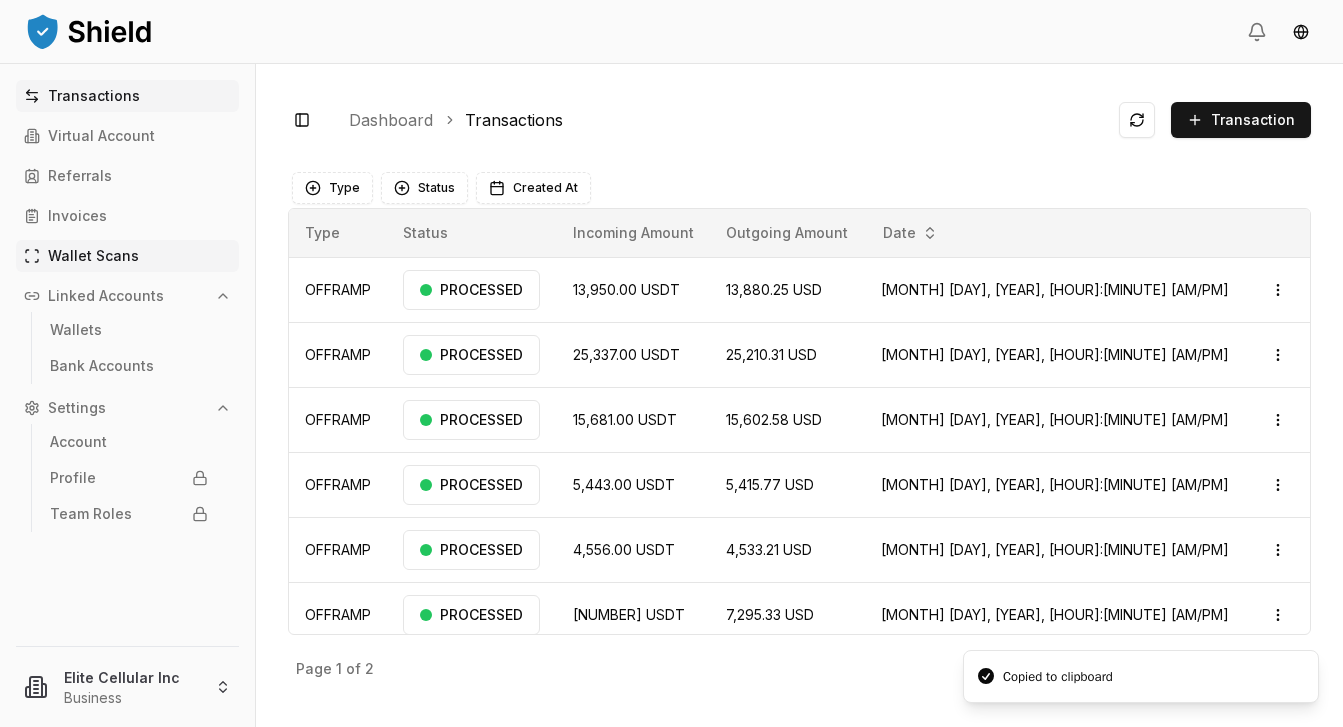 click on "Wallet Scans" at bounding box center (93, 256) 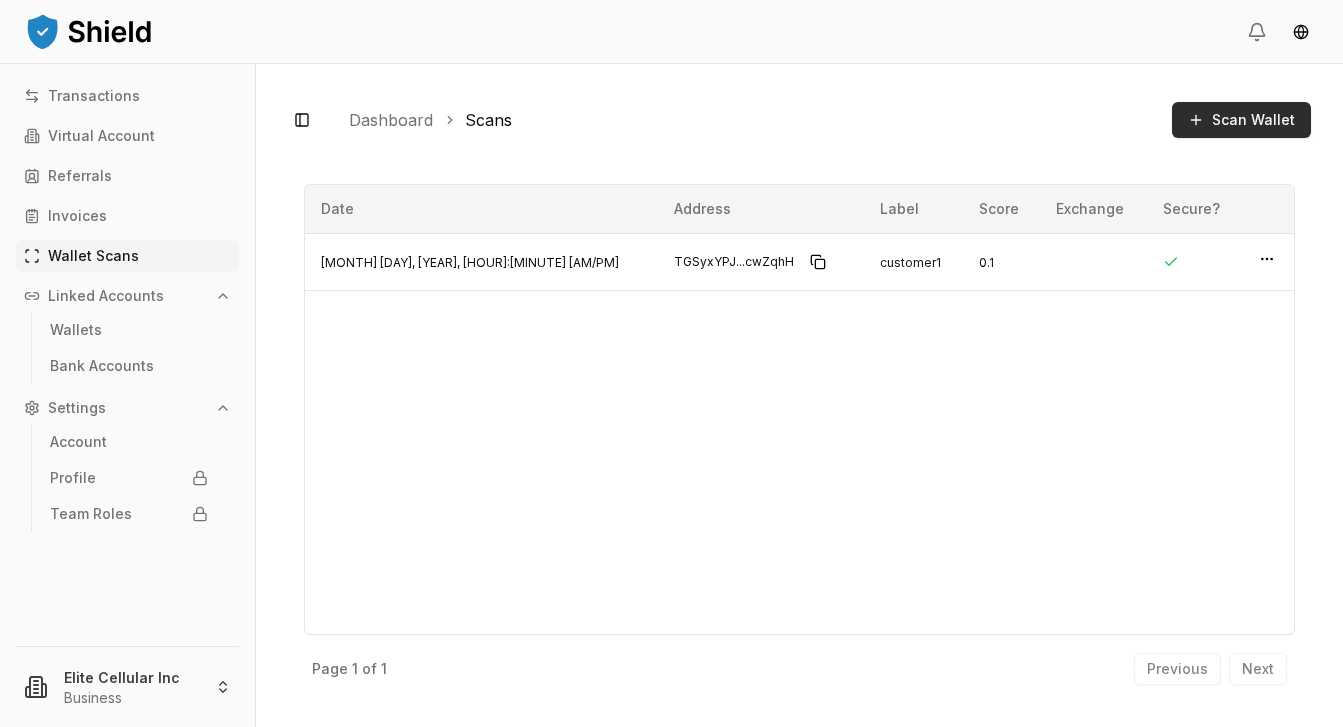 click on "Scan Wallet" at bounding box center (1241, 120) 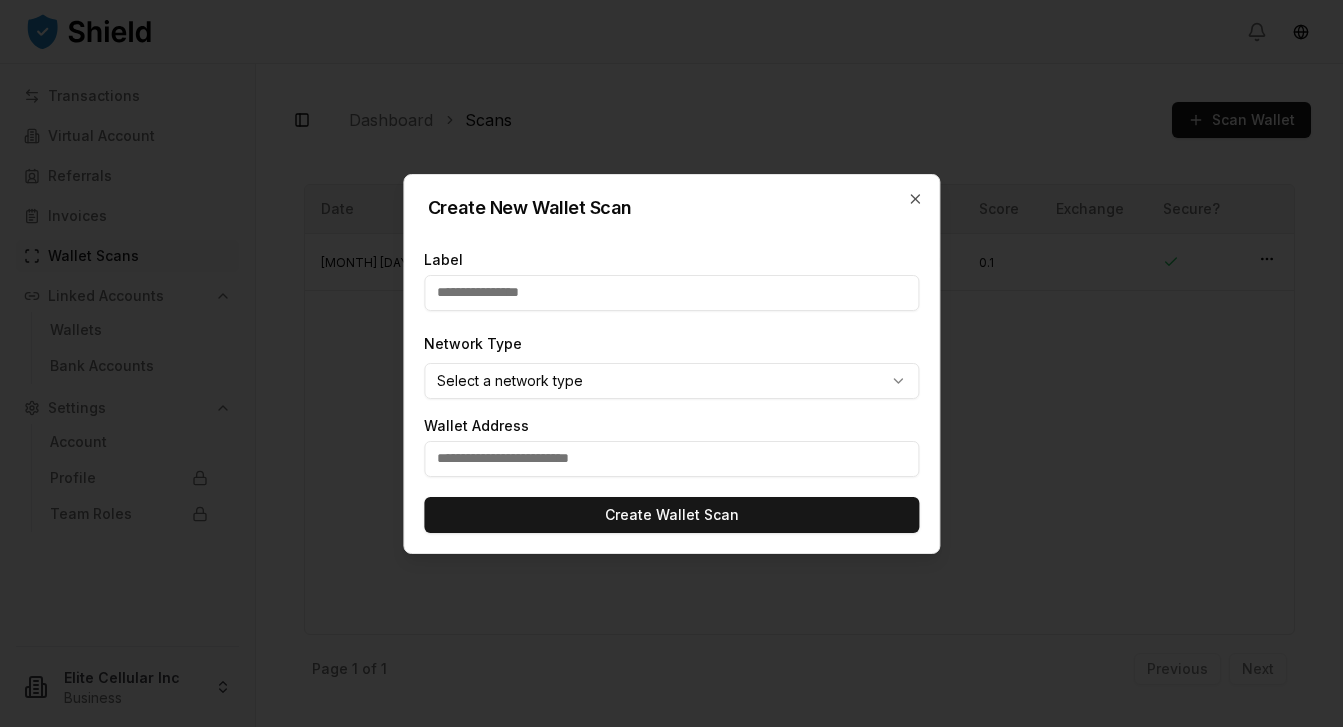 click at bounding box center (671, 459) 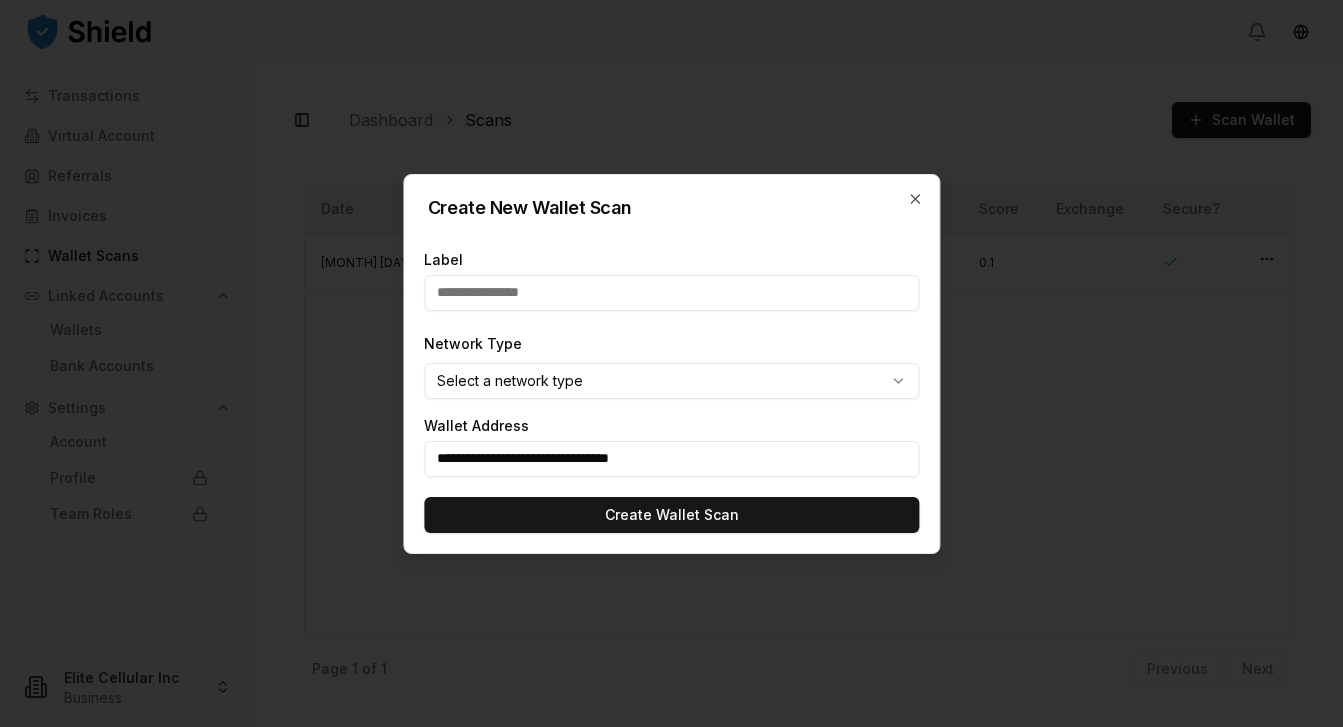 type on "**********" 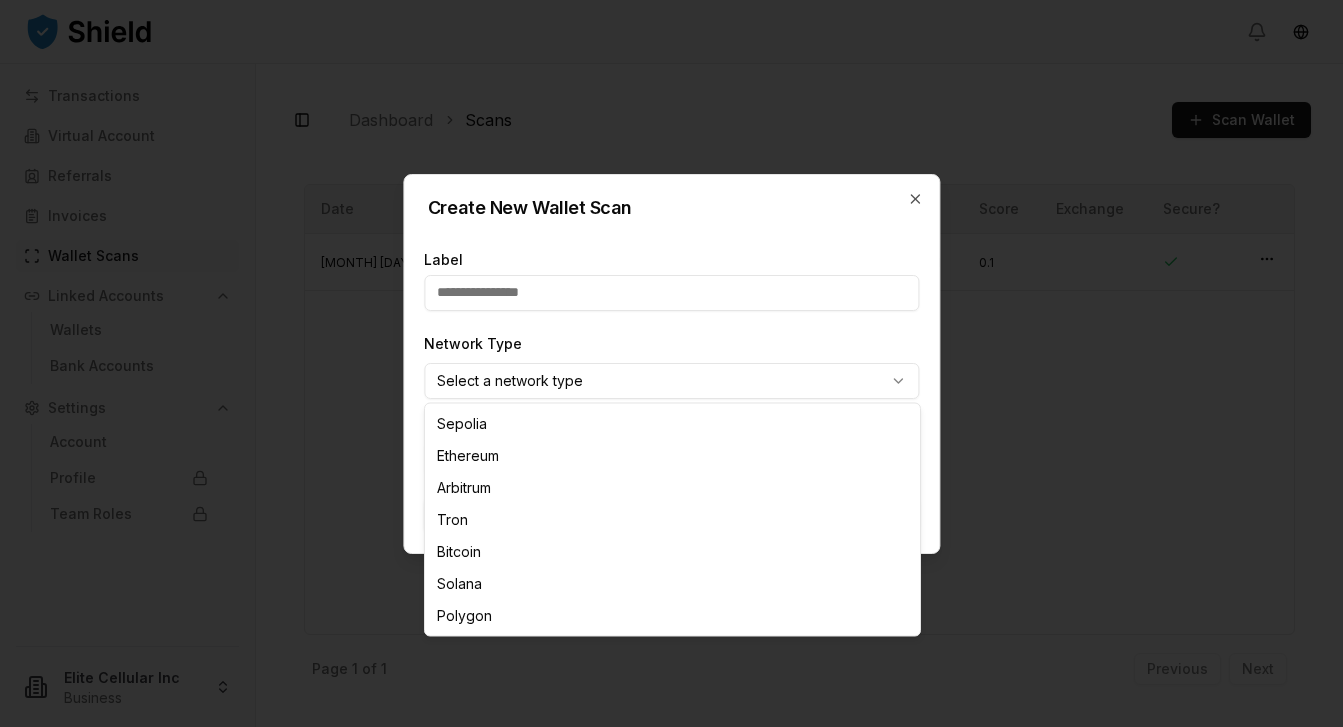 select on "****" 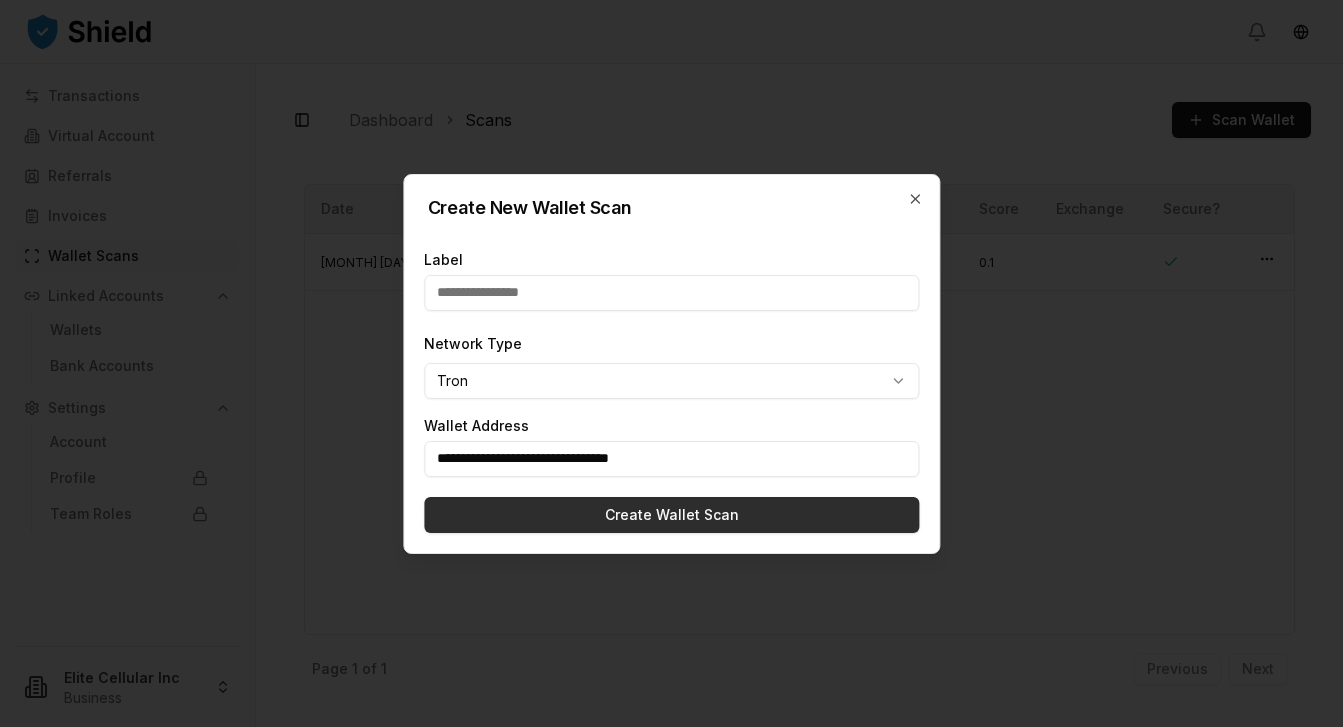 click on "Create Wallet Scan" at bounding box center [671, 515] 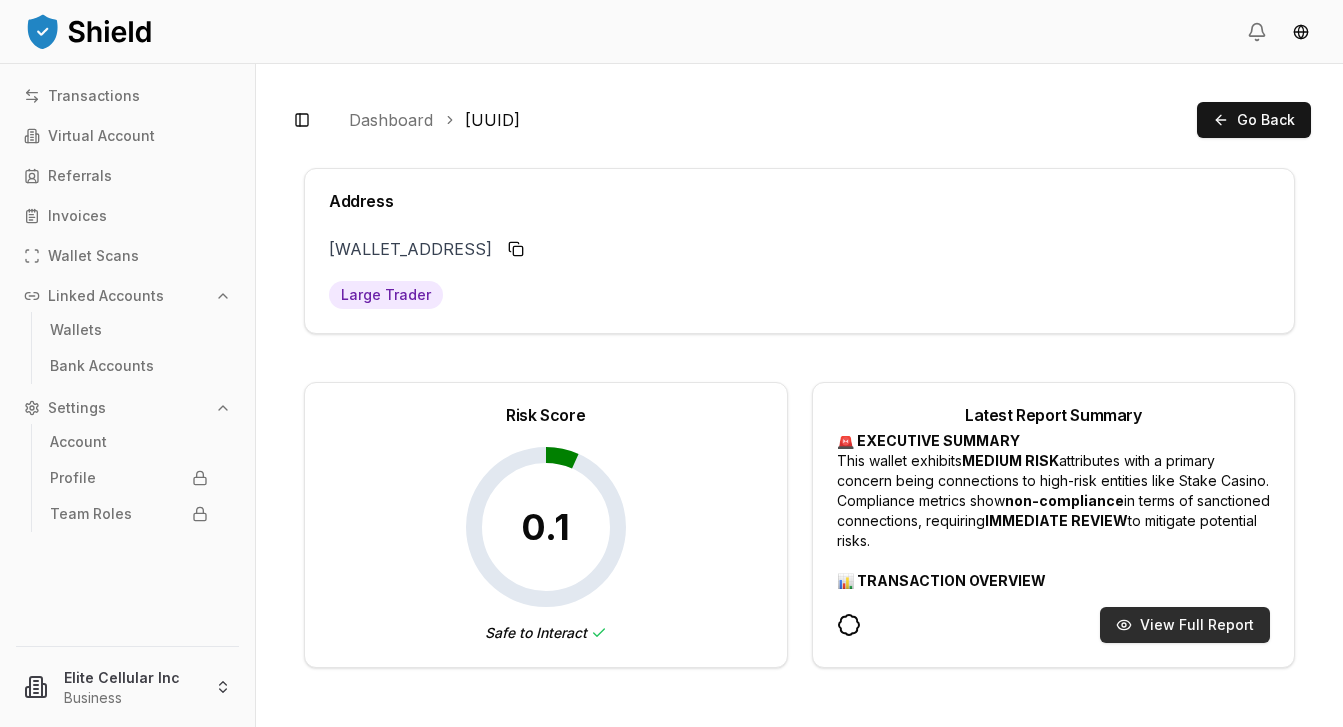 click on "View Full Report" at bounding box center [1185, 625] 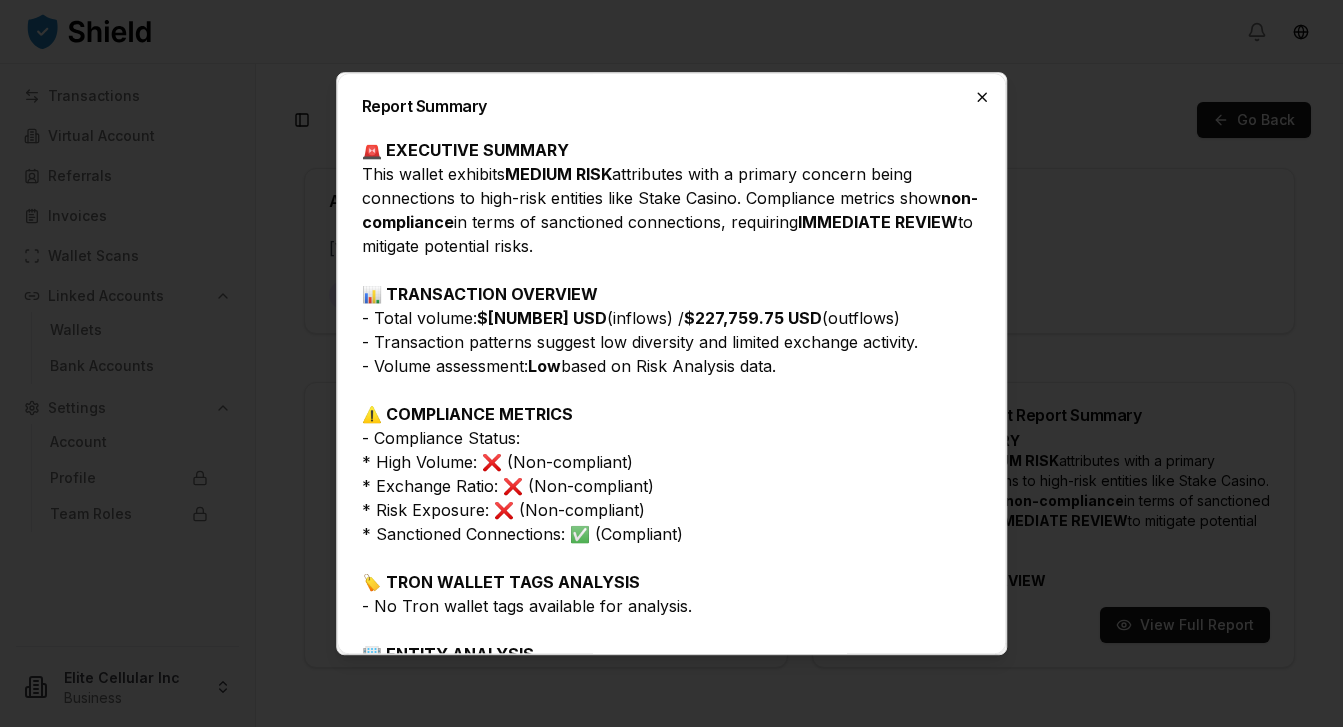 click 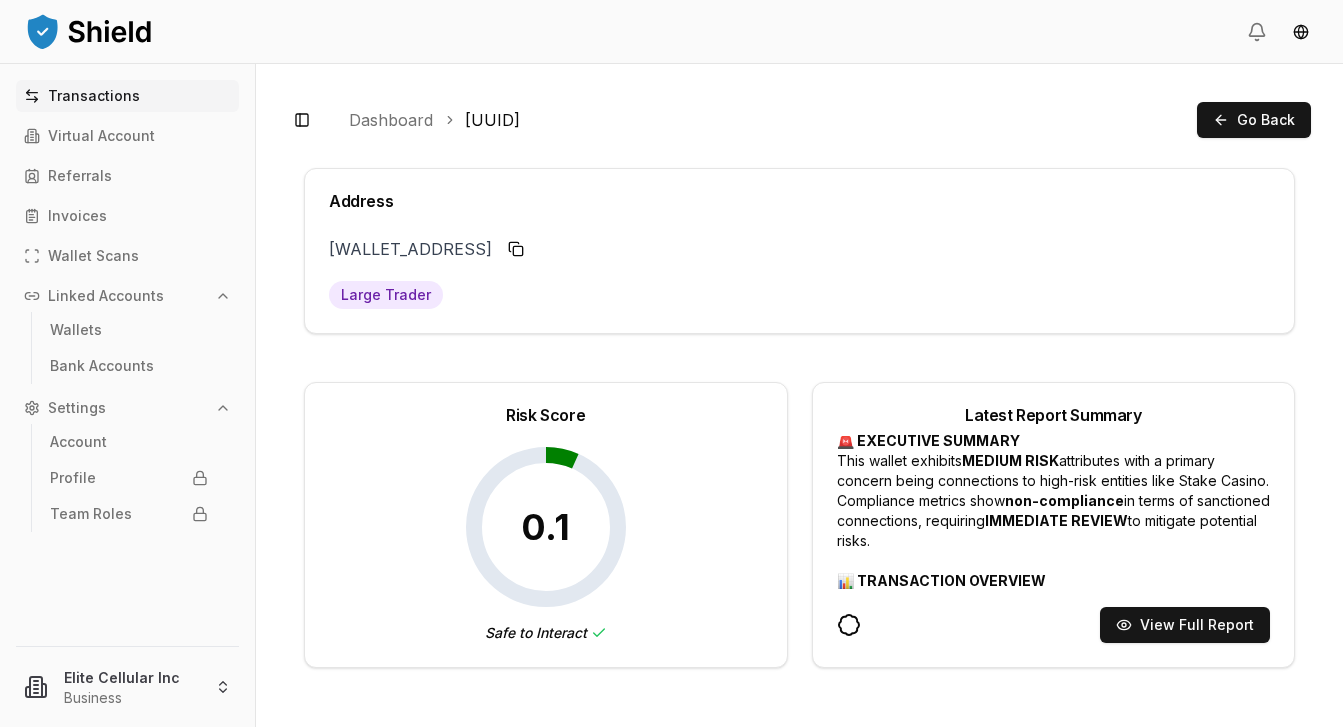 click on "Transactions" at bounding box center (127, 96) 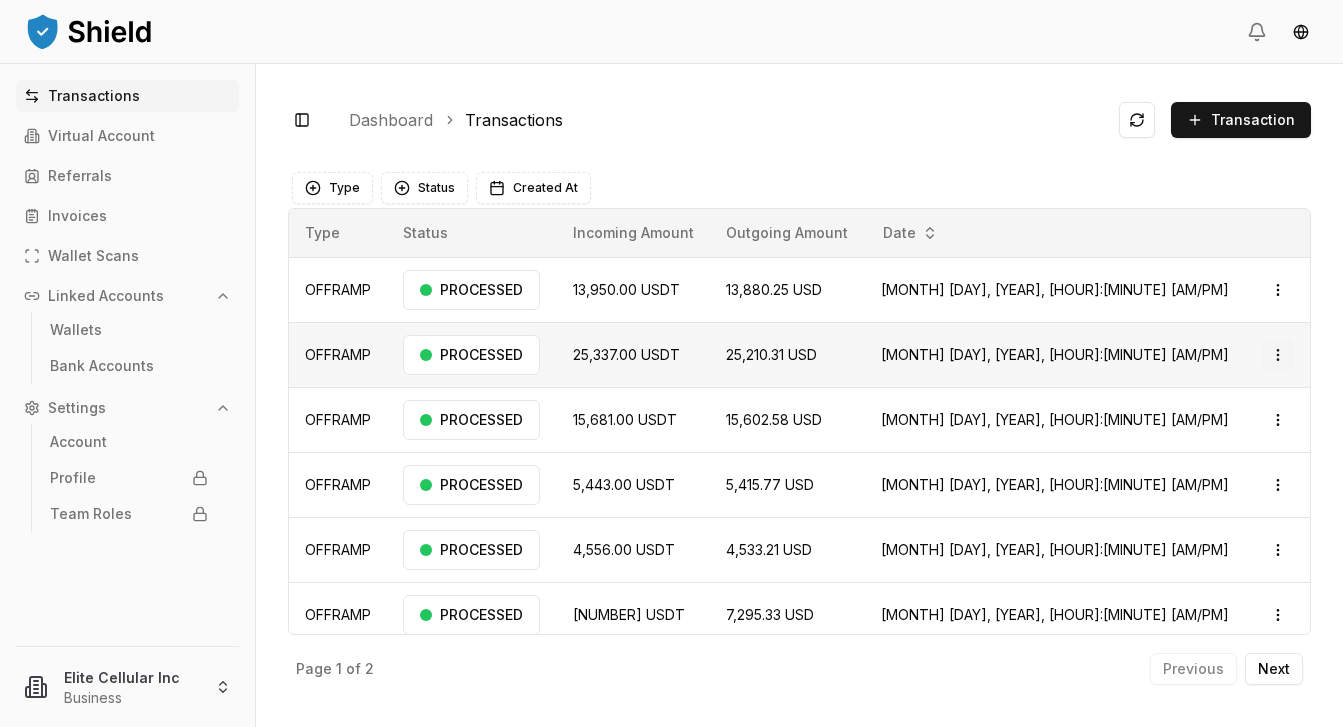click on "Transactions Virtual Account Referrals Invoices Wallet Scans Linked Accounts Wallets Bank Accounts Settings Account Profile Team Roles Elite Cellular Inc Business Toggle Sidebar Dashboard Transactions   Transaction OFFRAMP   [NUMBER] USDT   [NUMBER] USD [MONTH] [DAY], [YEAR], [HOUR]:[MINUTE] [AM/PM] PROCESSED Open menu OFFRAMP   [NUMBER] USDT   [NUMBER] USD [MONTH] [DAY], [YEAR], [HOUR]:[MINUTE] [AM/PM] PROCESSED Open menu OFFRAMP   [NUMBER] USDT   [NUMBER] USD [MONTH] [DAY], [YEAR], [HOUR]:[MINUTE] [AM/PM] PROCESSED Open menu OFFRAMP   [NUMBER] USDT   [NUMBER] USD [MONTH] [DAY], [YEAR], [HOUR]:[MINUTE] [AM/PM] PROCESSED Open menu OFFRAMP   [NUMBER] USDT   [NUMBER] USD [MONTH] [DAY], [YEAR], [HOUR]:[MINUTE] [AM/PM] PROCESSED Open menu OFFRAMP   [NUMBER] USDT   [NUMBER] USD [MONTH] [DAY], [YEAR], [HOUR]:[MINUTE] [AM/PM] PROCESSED Open menu OFFRAMP   [NUMBER] USDT   [NUMBER] USD [MONTH] [DAY], [YEAR], [HOUR]:[MINUTE] [AM/PM] PROCESSED Open menu OFFRAMP   [NUMBER] USDT   [NUMBER] USD [MONTH] [DAY], [YEAR], [HOUR]:[MINUTE] [AM/PM] PROCESSED Open menu Page 1 of 2 Previous Next Type Status Created At Type Status Incoming Amount Outgoing Amount Date   OFFRAMP   PROCESSED   [NUMBER]   USDT     USD" at bounding box center (671, 363) 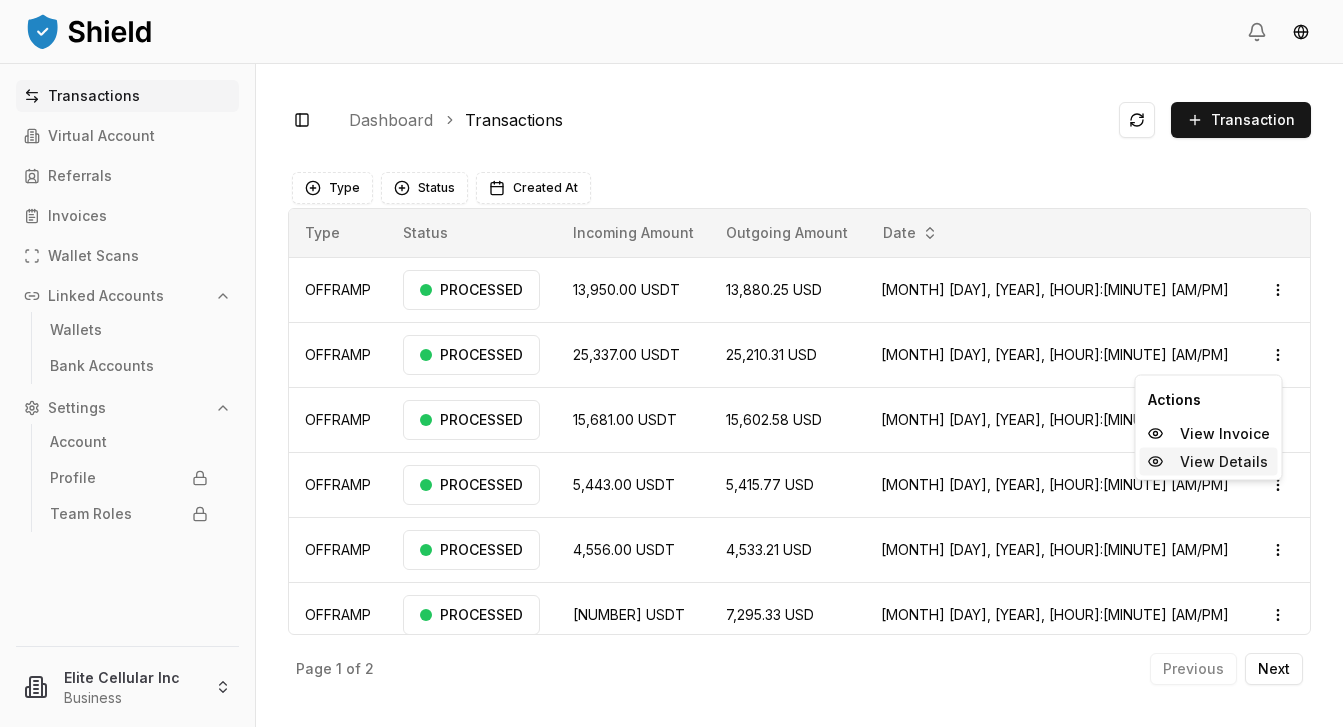 click on "View Details" at bounding box center (1224, 462) 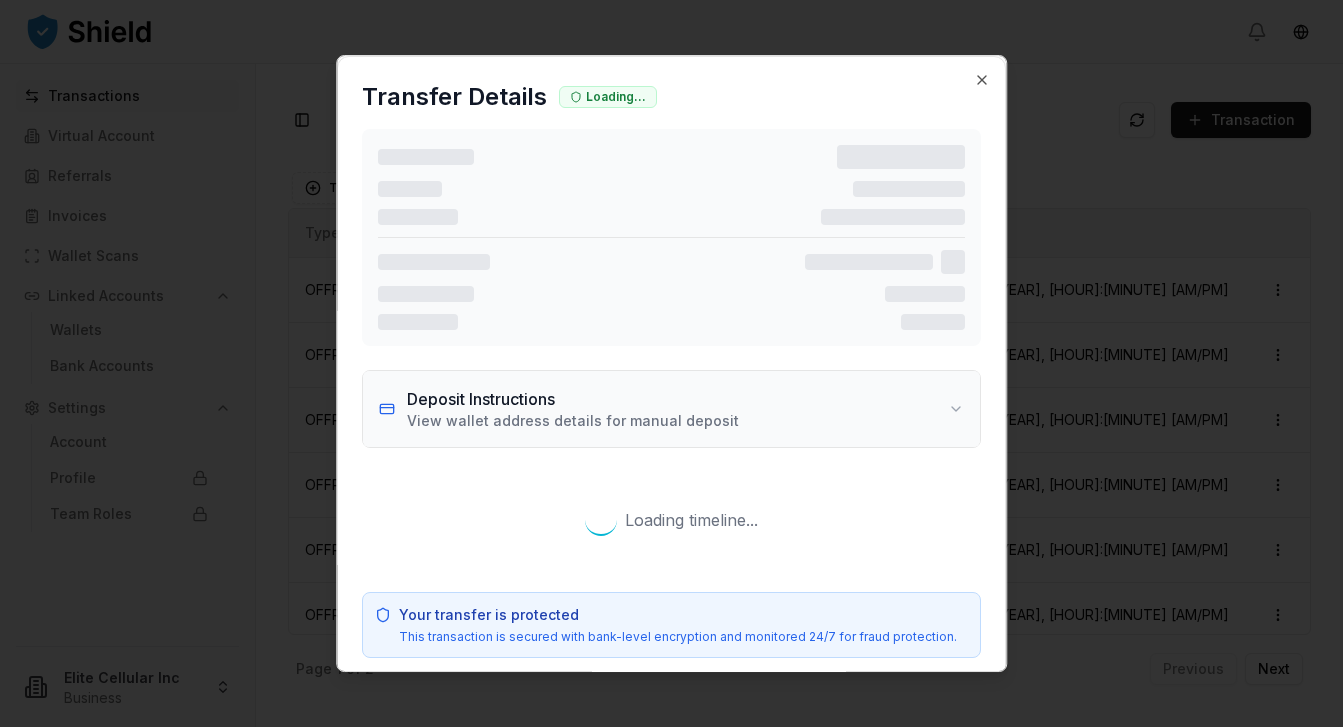 click on "Deposit Instructions View wallet address details for manual deposit" at bounding box center (672, 409) 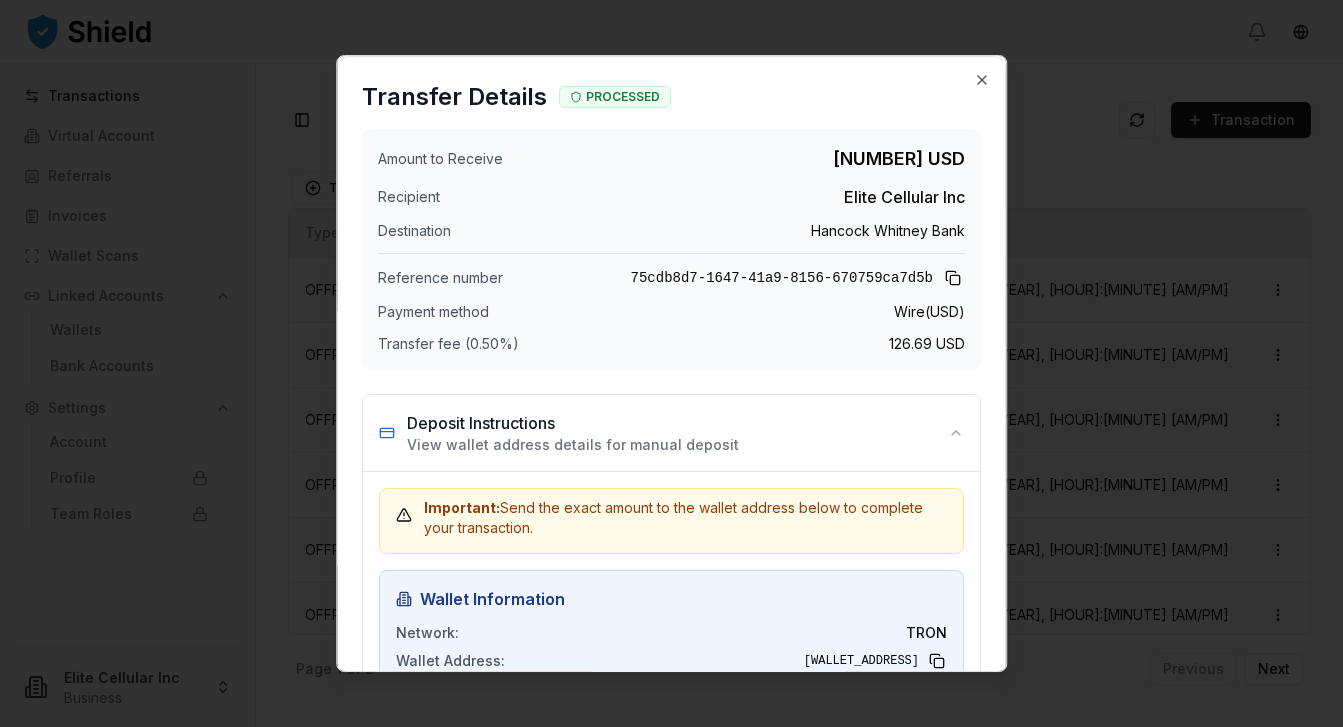 scroll, scrollTop: 95, scrollLeft: 0, axis: vertical 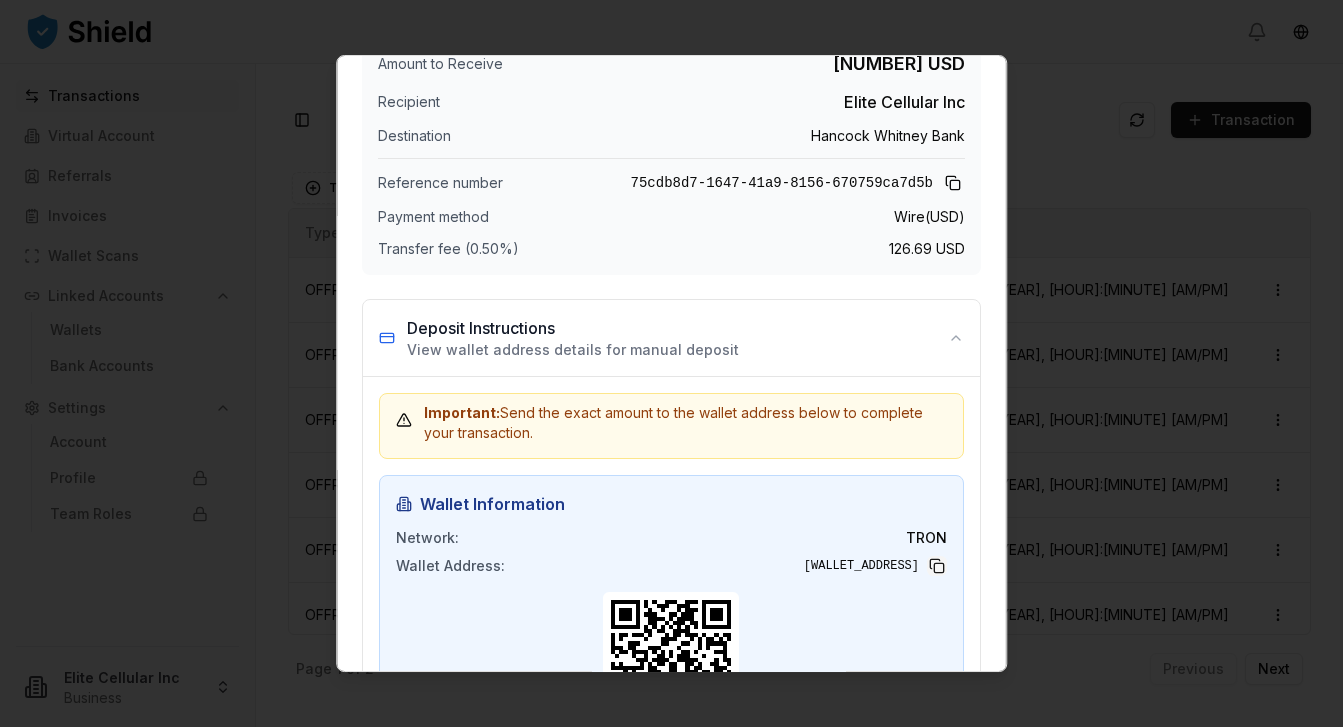 click at bounding box center (937, 566) 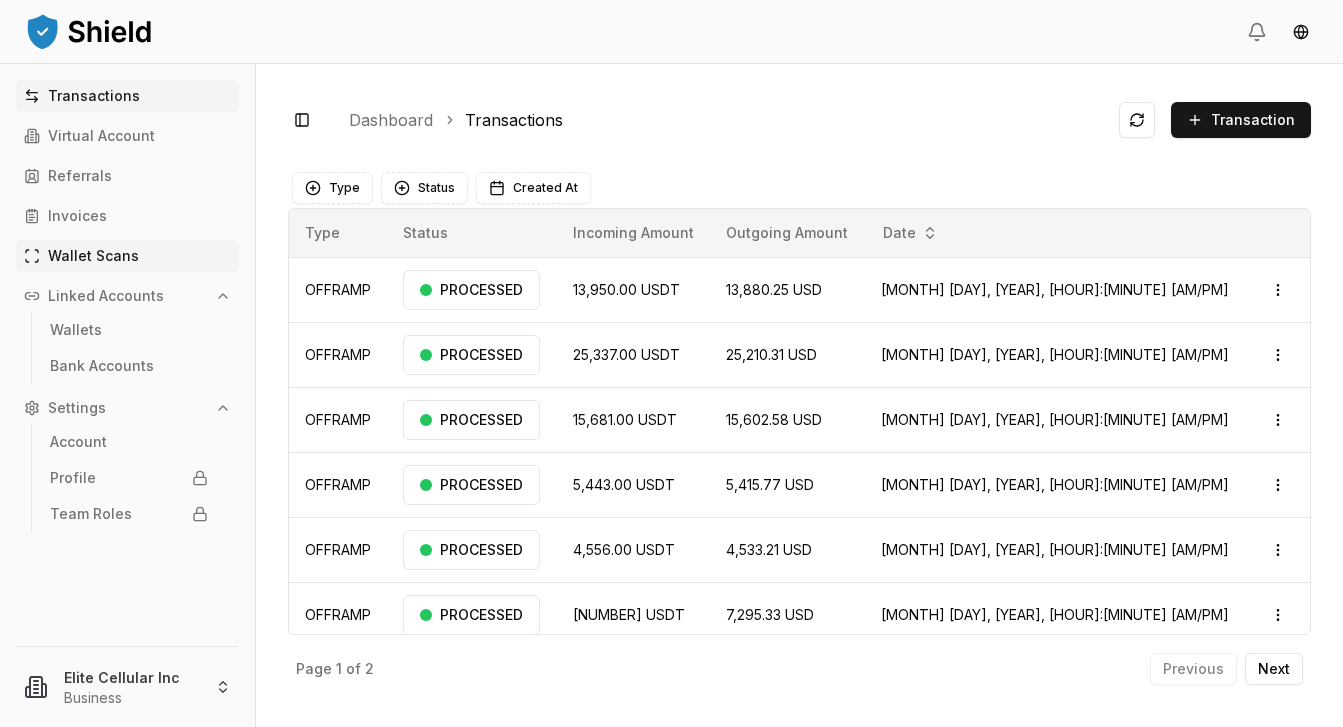 click on "Wallet Scans" at bounding box center (93, 256) 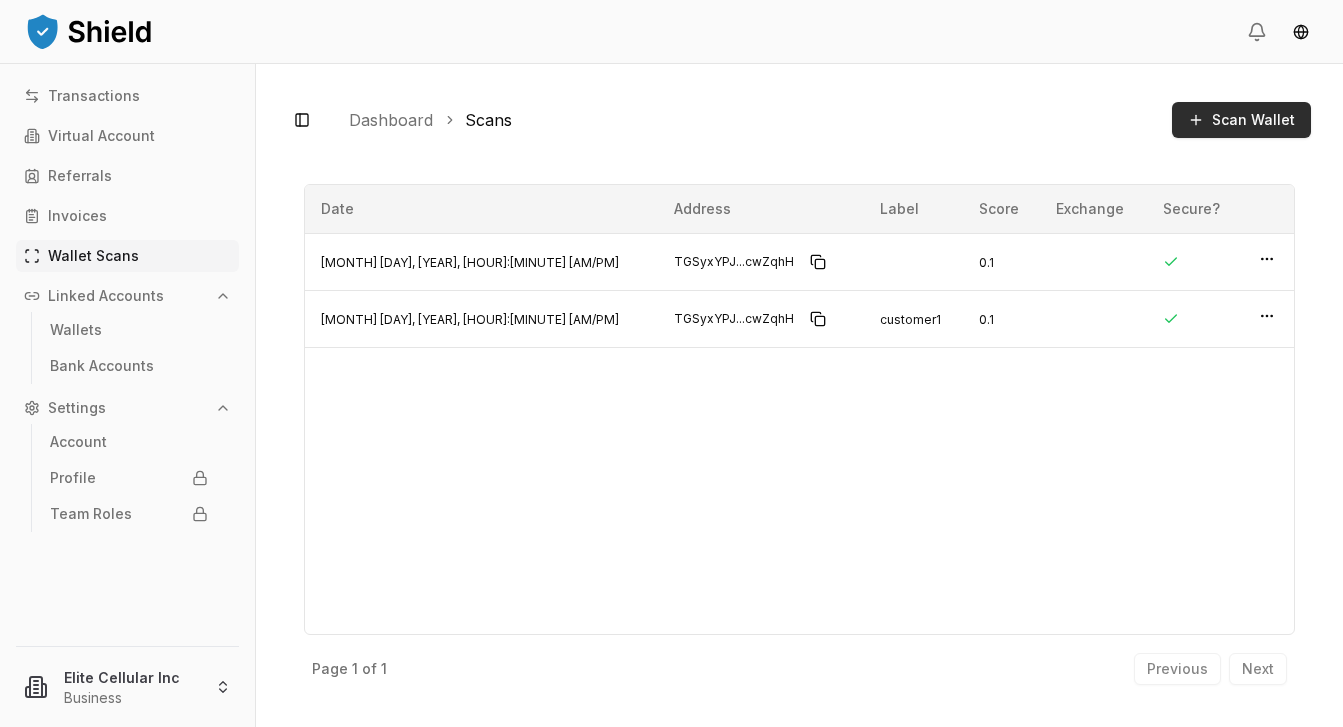 click on "Scan Wallet" at bounding box center (1241, 120) 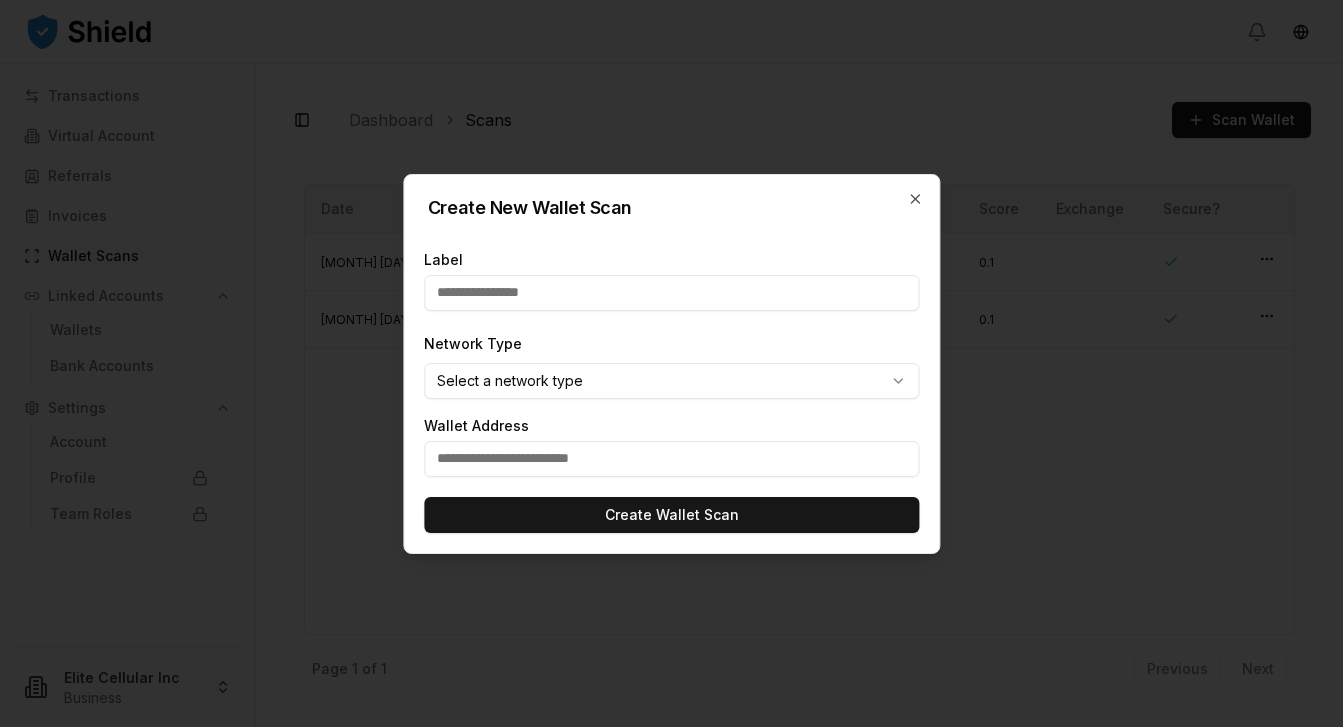 click at bounding box center (671, 459) 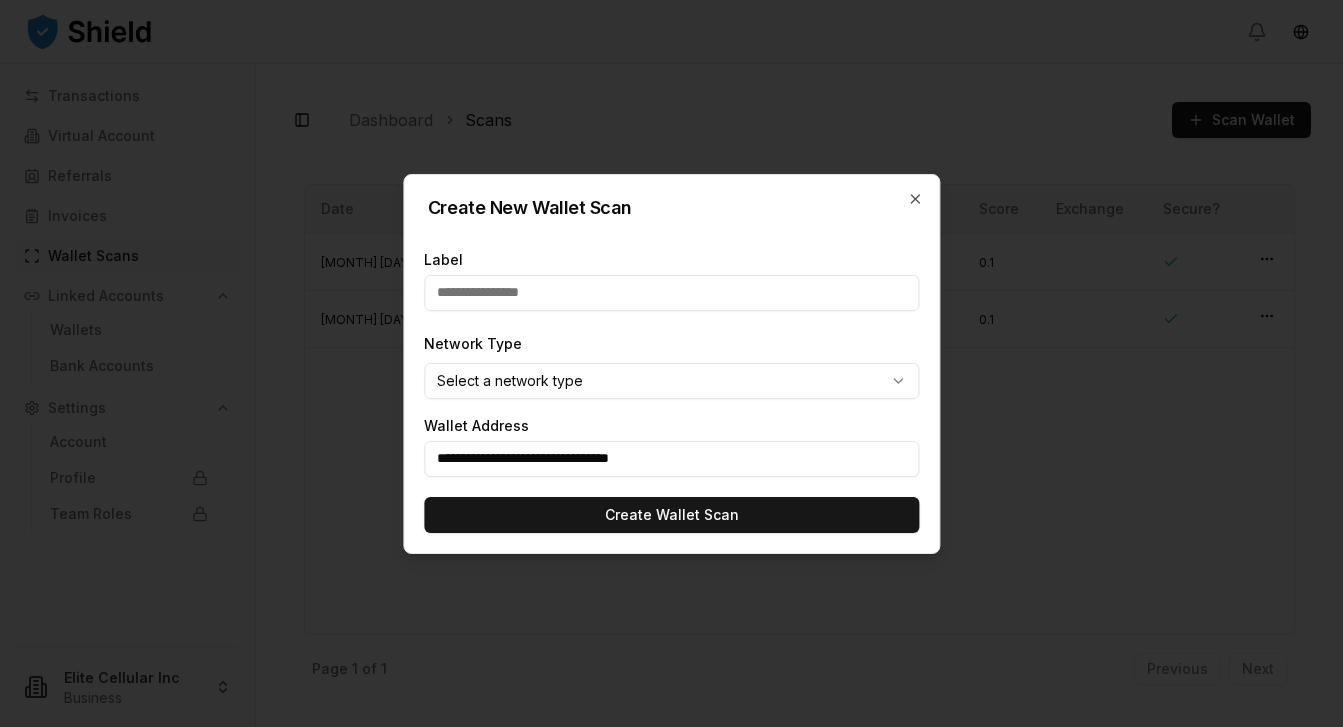 type on "**********" 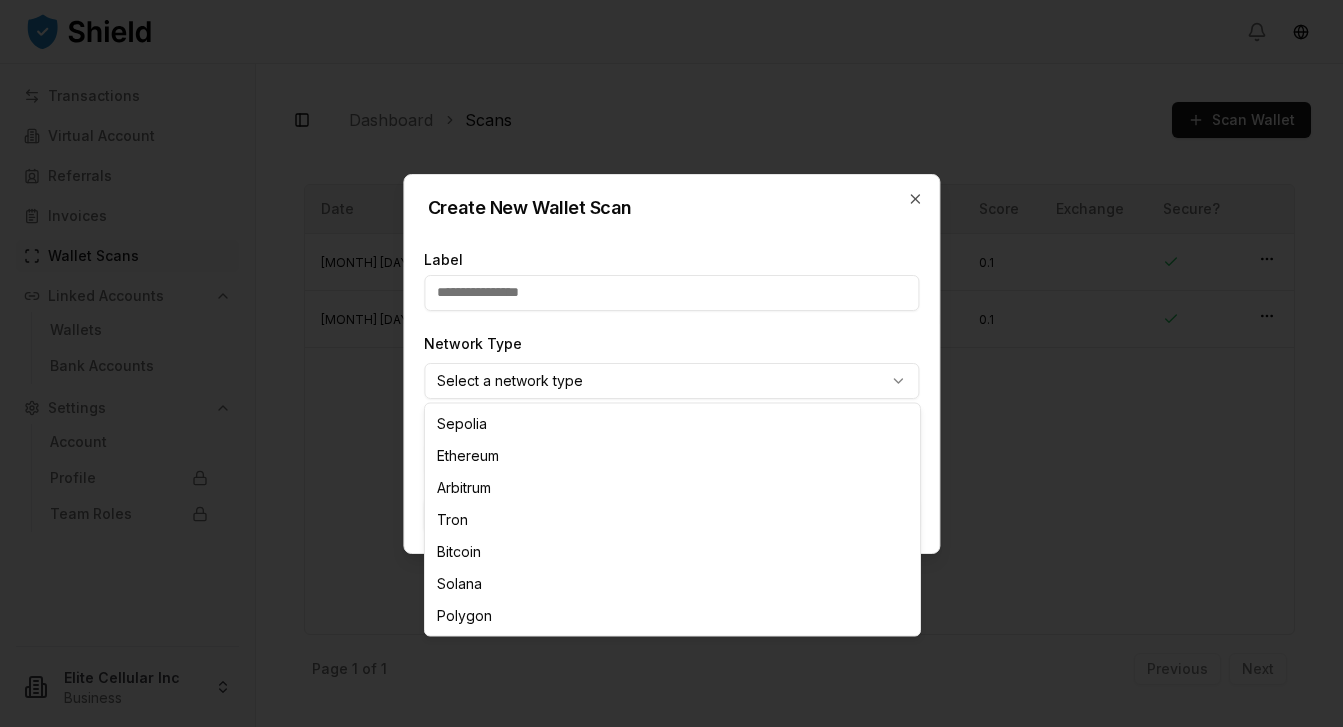 click on "**********" at bounding box center [671, 363] 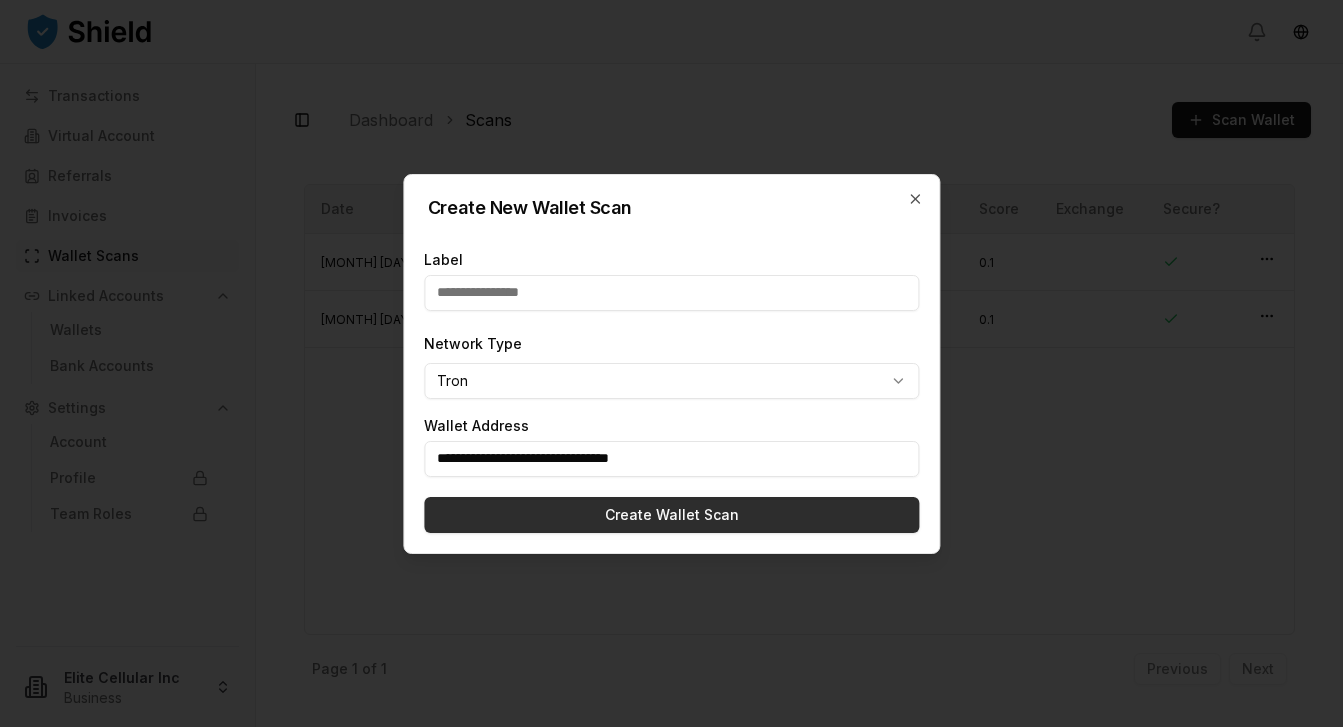 click on "Create Wallet Scan" at bounding box center (671, 515) 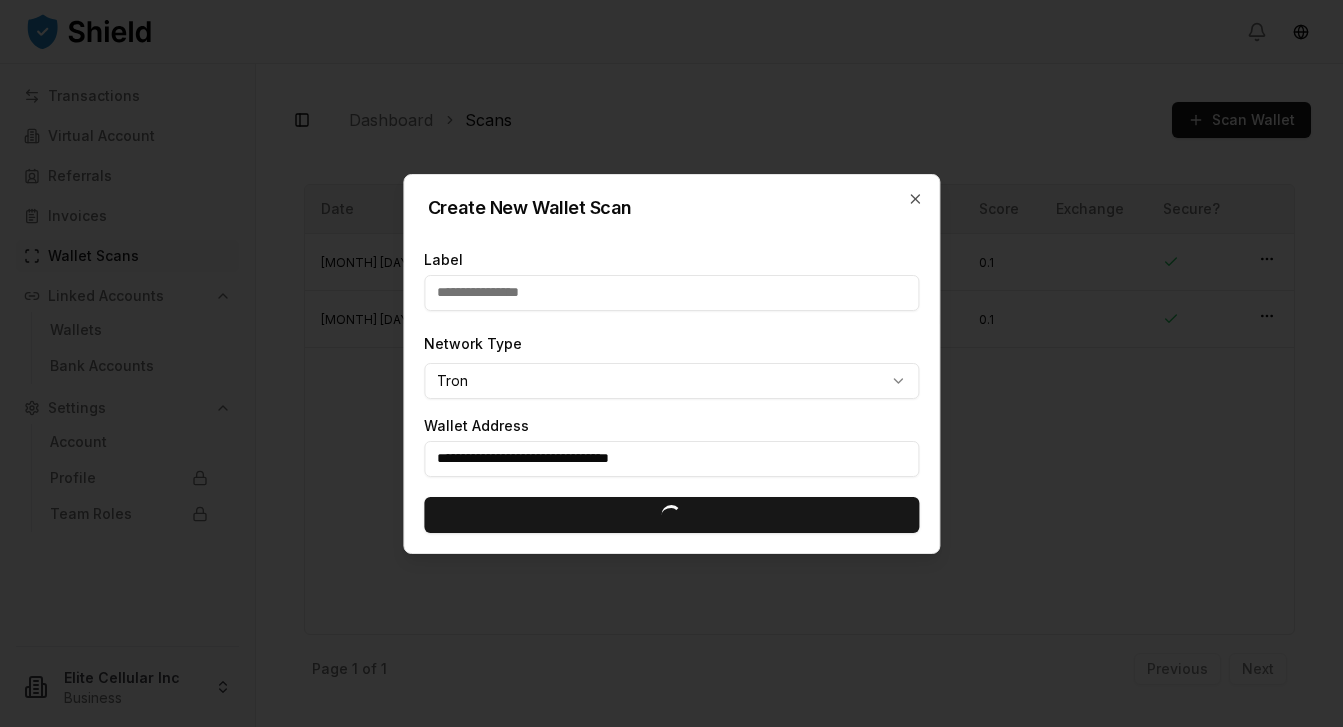 click on "**********" at bounding box center (671, 364) 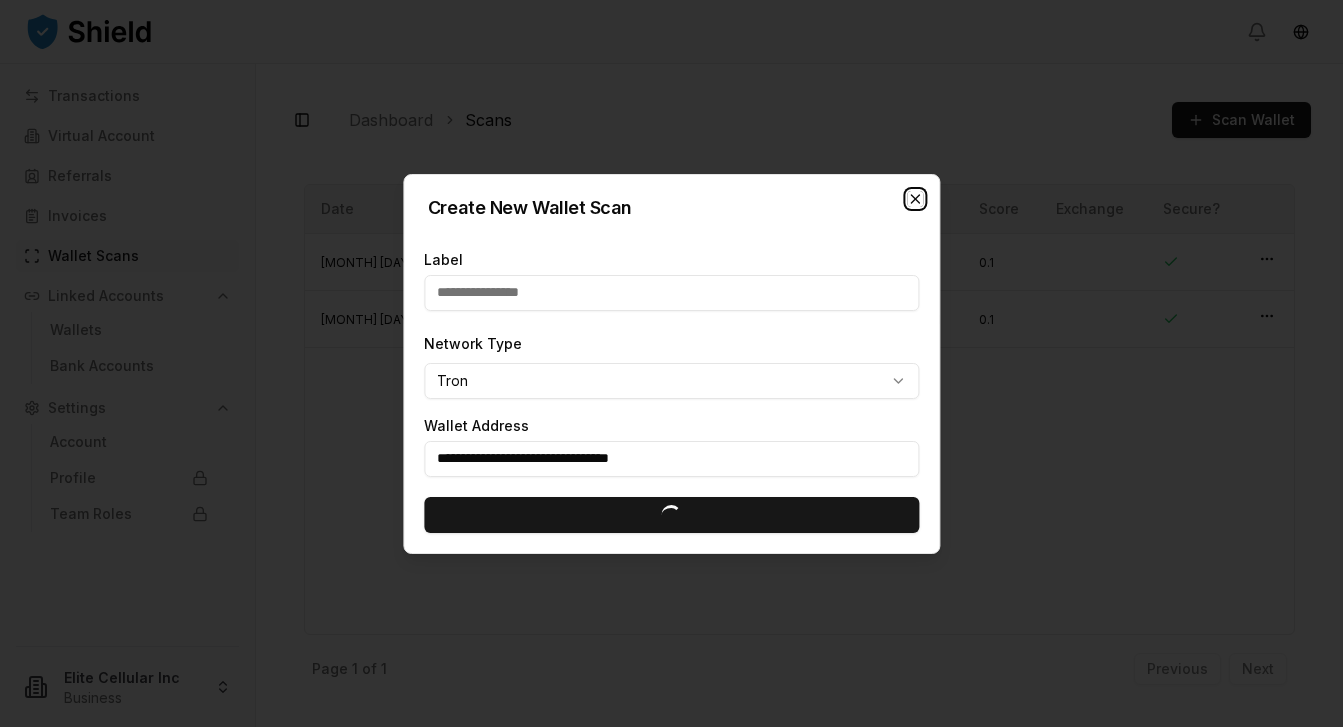 click 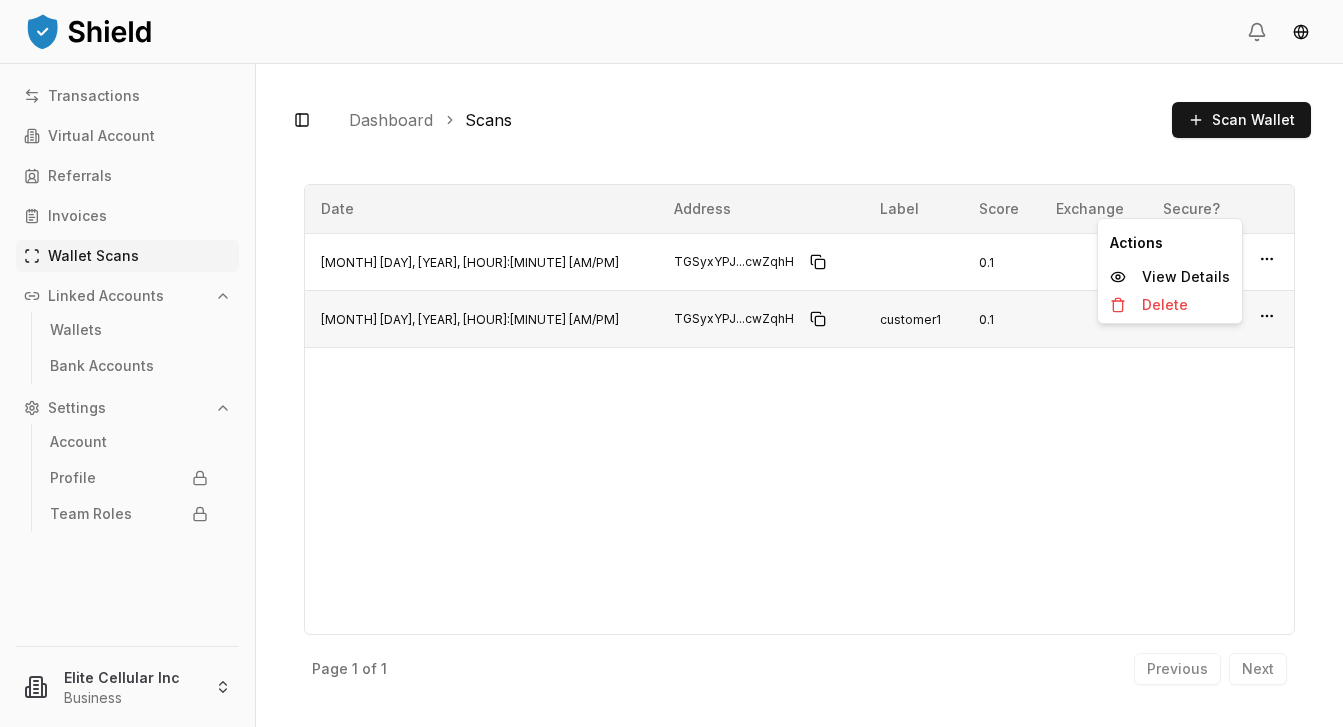 click 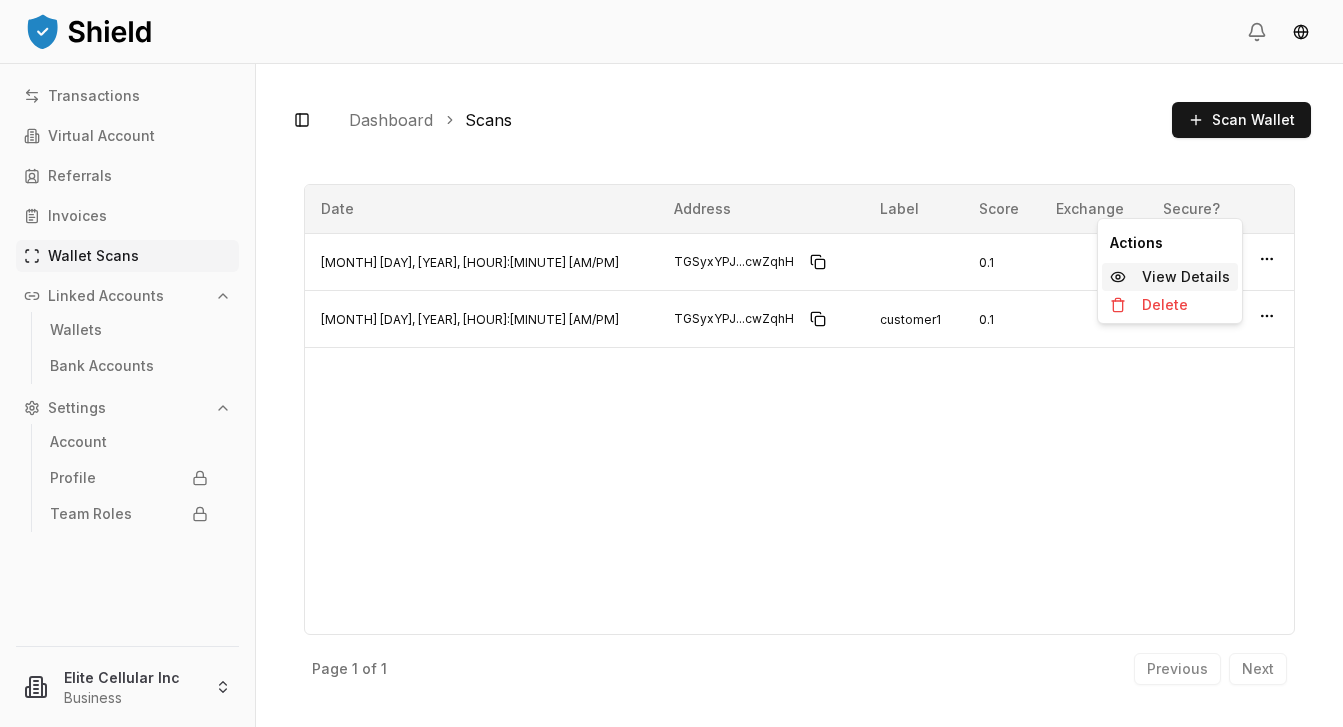 click on "View Details" at bounding box center [1186, 277] 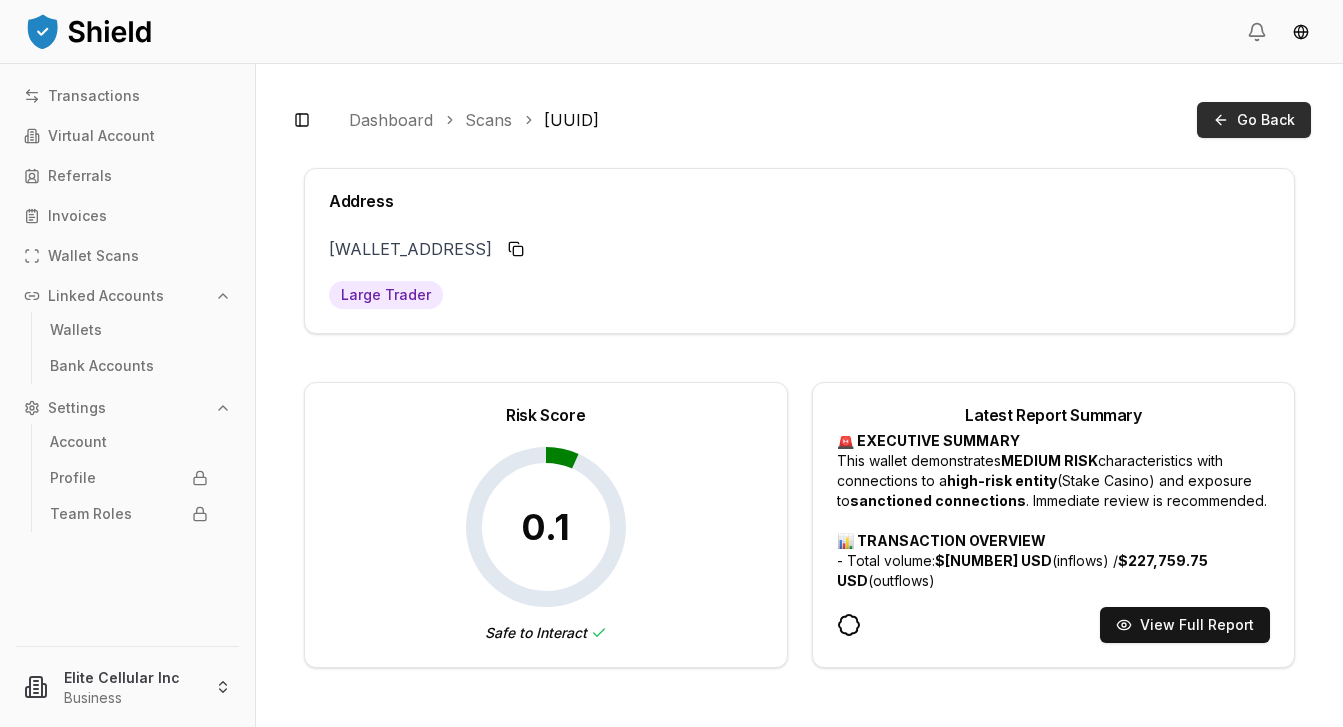 click on "Go Back" at bounding box center [1254, 120] 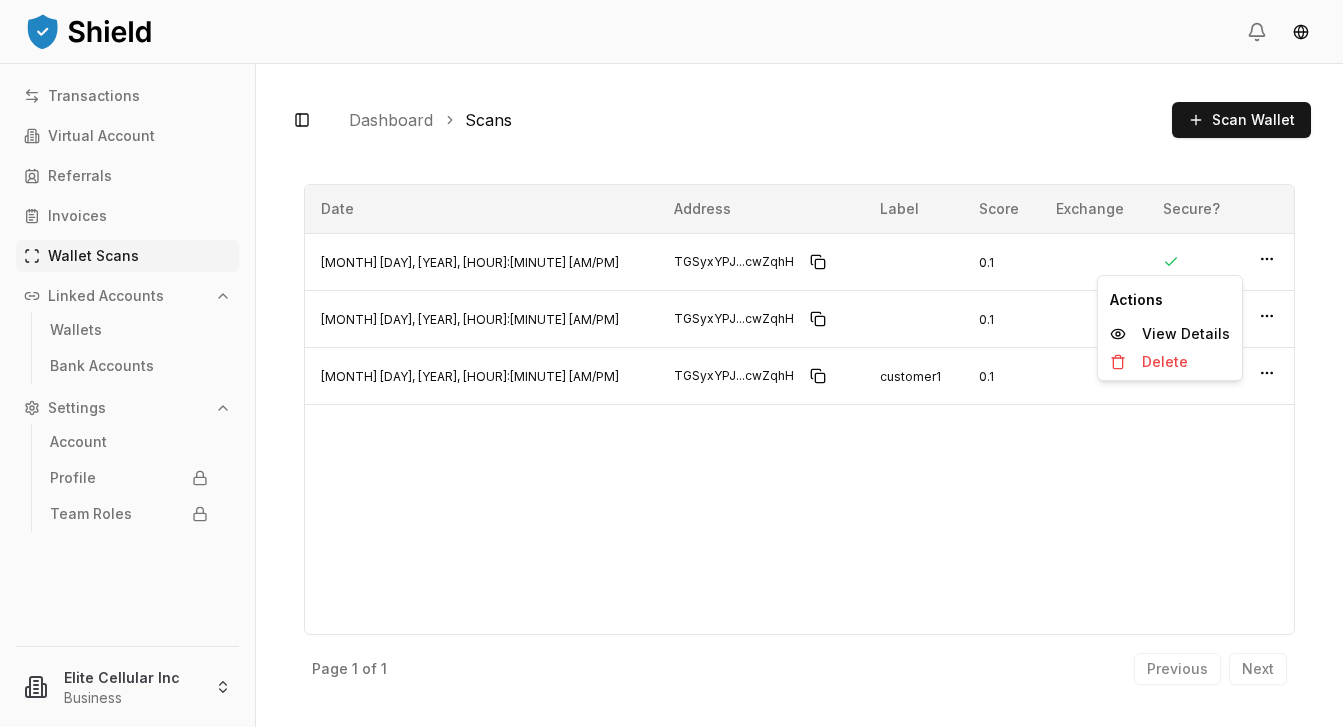 click on "Transactions Virtual Account Referrals Invoices Wallet Scans Linked Accounts Wallets Bank Accounts Settings Account Profile Team Roles Elite Cellular Inc Business Toggle Sidebar Dashboard Scans   Scan Wallet [WALLET_ADDRESS] [WALLET_ADDRESS] Tag:  Risk Score: 0.1 Secure Wallet?:   Created:  [MONTH] [DAY], [YEAR], [HOUR]:[MINUTE] [AM/PM] [WALLET_ADDRESS] [WALLET_ADDRESS] Tag:  Risk Score: 0.1 Secure Wallet?:   Created:  [MONTH] [DAY], [YEAR], [HOUR]:[MINUTE] [AM/PM] [WALLET_ADDRESS] [WALLET_ADDRESS] Tag: customer1 Risk Score: 0.1 Secure Wallet?:   Created:  [MONTH] [DAY], [HOUR]:[MINUTE] [AM/PM] Page 1 of 1   Previous Next Date Address Label Score Exchange Secure?   [MONTH] [DAY], [YEAR], [HOUR]:[MINUTE] [AM/PM]   [WALLET_ADDRESS]     0.1         [MONTH] [DAY], [YEAR], [HOUR]:[MINUTE] [AM/PM]   [WALLET_ADDRESS]     0.1         [MONTH] [DAY], [HOUR]:[MINUTE]   [WALLET_ADDRESS]   customer1   0.1       Page 1 of 1 Previous Next Actions View Details Delete" at bounding box center (671, 363) 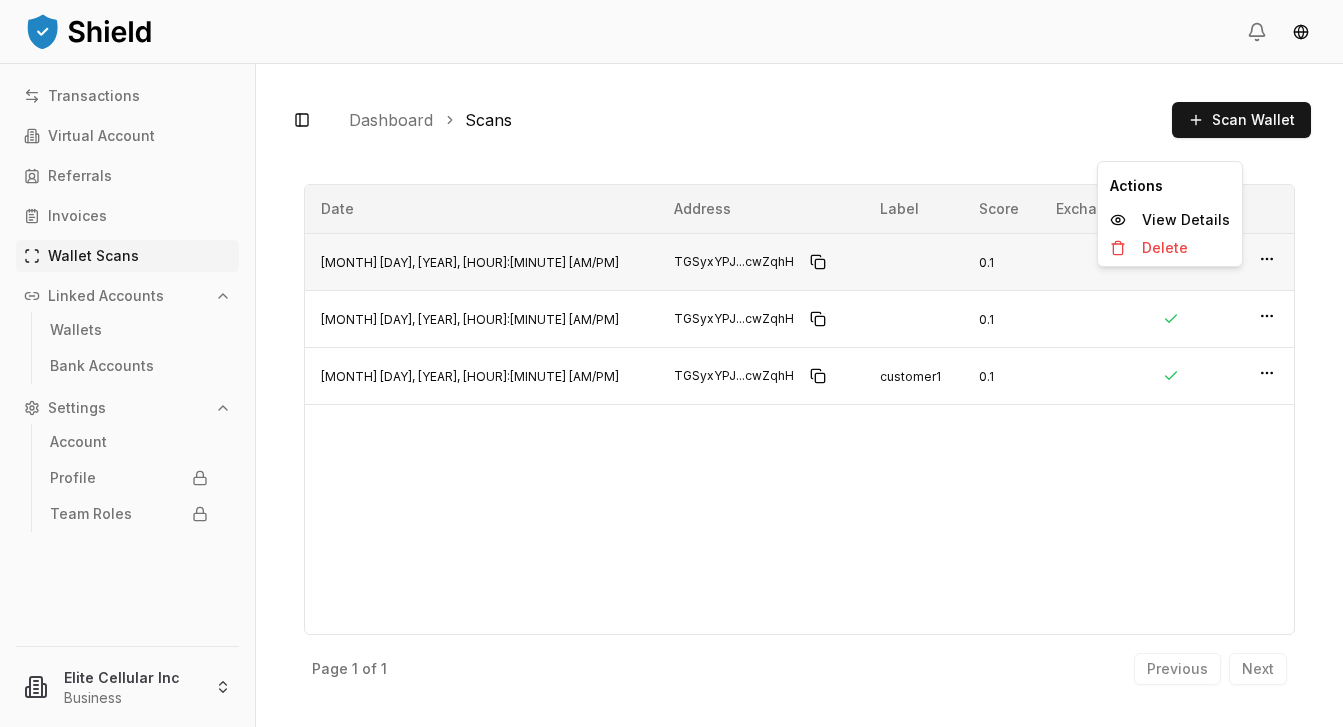 click 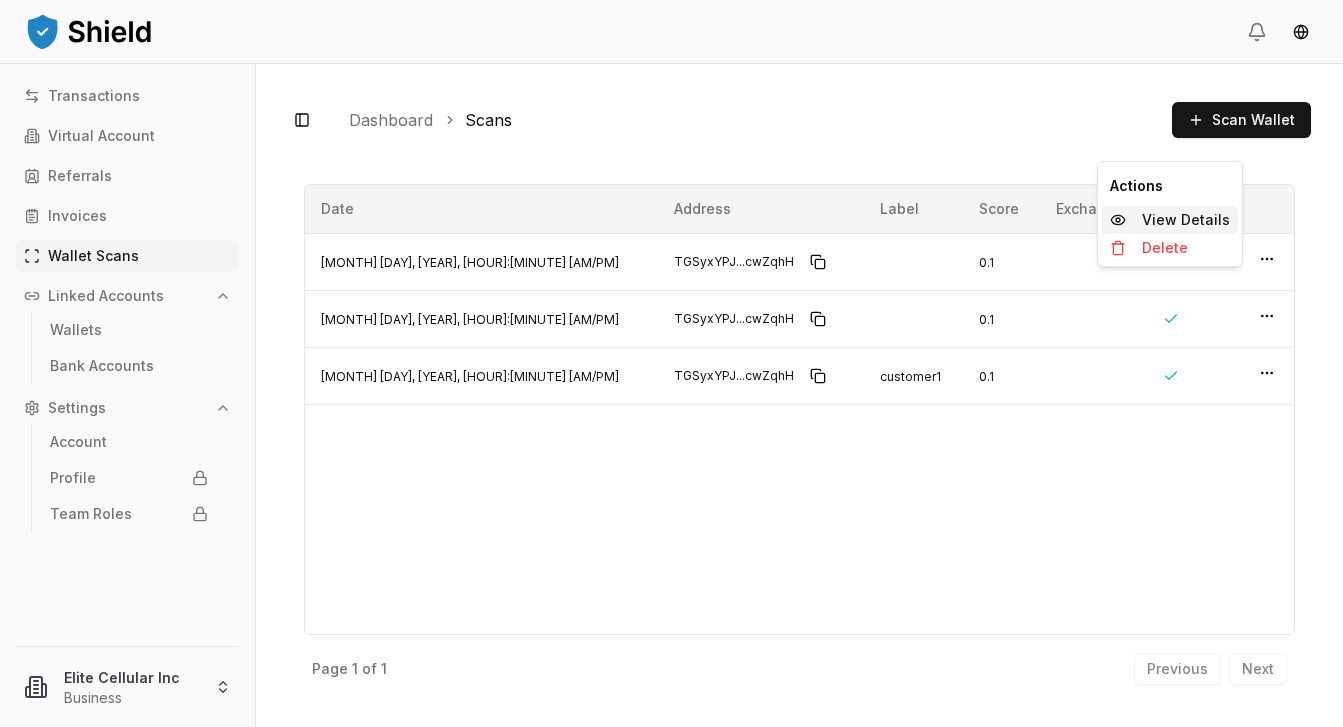 click on "View Details" at bounding box center (1186, 220) 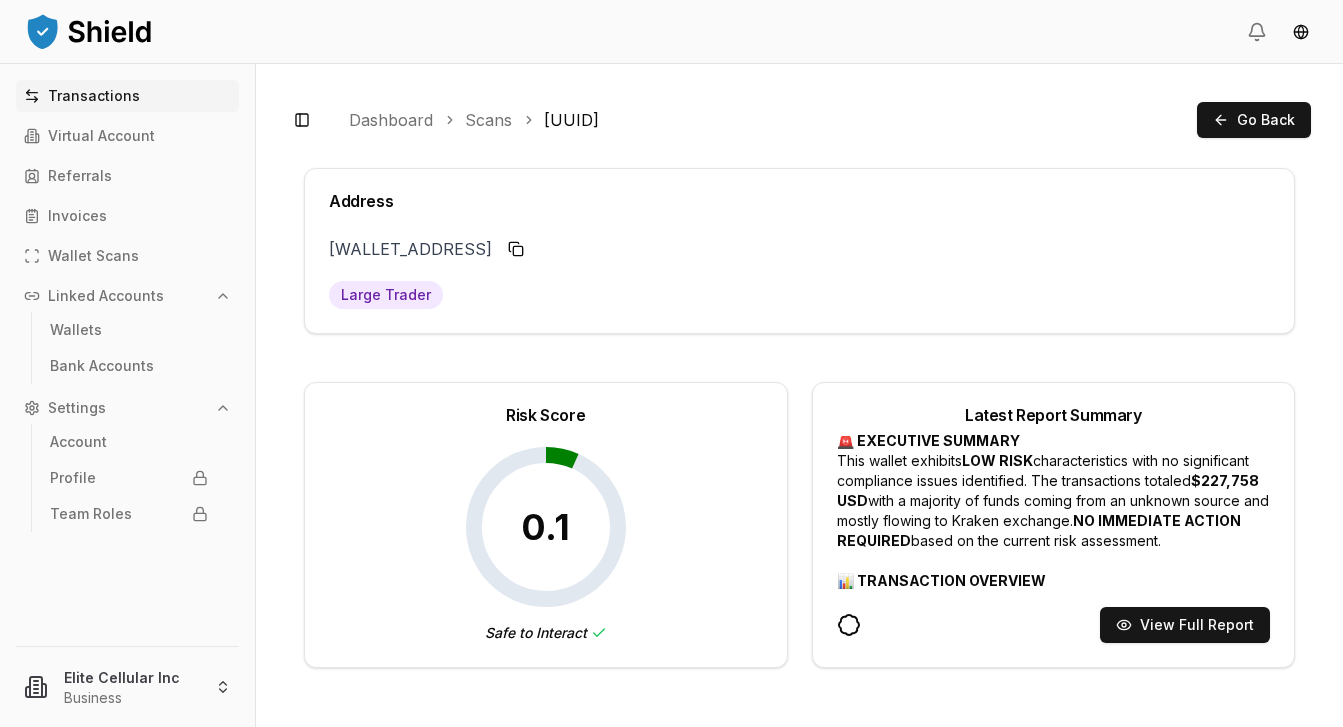 click on "Transactions" at bounding box center [94, 96] 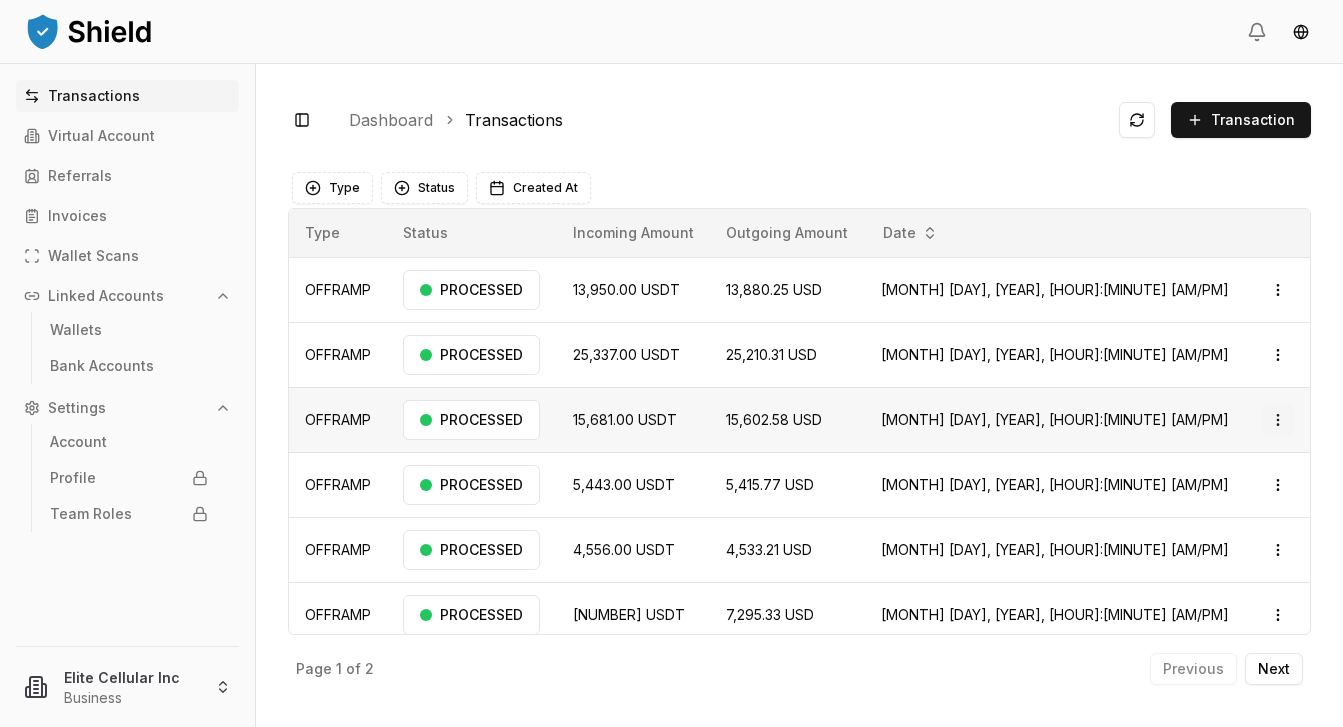 click on "Transactions Virtual Account Referrals Invoices Wallet Scans Linked Accounts Wallets Bank Accounts Settings Account Profile Team Roles Elite Cellular Inc Business Toggle Sidebar Dashboard Transactions   Transaction OFFRAMP   [NUMBER] USDT   [NUMBER] USD [MONTH] [DAY], [YEAR], [HOUR]:[MINUTE] [AM/PM] PROCESSED Open menu OFFRAMP   [NUMBER] USDT   [NUMBER] USD [MONTH] [DAY], [YEAR], [HOUR]:[MINUTE] [AM/PM] PROCESSED Open menu OFFRAMP   [NUMBER] USDT   [NUMBER] USD [MONTH] [DAY], [YEAR], [HOUR]:[MINUTE] [AM/PM] PROCESSED Open menu OFFRAMP   [NUMBER] USDT   [NUMBER] USD [MONTH] [DAY], [YEAR], [HOUR]:[MINUTE] [AM/PM] PROCESSED Open menu OFFRAMP   [NUMBER] USDT   [NUMBER] USD [MONTH] [DAY], [YEAR], [HOUR]:[MINUTE] [AM/PM] PROCESSED Open menu OFFRAMP   [NUMBER] USDT   [NUMBER] USD [MONTH] [DAY], [YEAR], [HOUR]:[MINUTE] [AM/PM] PROCESSED Open menu OFFRAMP   [NUMBER] USDT   [NUMBER] USD [MONTH] [DAY], [YEAR], [HOUR]:[MINUTE] [AM/PM] PROCESSED Open menu OFFRAMP   [NUMBER] USDT   [NUMBER] USD [MONTH] [DAY], [YEAR], [HOUR]:[MINUTE] [AM/PM] PROCESSED Open menu Page 1 of 2 Previous Next Type Status Created At Type Status Incoming Amount Outgoing Amount Date   OFFRAMP   PROCESSED   [NUMBER]   USDT     USD" at bounding box center [671, 363] 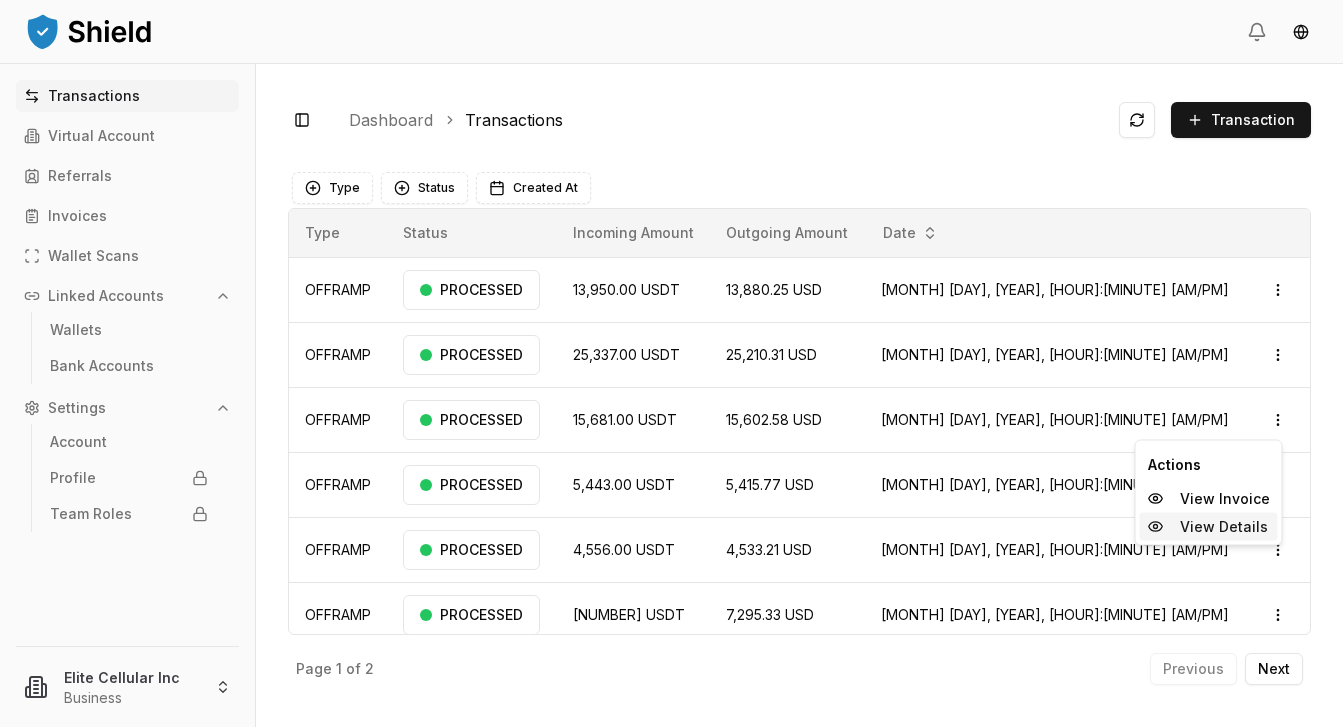 click on "View Details" at bounding box center (1224, 527) 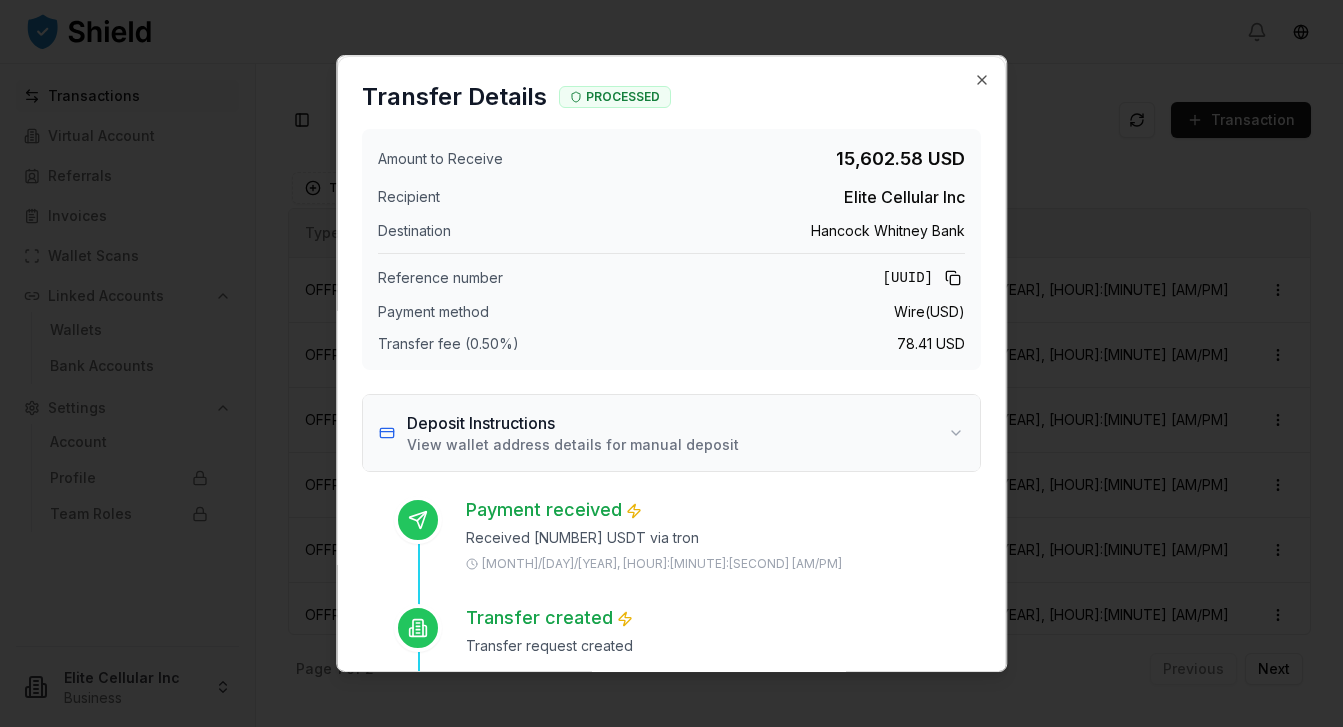 click on "Deposit Instructions View wallet address details for manual deposit" at bounding box center (672, 433) 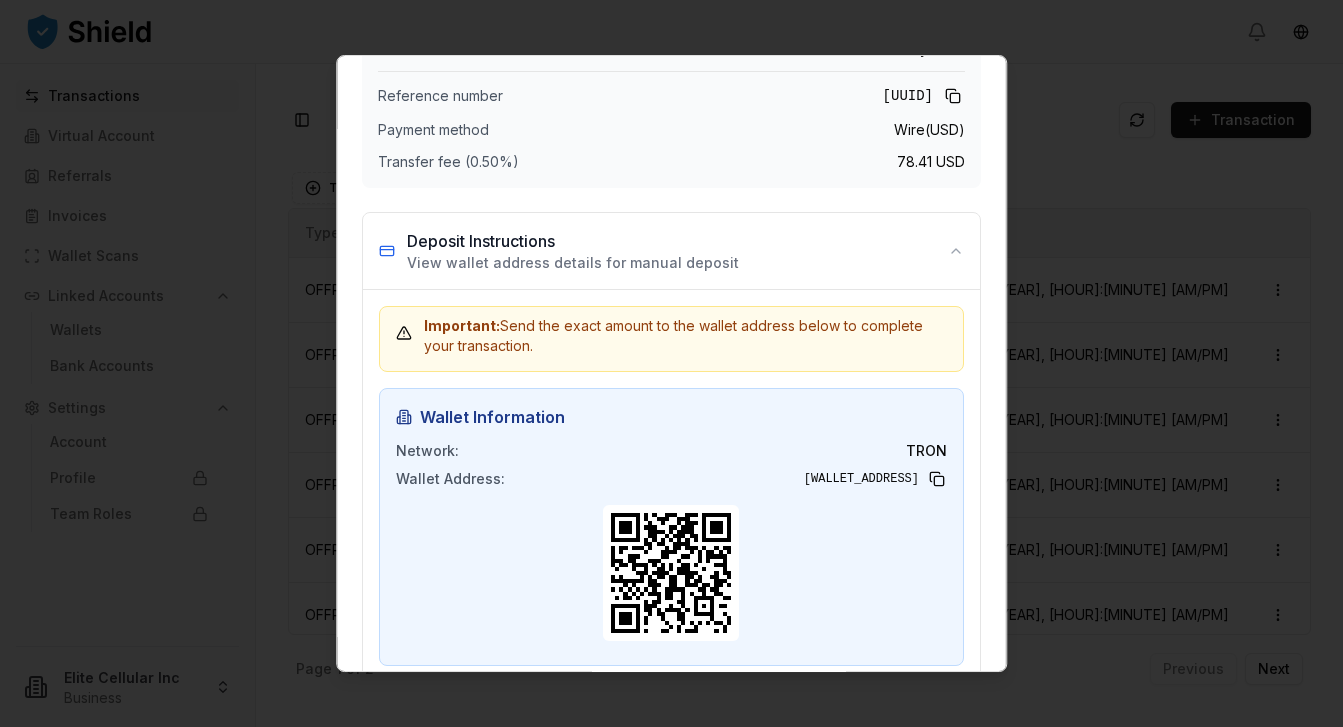 scroll, scrollTop: 0, scrollLeft: 0, axis: both 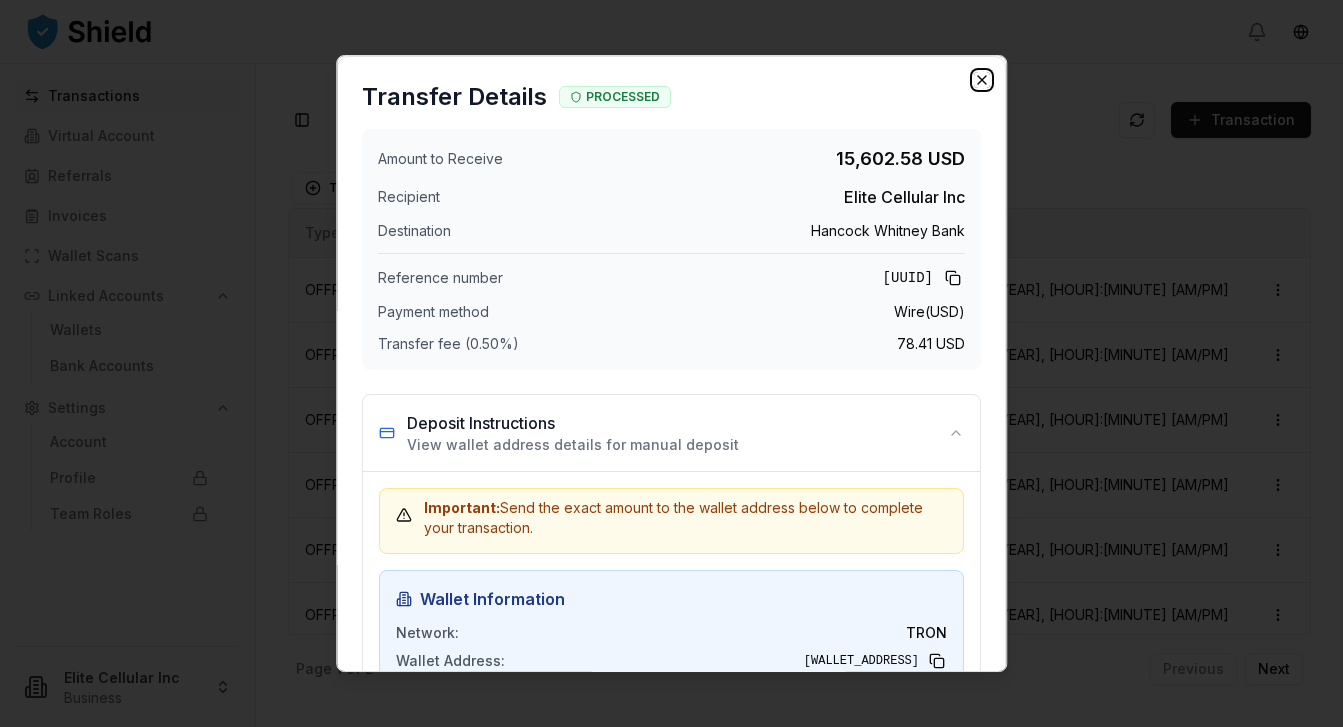 click 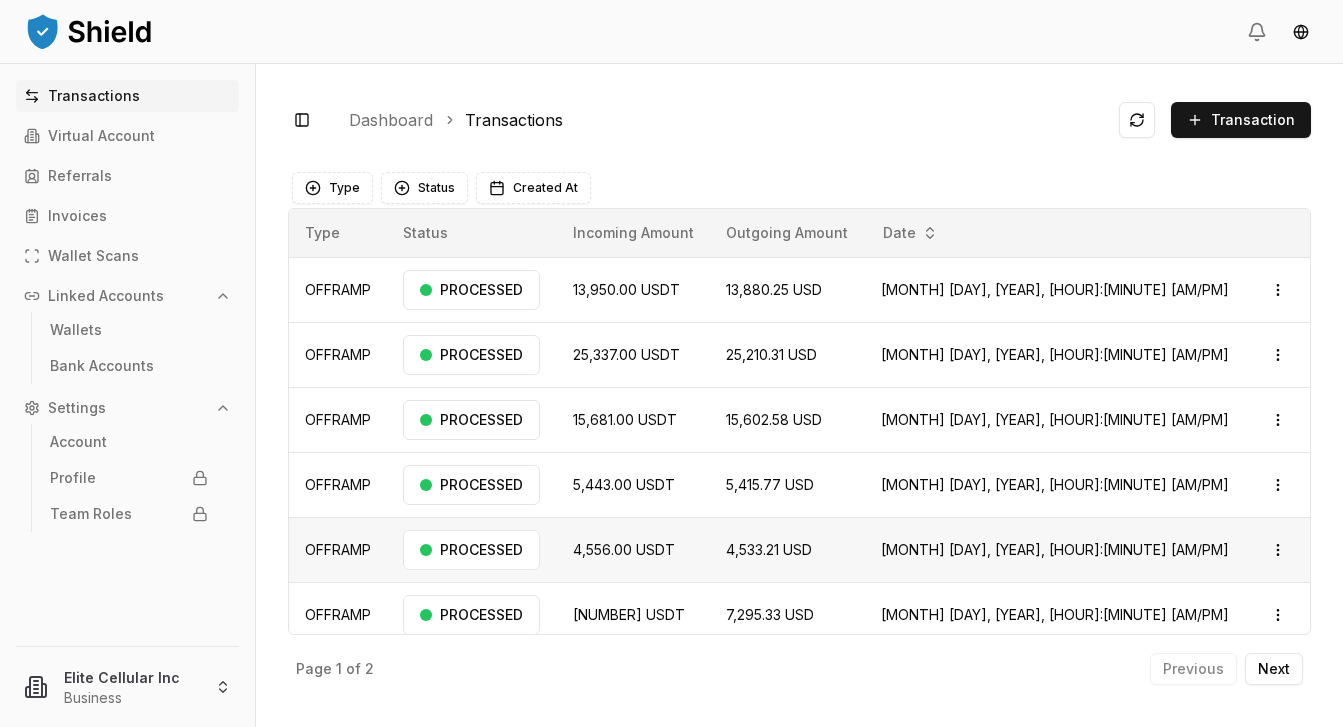scroll, scrollTop: 18, scrollLeft: 0, axis: vertical 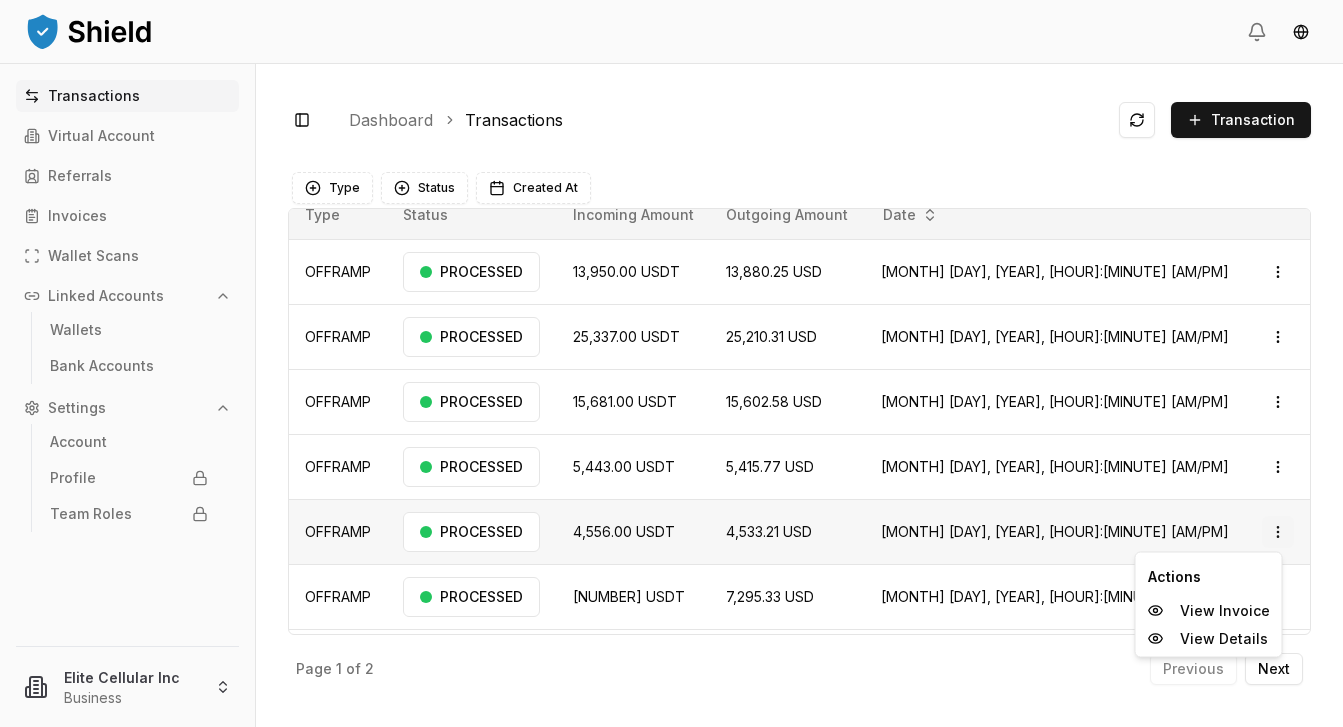 click on "Transactions Virtual Account Referrals Invoices Wallet Scans Linked Accounts Wallets Bank Accounts Settings Account Profile Team Roles Elite Cellular Inc Business Toggle Sidebar Dashboard Transactions   Transaction OFFRAMP   [NUMBER] USDT   [NUMBER] USD [MONTH] [DAY], [YEAR], [HOUR]:[MINUTE] [AM/PM] PROCESSED Open menu OFFRAMP   [NUMBER] USDT   [NUMBER] USD [MONTH] [DAY], [YEAR], [HOUR]:[MINUTE] [AM/PM] PROCESSED Open menu OFFRAMP   [NUMBER] USDT   [NUMBER] USD [MONTH] [DAY], [YEAR], [HOUR]:[MINUTE] [AM/PM] PROCESSED Open menu OFFRAMP   [NUMBER] USDT   [NUMBER] USD [MONTH] [DAY], [YEAR], [HOUR]:[MINUTE] [AM/PM] PROCESSED Open menu OFFRAMP   [NUMBER] USDT   [NUMBER] USD [MONTH] [DAY], [YEAR], [HOUR]:[MINUTE] [AM/PM] PROCESSED Open menu OFFRAMP   [NUMBER] USDT   [NUMBER] USD [MONTH] [DAY], [YEAR], [HOUR]:[MINUTE] [AM/PM] PROCESSED Open menu OFFRAMP   [NUMBER] USDT   [NUMBER] USD [MONTH] [DAY], [YEAR], [HOUR]:[MINUTE] [AM/PM] PROCESSED Open menu OFFRAMP   [NUMBER] USDT   [NUMBER] USD [MONTH] [DAY], [YEAR], [HOUR]:[MINUTE] [AM/PM] PROCESSED Open menu Page 1 of 2 Previous Next Type Status Created At Type Status Incoming Amount Outgoing Amount Date   OFFRAMP   PROCESSED   [NUMBER]   USDT     USD" at bounding box center [671, 363] 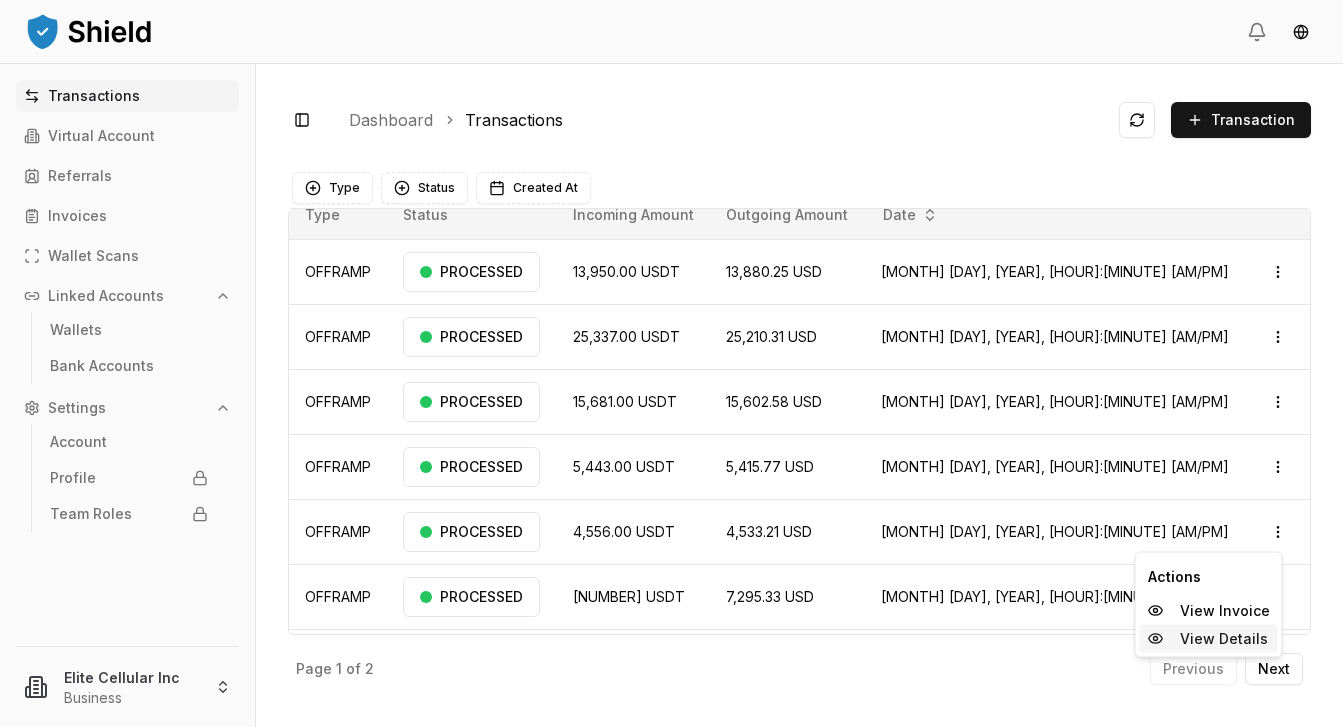 click on "View Details" at bounding box center (1224, 639) 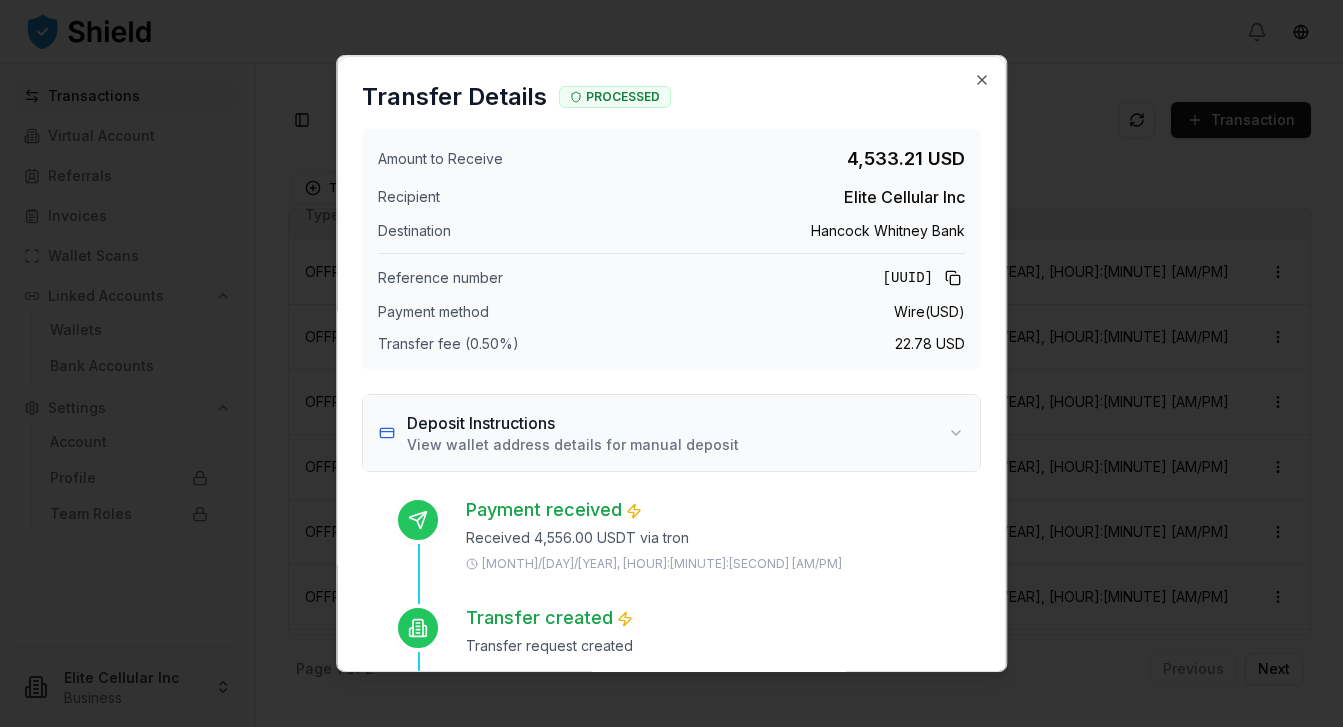 click on "Deposit Instructions View wallet address details for manual deposit" at bounding box center (672, 433) 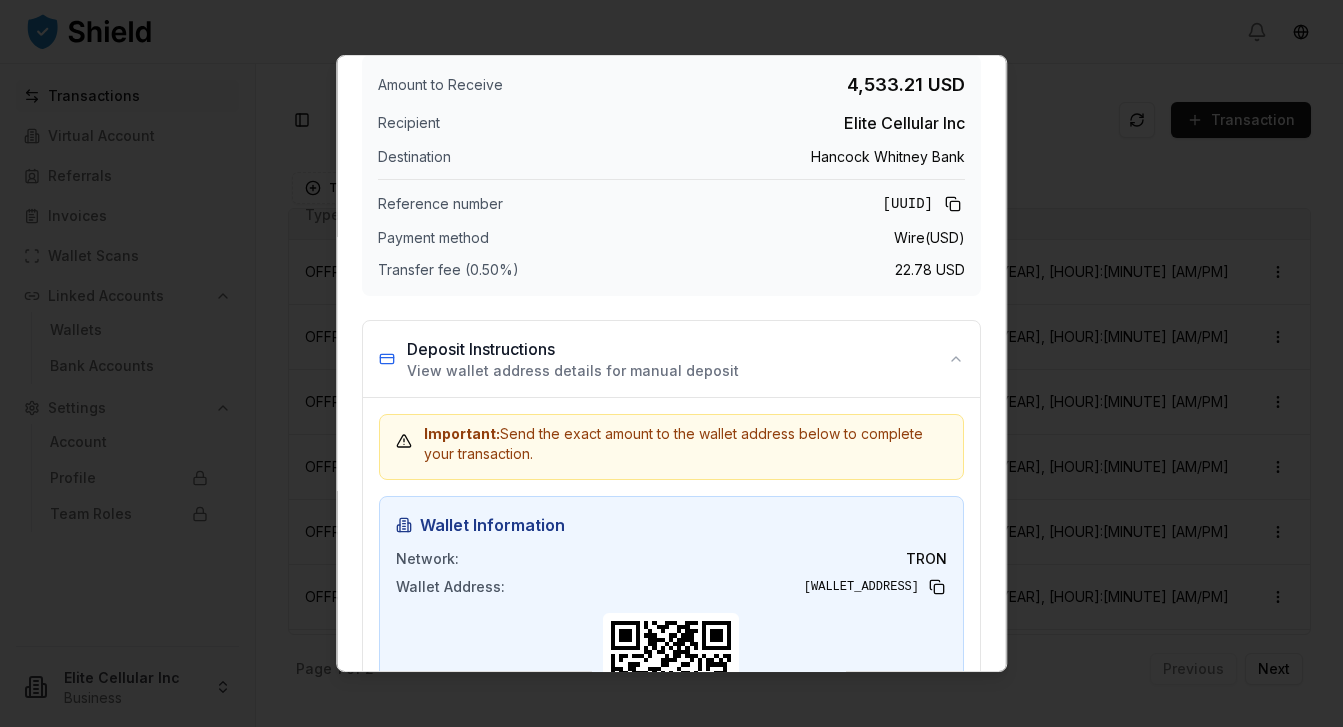 scroll, scrollTop: 0, scrollLeft: 0, axis: both 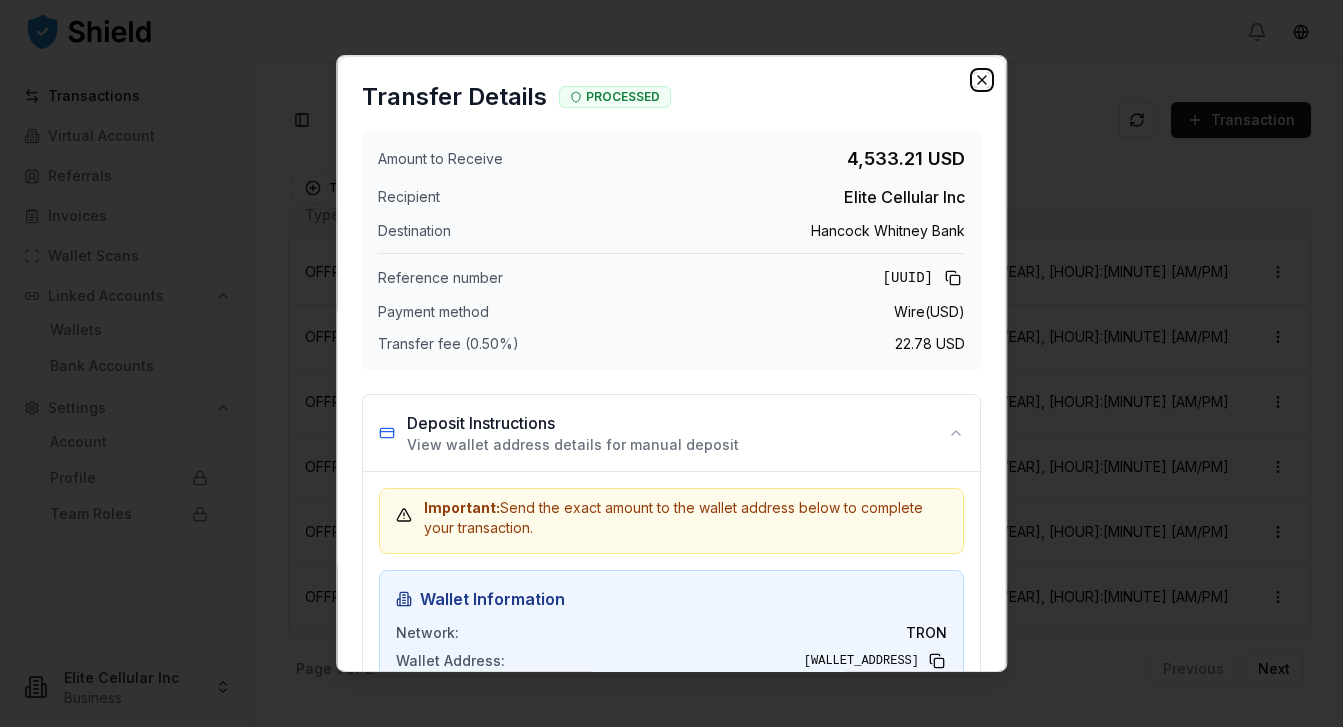 click 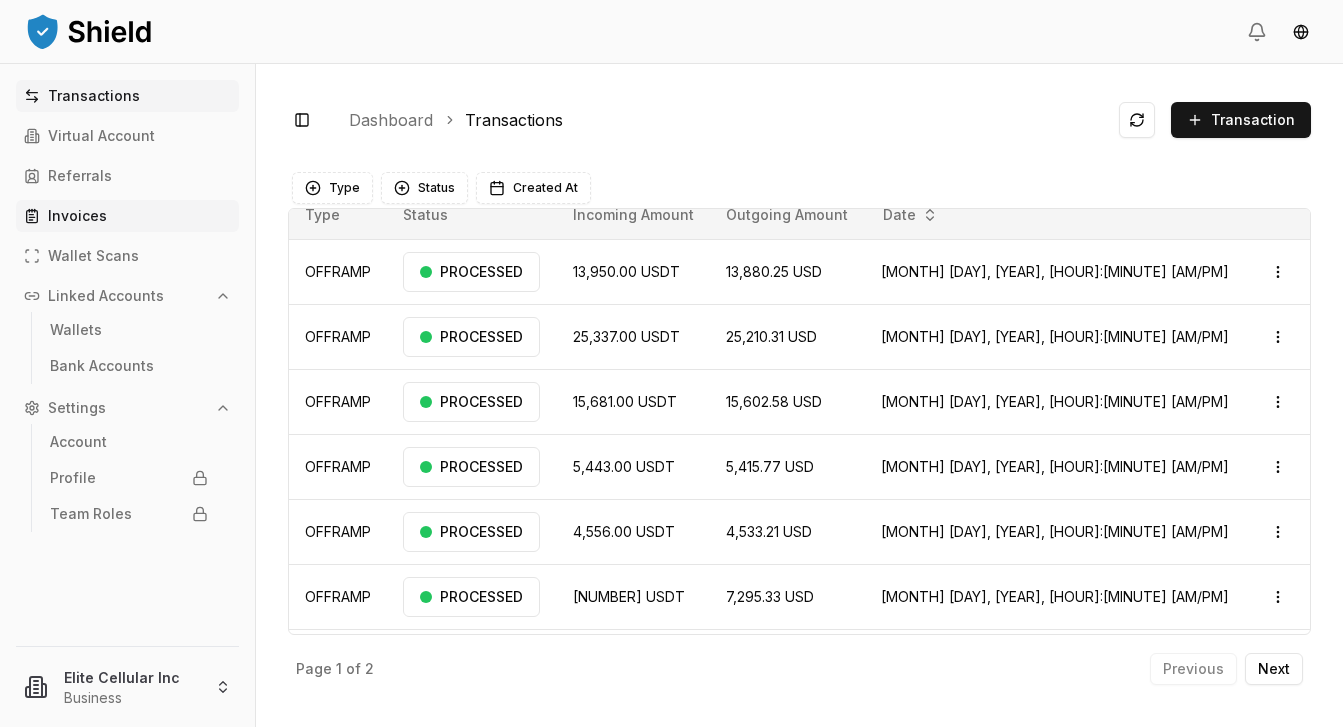 click on "Invoices" at bounding box center (77, 216) 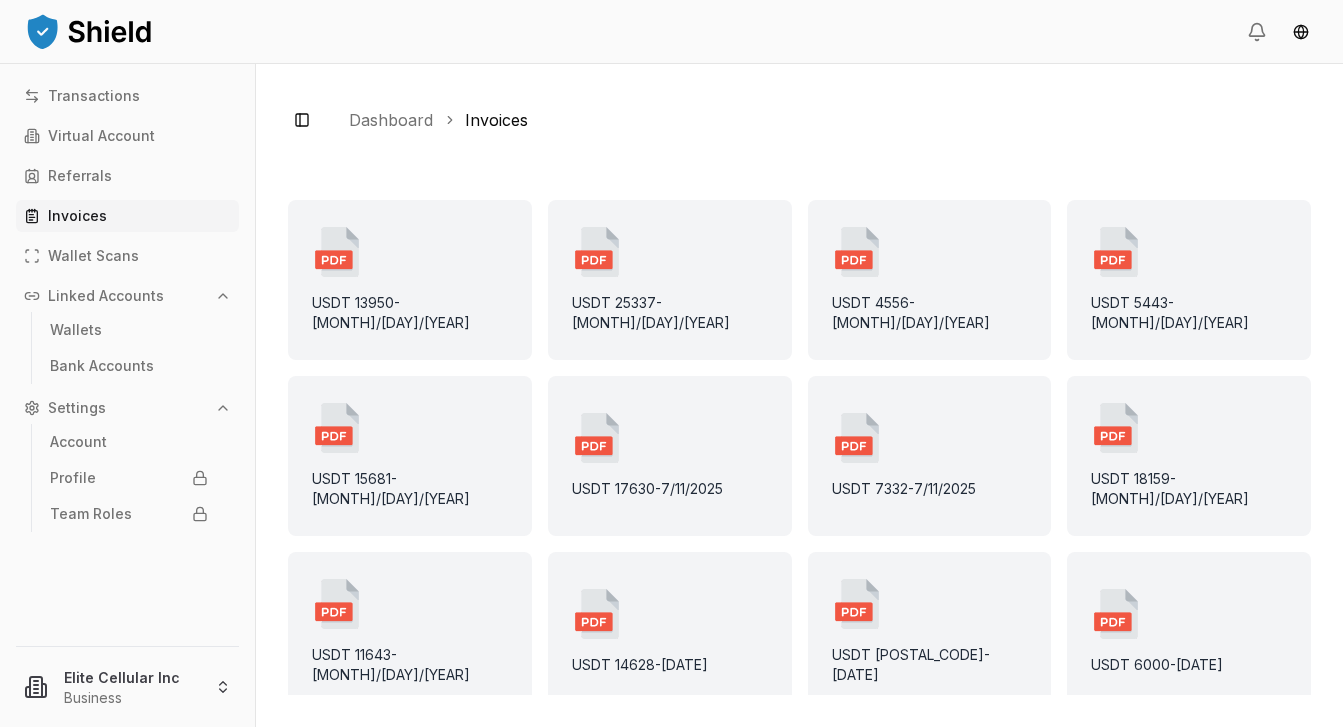 click on "USDT   [NUMBER]  -  [MONTH]/[DAY]/[YEAR]" at bounding box center [410, 280] 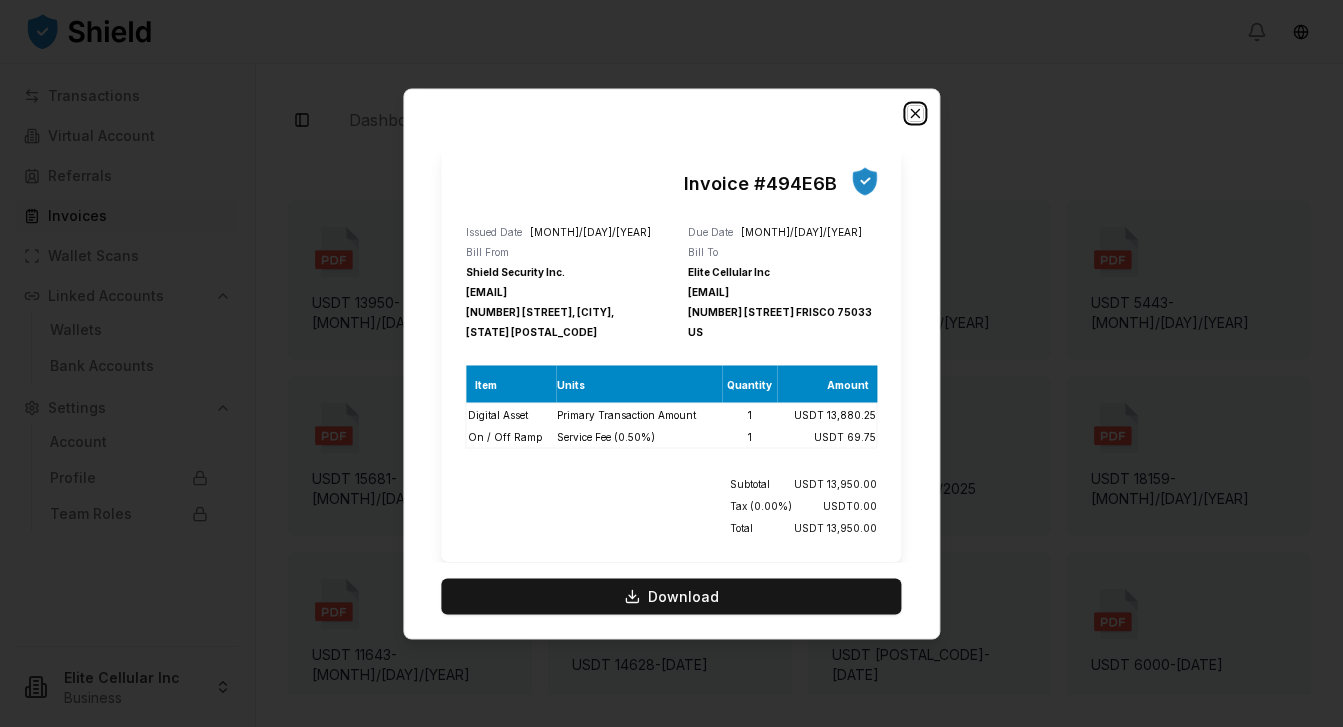 click 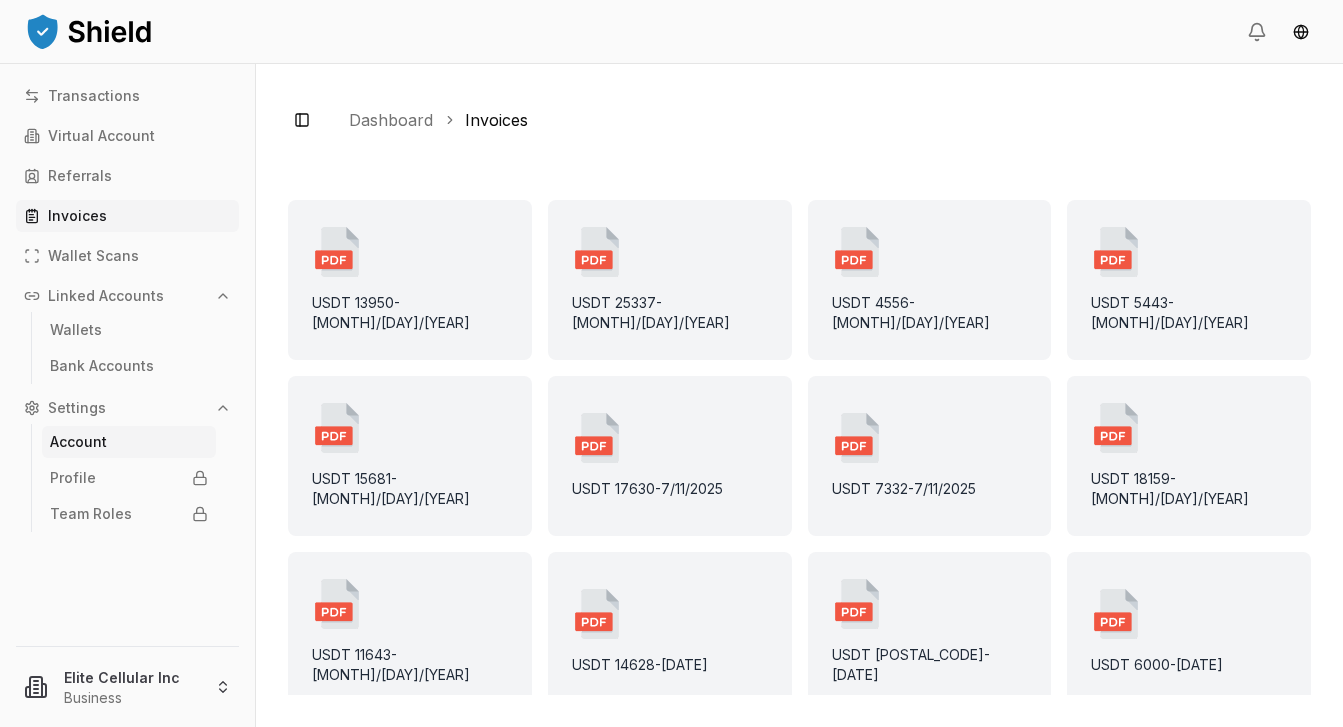 click on "Account" at bounding box center (78, 442) 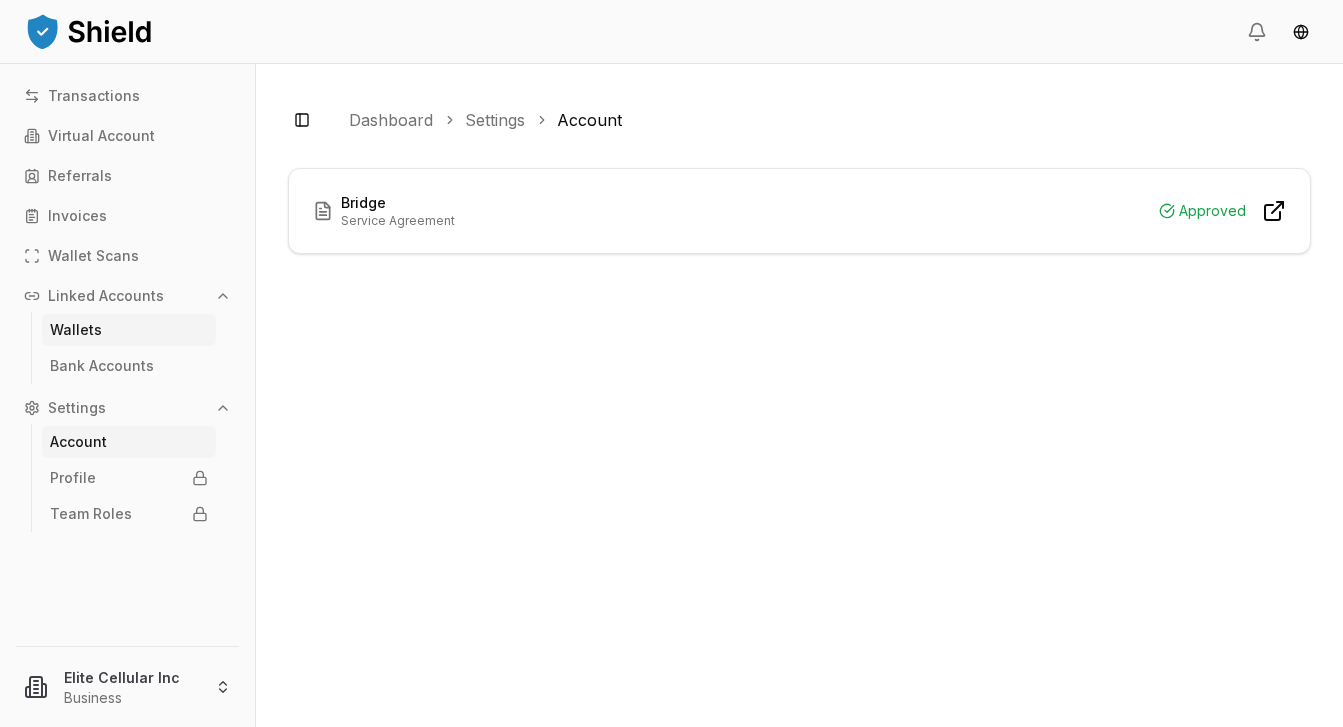 click on "Wallets" at bounding box center (76, 330) 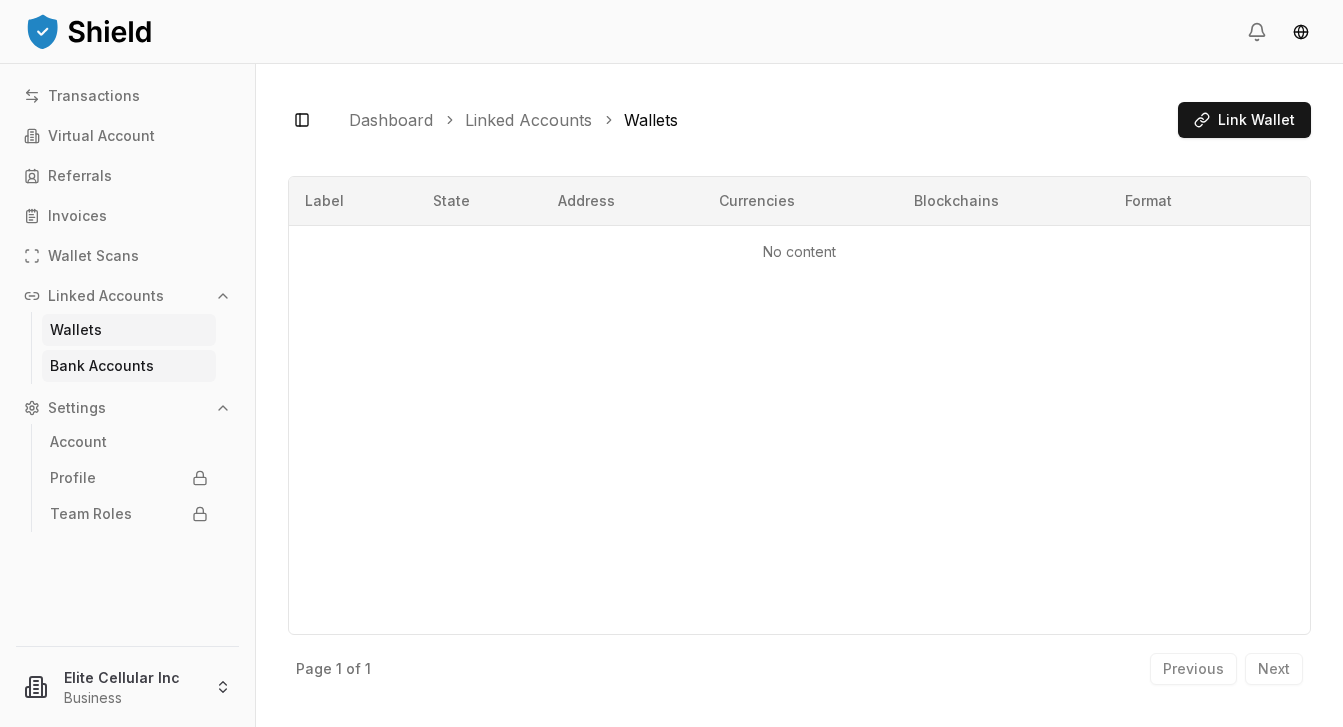 click on "Bank Accounts" at bounding box center (102, 366) 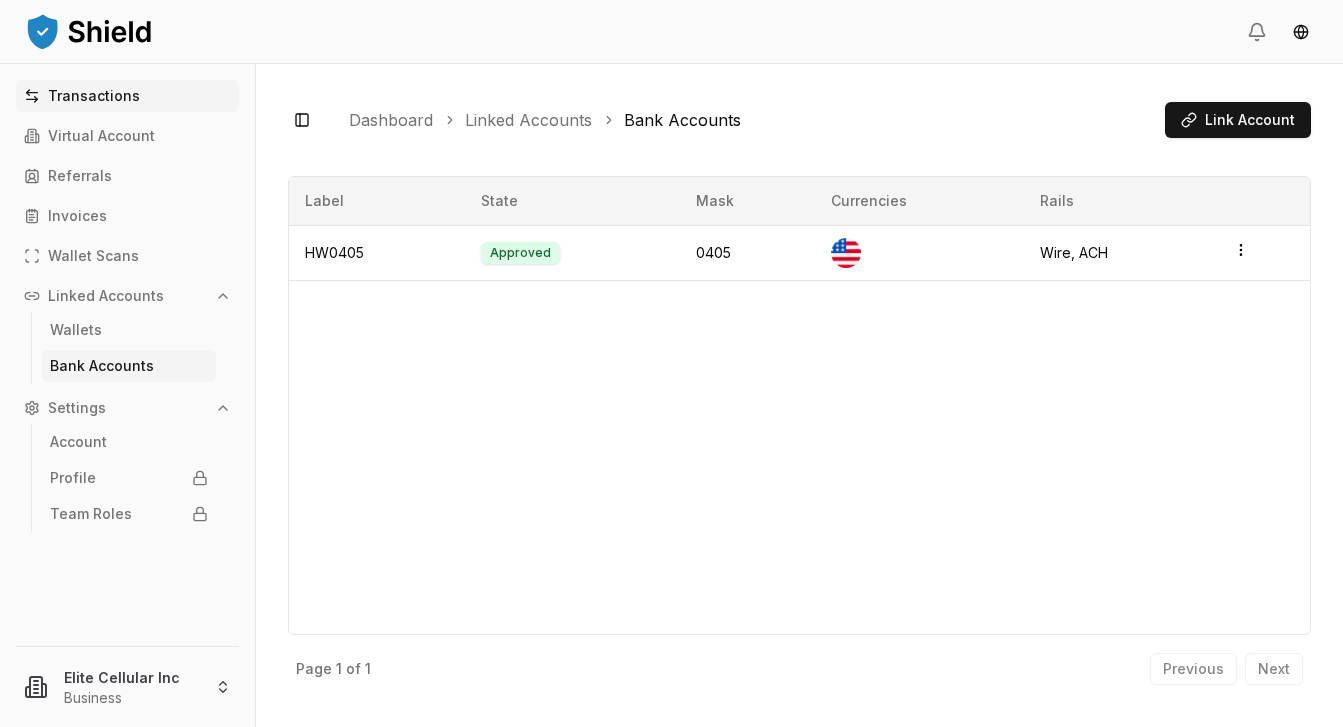 click on "Transactions" at bounding box center [127, 96] 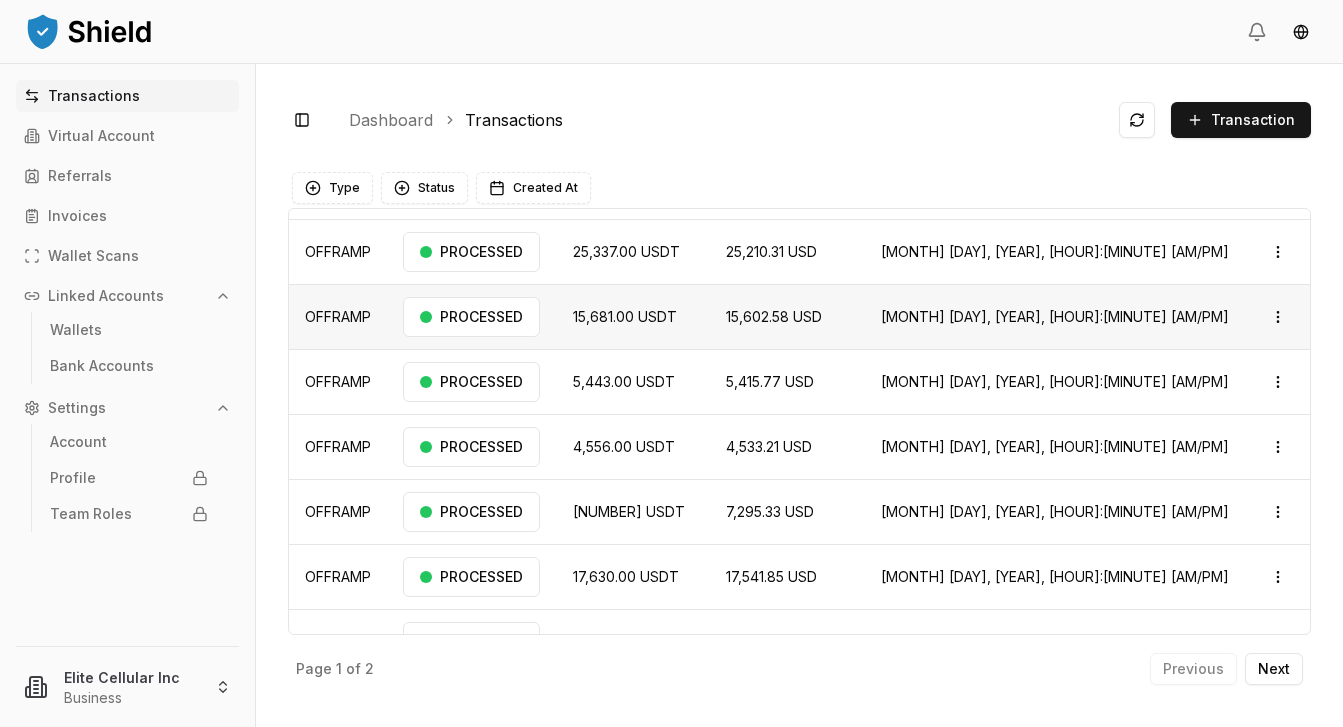 scroll, scrollTop: 142, scrollLeft: 0, axis: vertical 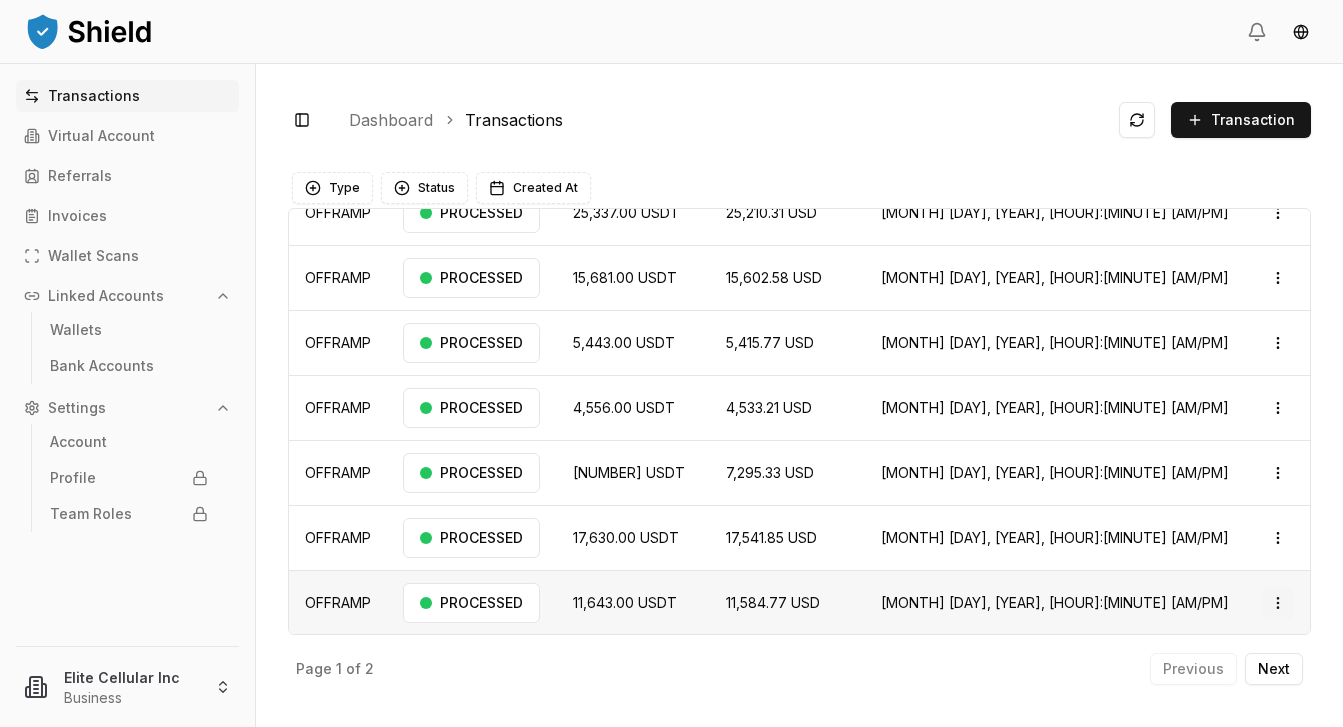 click on "Transactions Virtual Account Referrals Invoices Wallet Scans Linked Accounts Wallets Bank Accounts Settings Account Profile Team Roles Elite Cellular Inc Business Toggle Sidebar Dashboard Transactions   Transaction OFFRAMP   [NUMBER] USDT   [NUMBER] USD [MONTH] [DAY], [YEAR], [HOUR]:[MINUTE] [AM/PM] PROCESSED Open menu OFFRAMP   [NUMBER] USDT   [NUMBER] USD [MONTH] [DAY], [YEAR], [HOUR]:[MINUTE] [AM/PM] PROCESSED Open menu OFFRAMP   [NUMBER] USDT   [NUMBER] USD [MONTH] [DAY], [YEAR], [HOUR]:[MINUTE] [AM/PM] PROCESSED Open menu OFFRAMP   [NUMBER] USDT   [NUMBER] USD [MONTH] [DAY], [YEAR], [HOUR]:[MINUTE] [AM/PM] PROCESSED Open menu OFFRAMP   [NUMBER] USDT   [NUMBER] USD [MONTH] [DAY], [YEAR], [HOUR]:[MINUTE] [AM/PM] PROCESSED Open menu OFFRAMP   [NUMBER] USDT   [NUMBER] USD [MONTH] [DAY], [YEAR], [HOUR]:[MINUTE] [AM/PM] PROCESSED Open menu OFFRAMP   [NUMBER] USDT   [NUMBER] USD [MONTH] [DAY], [YEAR], [HOUR]:[MINUTE] [AM/PM] PROCESSED Open menu OFFRAMP   [NUMBER] USDT   [NUMBER] USD [MONTH] [DAY], [YEAR], [HOUR]:[MINUTE] [AM/PM] PROCESSED Open menu Page 1 of 2 Previous Next Type Status Created At Type Status Incoming Amount Outgoing Amount Date   OFFRAMP   PROCESSED   [NUMBER]   USDT     USD" at bounding box center (671, 363) 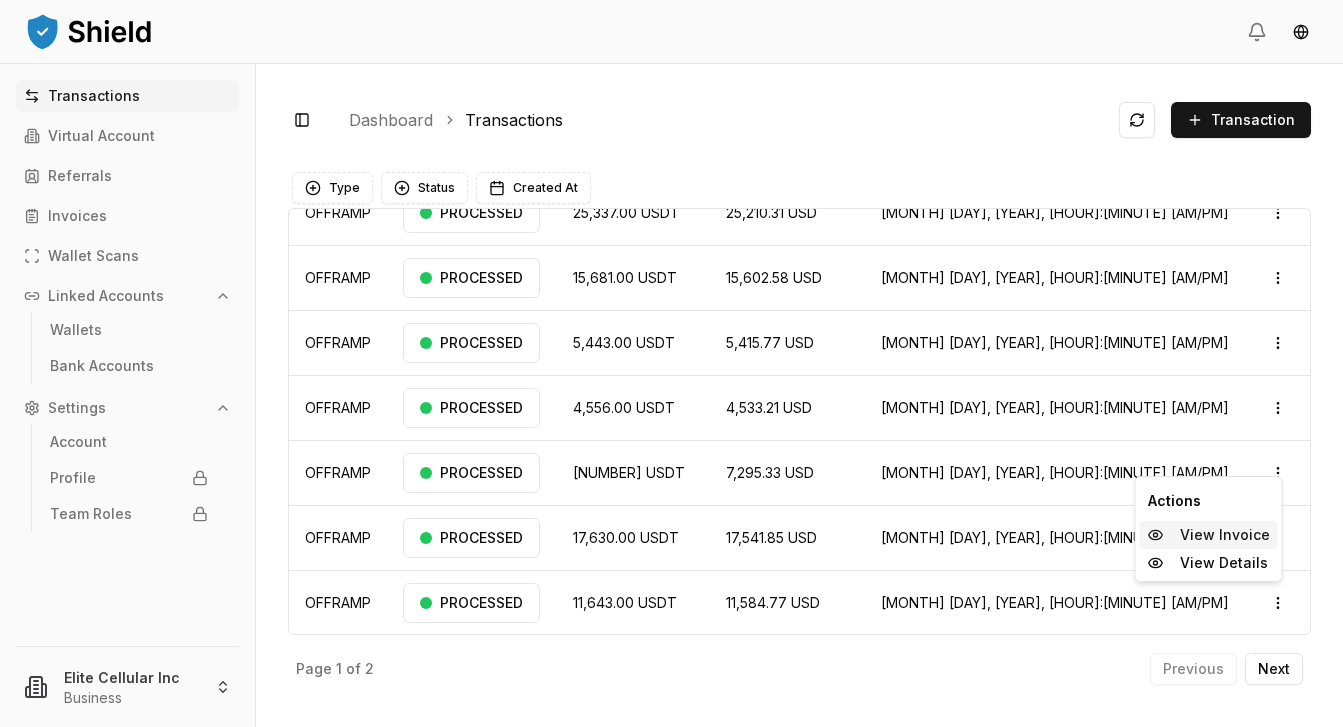 click on "View Invoice" at bounding box center (1225, 535) 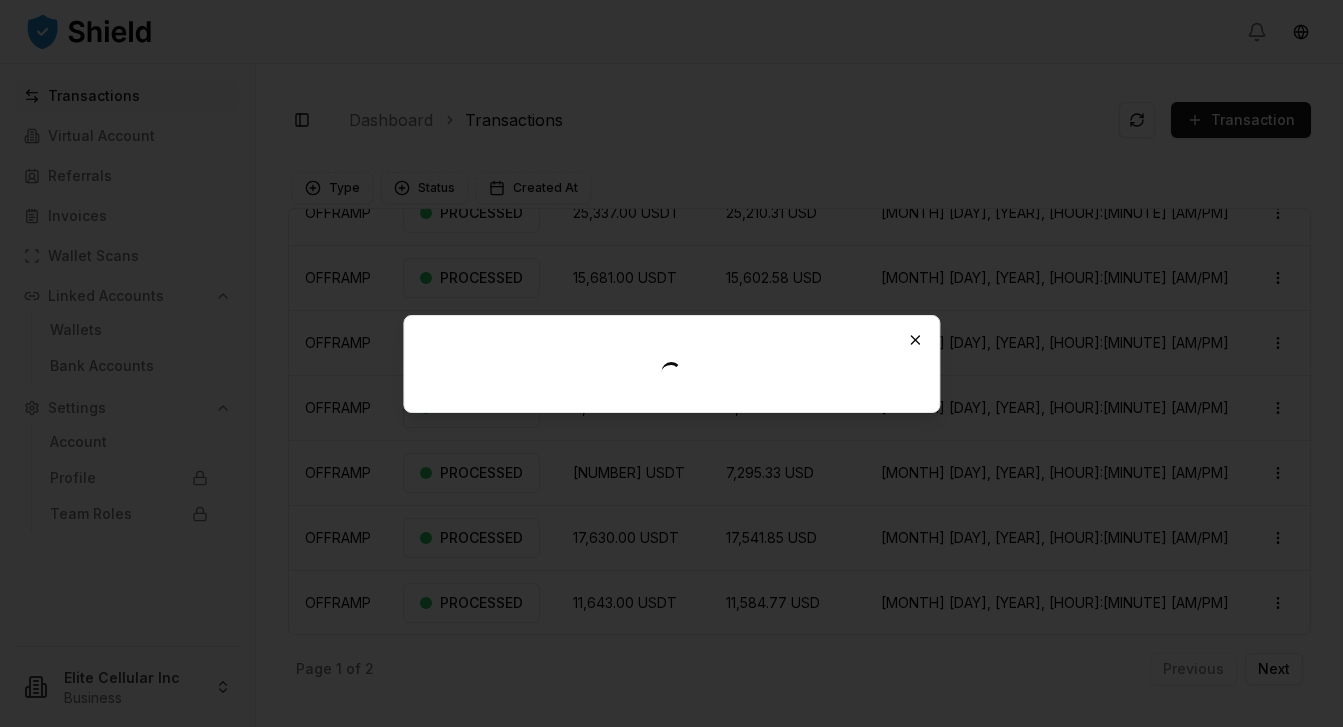 click 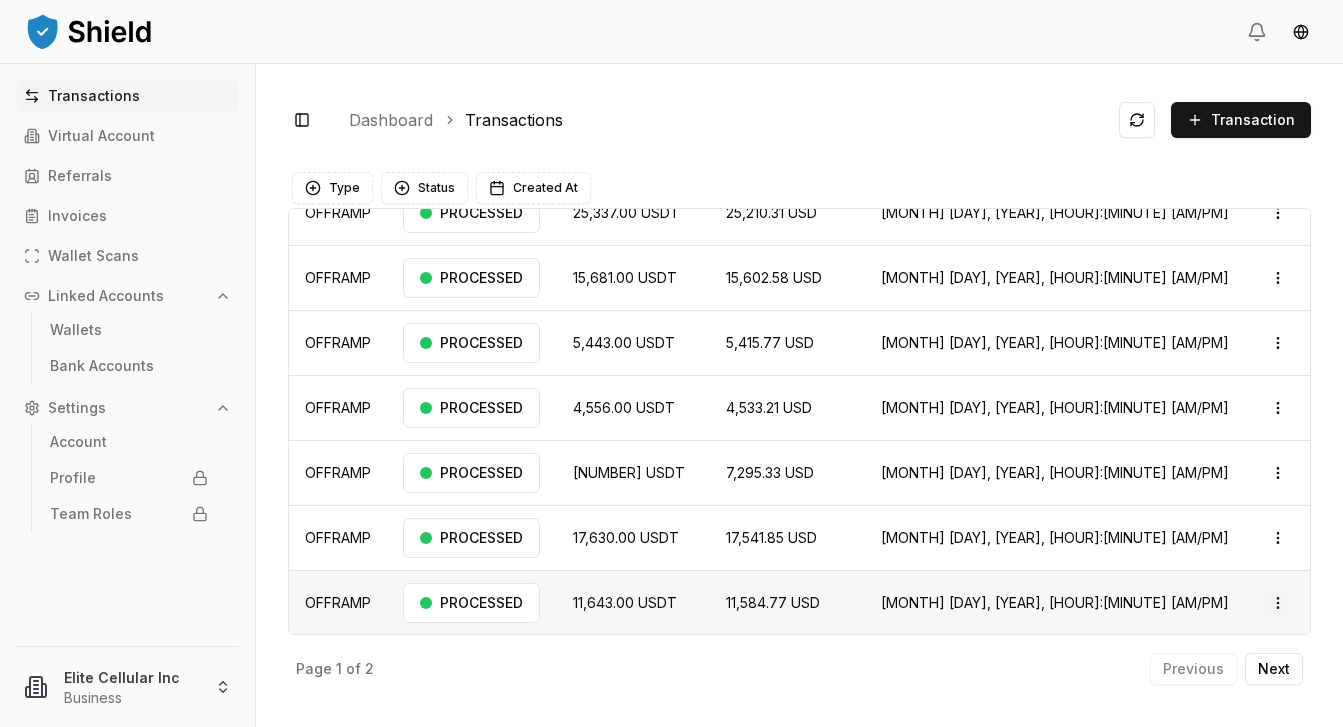 click on "Transactions Virtual Account Referrals Invoices Wallet Scans Linked Accounts Wallets Bank Accounts Settings Account Profile Team Roles Elite Cellular Inc Business Toggle Sidebar Dashboard Transactions   Transaction OFFRAMP   [NUMBER] USDT   [NUMBER] USD [MONTH] [DAY], [YEAR], [HOUR]:[MINUTE] [AM/PM] PROCESSED Open menu OFFRAMP   [NUMBER] USDT   [NUMBER] USD [MONTH] [DAY], [YEAR], [HOUR]:[MINUTE] [AM/PM] PROCESSED Open menu OFFRAMP   [NUMBER] USDT   [NUMBER] USD [MONTH] [DAY], [YEAR], [HOUR]:[MINUTE] [AM/PM] PROCESSED Open menu OFFRAMP   [NUMBER] USDT   [NUMBER] USD [MONTH] [DAY], [YEAR], [HOUR]:[MINUTE] [AM/PM] PROCESSED Open menu OFFRAMP   [NUMBER] USDT   [NUMBER] USD [MONTH] [DAY], [YEAR], [HOUR]:[MINUTE] [AM/PM] PROCESSED Open menu OFFRAMP   [NUMBER] USDT   [NUMBER] USD [MONTH] [DAY], [YEAR], [HOUR]:[MINUTE] [AM/PM] PROCESSED Open menu OFFRAMP   [NUMBER] USDT   [NUMBER] USD [MONTH] [DAY], [YEAR], [HOUR]:[MINUTE] [AM/PM] PROCESSED Open menu OFFRAMP   [NUMBER] USDT   [NUMBER] USD [MONTH] [DAY], [YEAR], [HOUR]:[MINUTE] [AM/PM] PROCESSED Open menu Page 1 of 2 Previous Next Type Status Created At Type Status Incoming Amount Outgoing Amount Date   OFFRAMP   PROCESSED   [NUMBER]   USDT     USD" at bounding box center [671, 363] 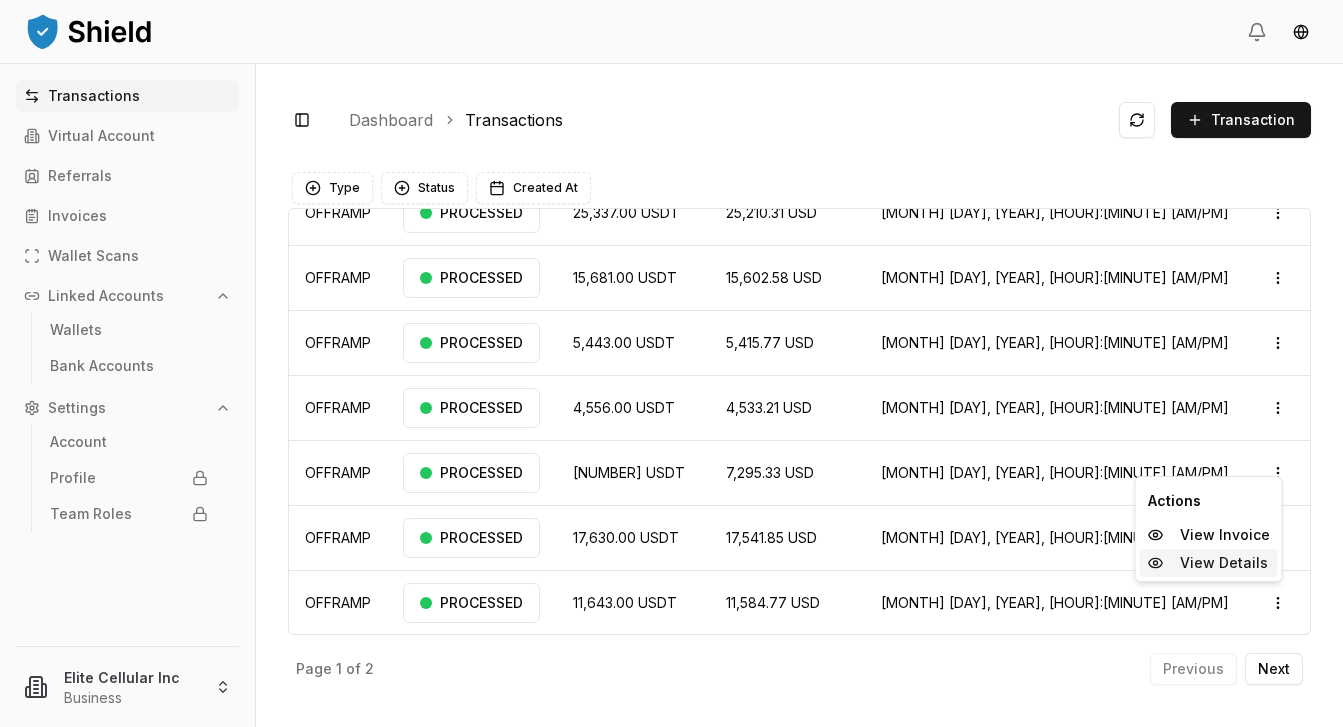 click on "View Details" at bounding box center [1224, 563] 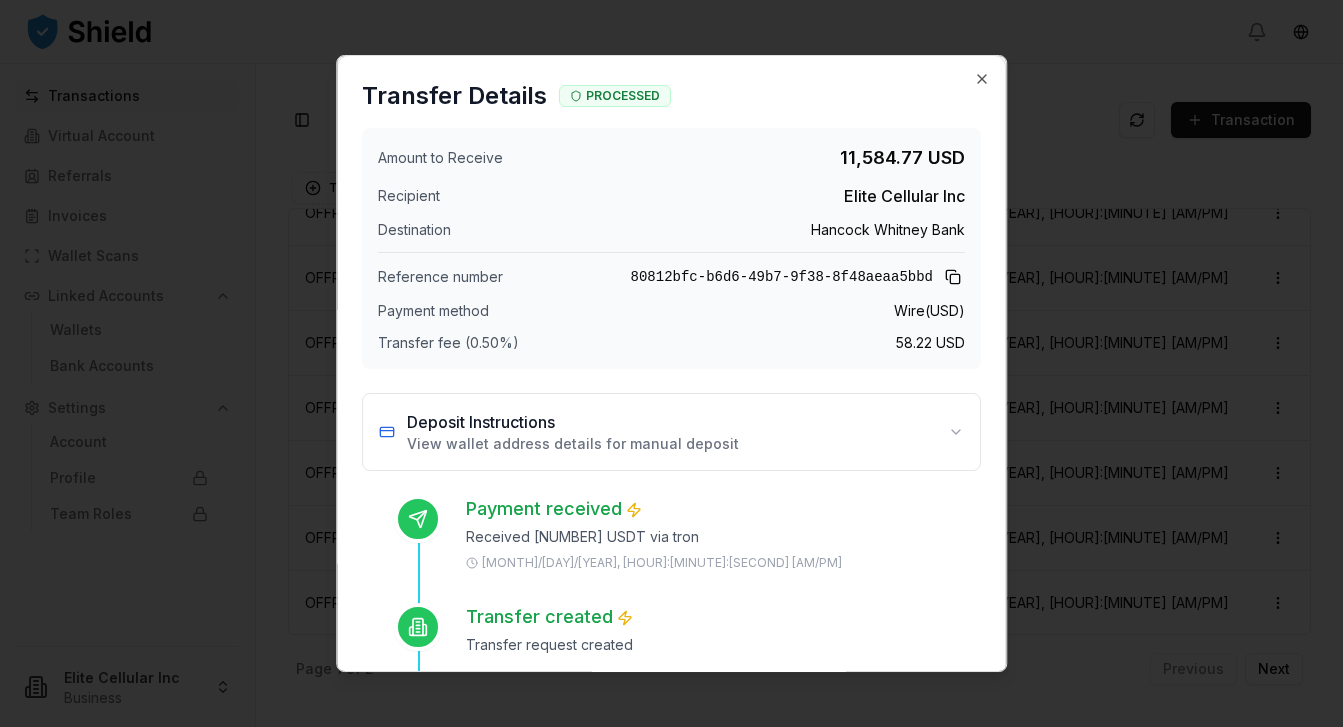 scroll, scrollTop: 2, scrollLeft: 0, axis: vertical 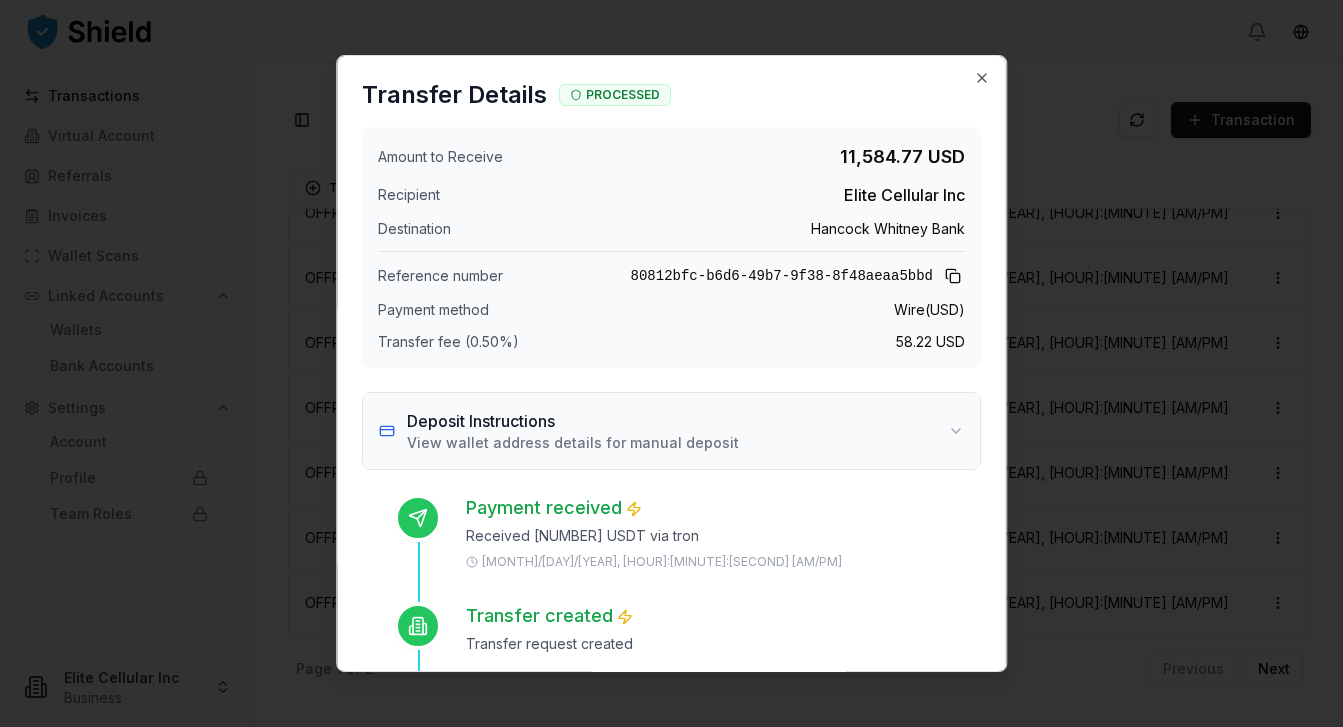 click on "Deposit Instructions View wallet address details for manual deposit" at bounding box center [672, 431] 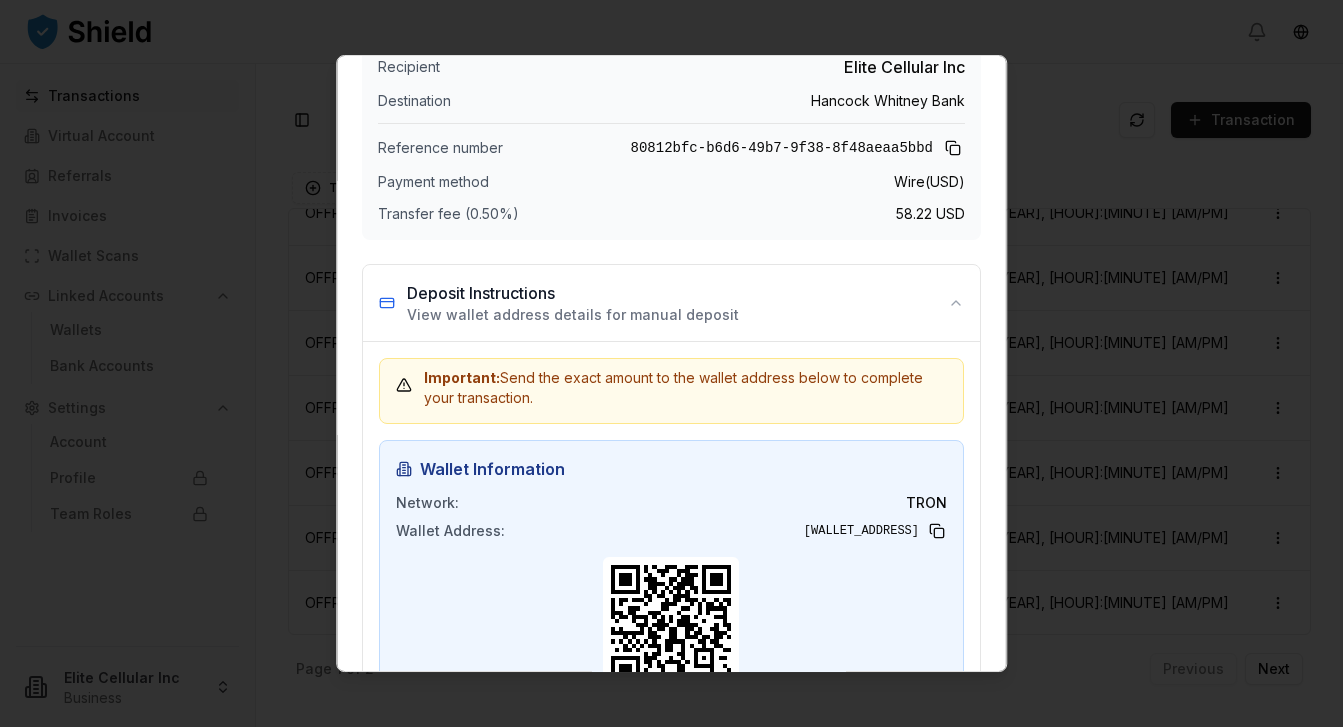 scroll, scrollTop: 0, scrollLeft: 0, axis: both 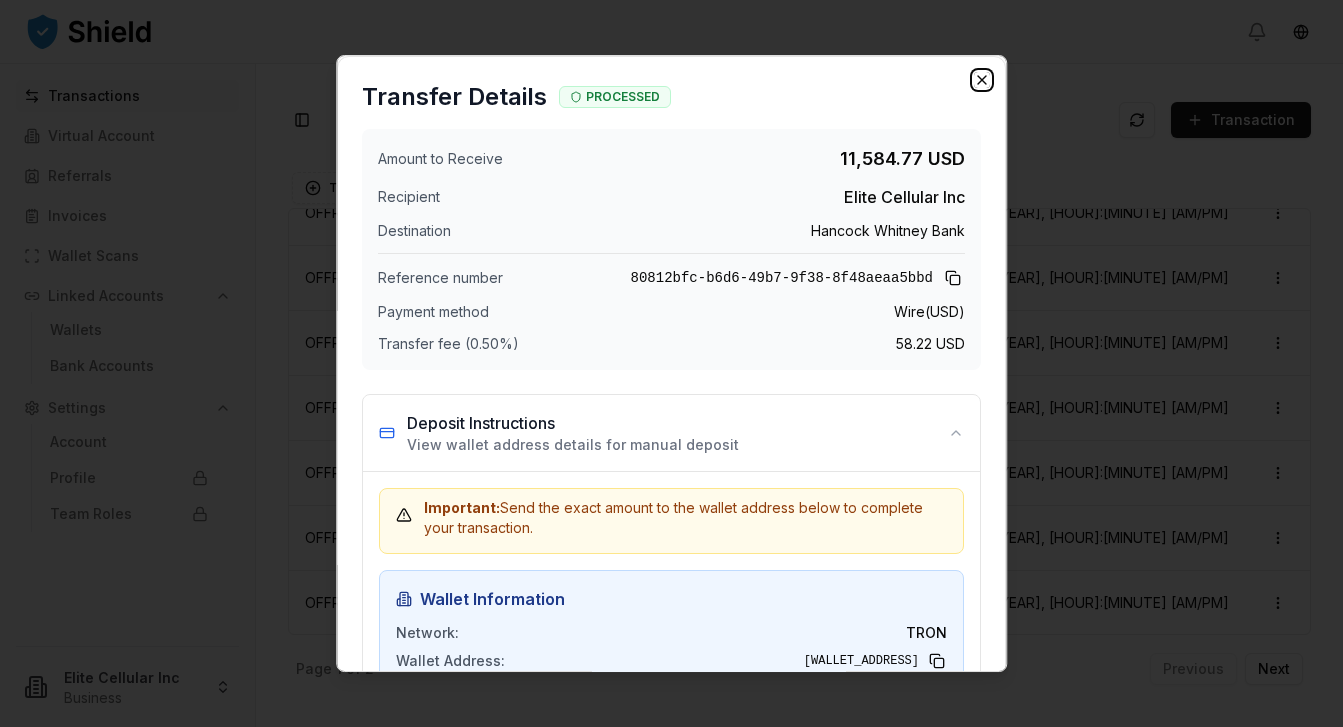 click 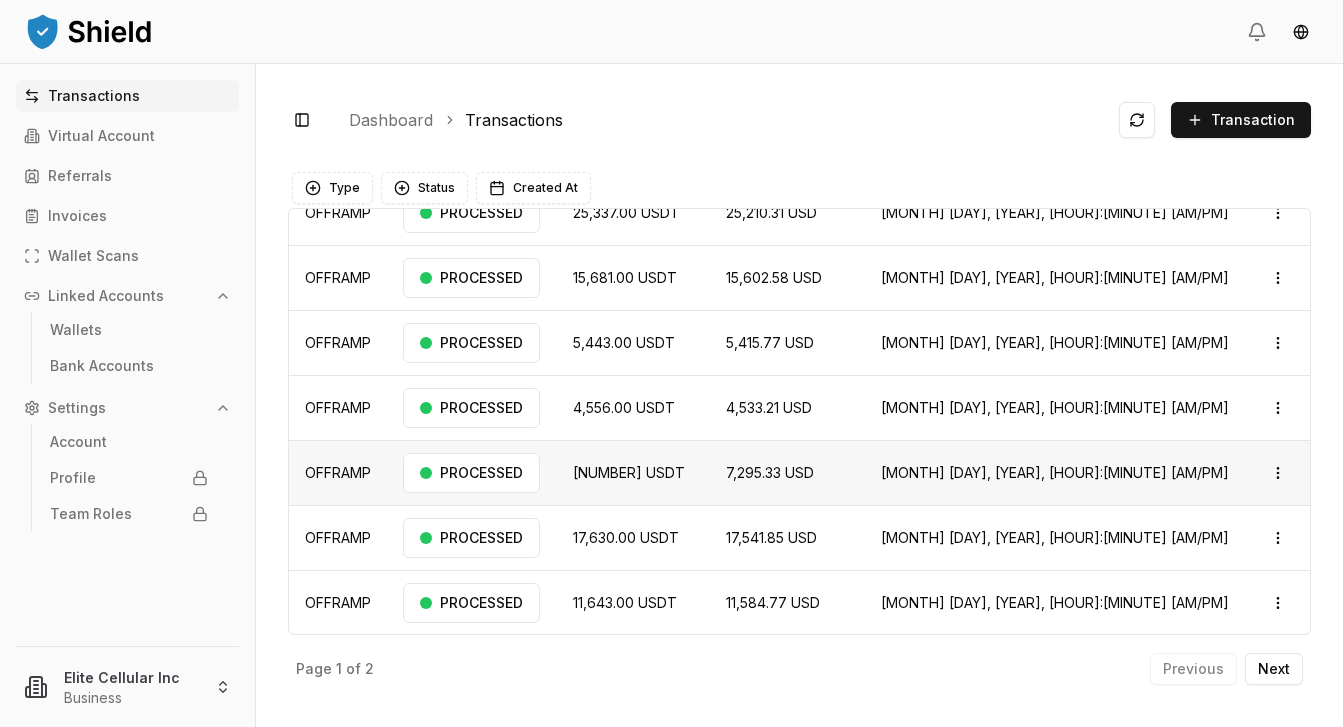 scroll, scrollTop: 0, scrollLeft: 0, axis: both 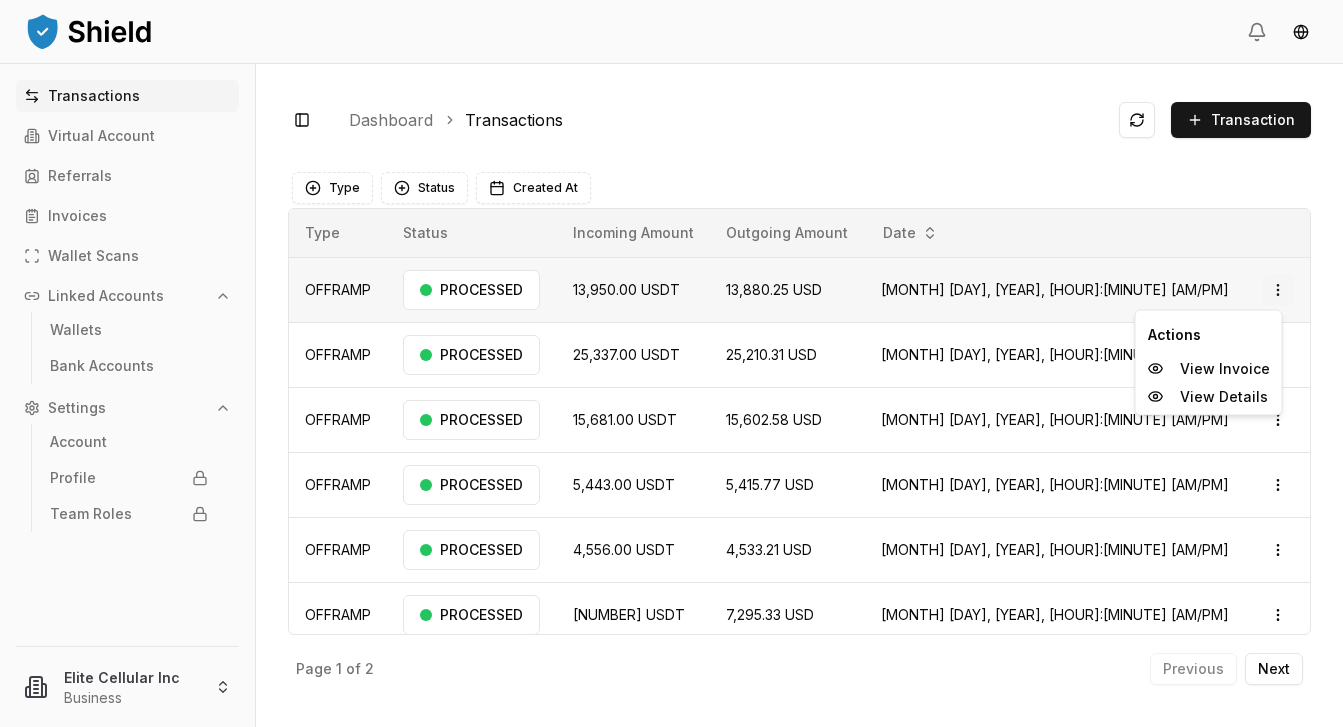 click on "Transactions Virtual Account Referrals Invoices Wallet Scans Linked Accounts Wallets Bank Accounts Settings Account Profile Team Roles Elite Cellular Inc Business Toggle Sidebar Dashboard Transactions   Transaction OFFRAMP   [NUMBER] USDT   [NUMBER] USD [MONTH] [DAY], [YEAR], [HOUR]:[MINUTE] [AM/PM] PROCESSED Open menu OFFRAMP   [NUMBER] USDT   [NUMBER] USD [MONTH] [DAY], [YEAR], [HOUR]:[MINUTE] [AM/PM] PROCESSED Open menu OFFRAMP   [NUMBER] USDT   [NUMBER] USD [MONTH] [DAY], [YEAR], [HOUR]:[MINUTE] [AM/PM] PROCESSED Open menu OFFRAMP   [NUMBER] USDT   [NUMBER] USD [MONTH] [DAY], [YEAR], [HOUR]:[MINUTE] [AM/PM] PROCESSED Open menu OFFRAMP   [NUMBER] USDT   [NUMBER] USD [MONTH] [DAY], [YEAR], [HOUR]:[MINUTE] [AM/PM] PROCESSED Open menu OFFRAMP   [NUMBER] USDT   [NUMBER] USD [MONTH] [DAY], [YEAR], [HOUR]:[MINUTE] [AM/PM] PROCESSED Open menu OFFRAMP   [NUMBER] USDT   [NUMBER] USD [MONTH] [DAY], [YEAR], [HOUR]:[MINUTE] [AM/PM] PROCESSED Open menu OFFRAMP   [NUMBER] USDT   [NUMBER] USD [MONTH] [DAY], [YEAR], [HOUR]:[MINUTE] [AM/PM] PROCESSED Open menu Page 1 of 2 Previous Next Type Status Created At Type Status Incoming Amount Outgoing Amount Date   OFFRAMP   PROCESSED   [NUMBER]   USDT     USD" at bounding box center (671, 363) 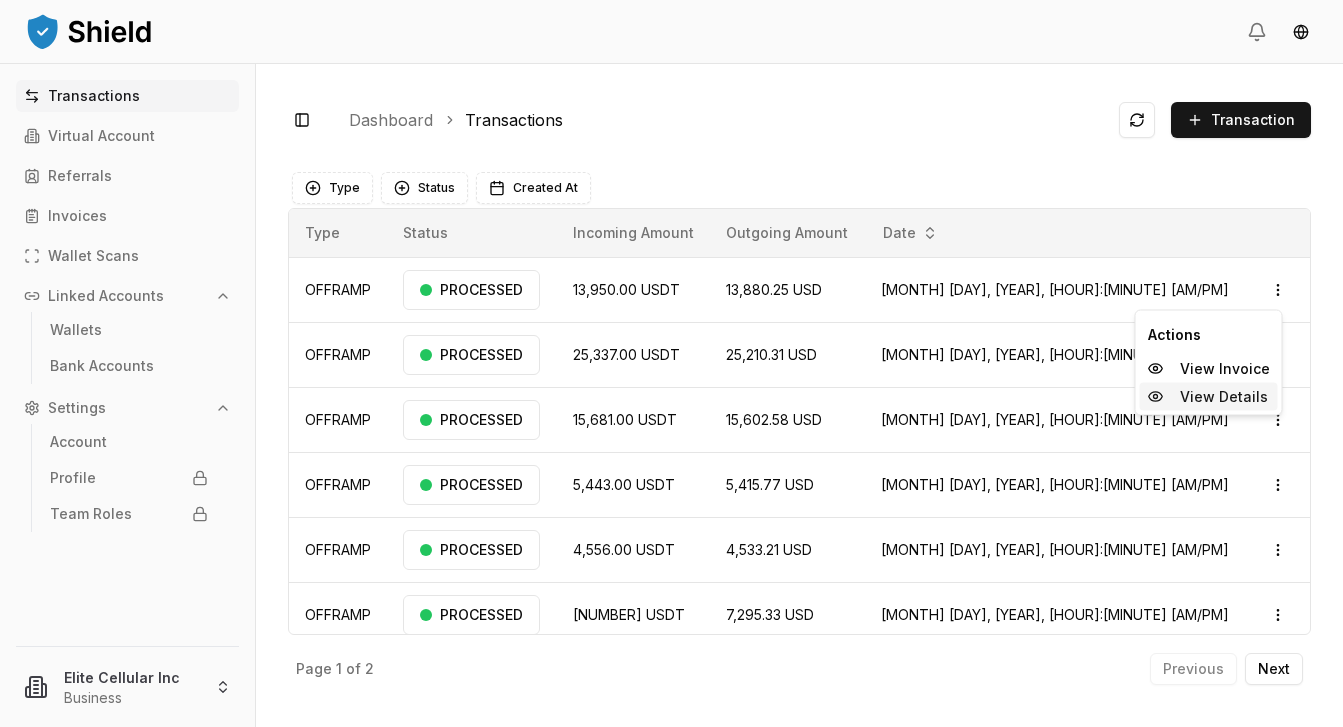 click on "View Details" at bounding box center [1224, 397] 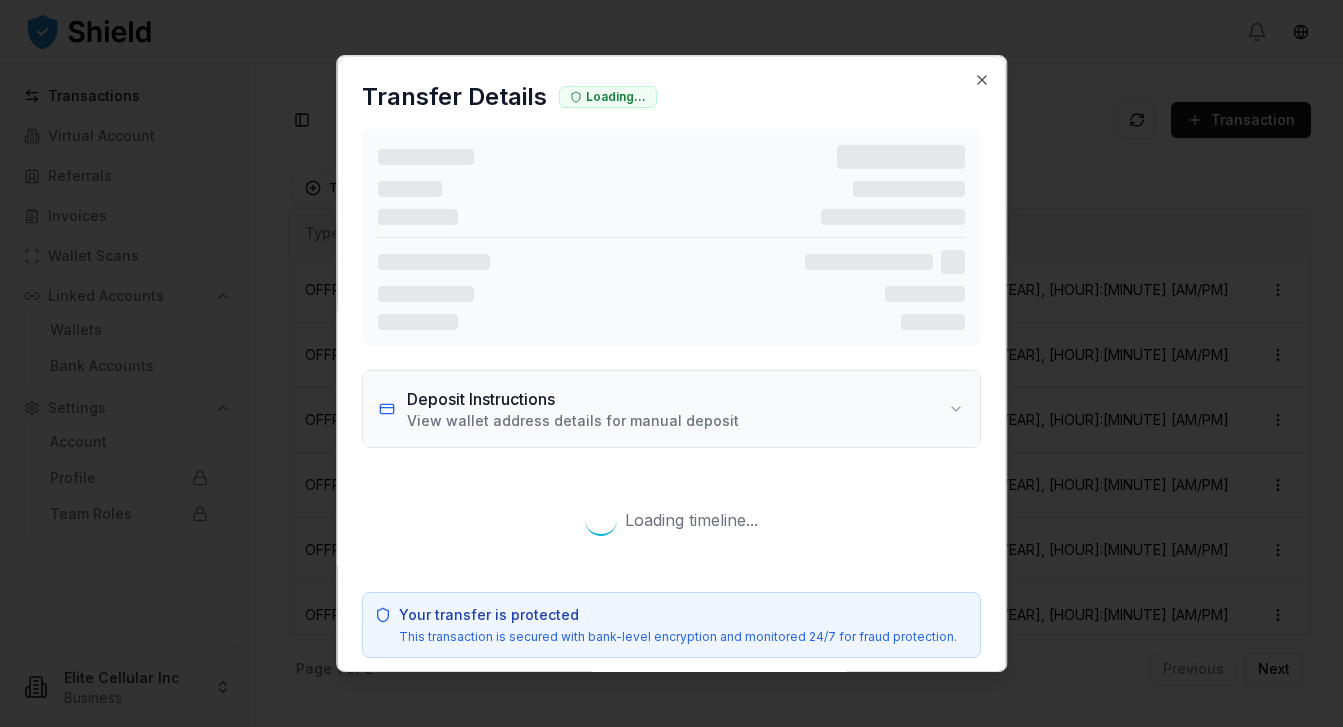 click on "Deposit Instructions View wallet address details for manual deposit" at bounding box center [672, 409] 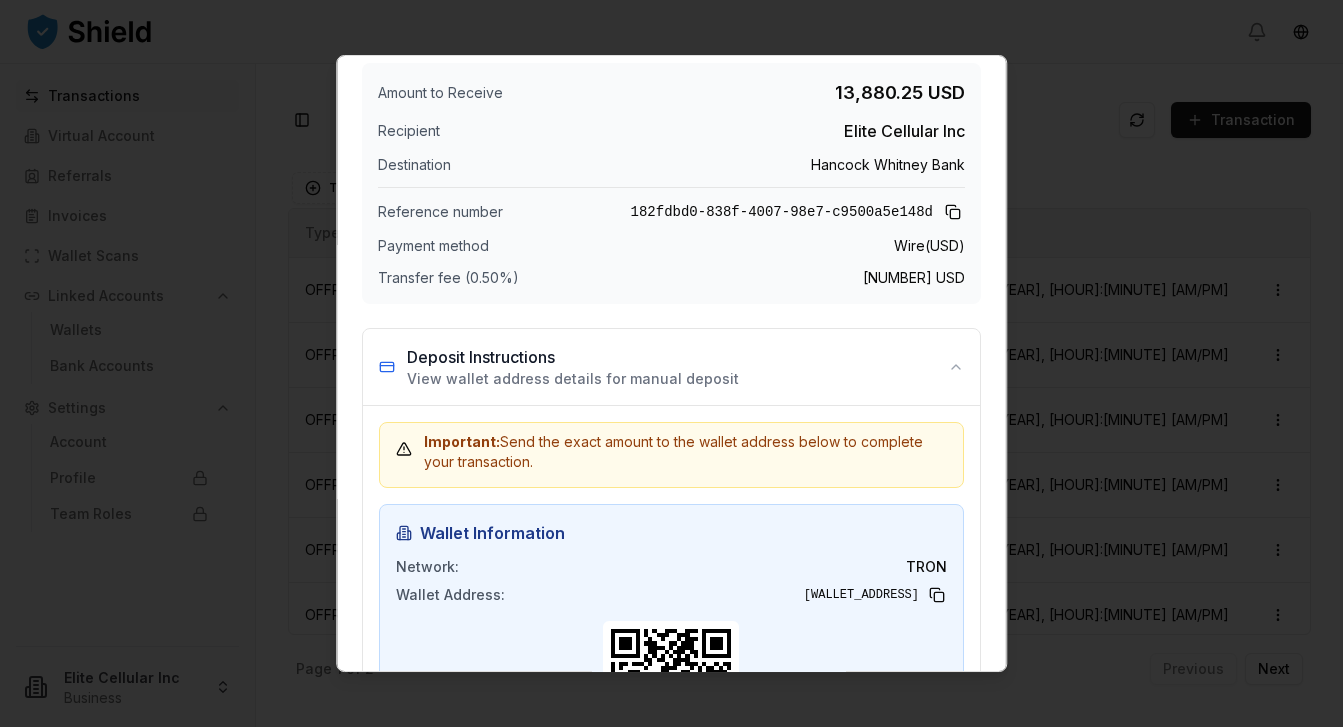 scroll, scrollTop: 0, scrollLeft: 0, axis: both 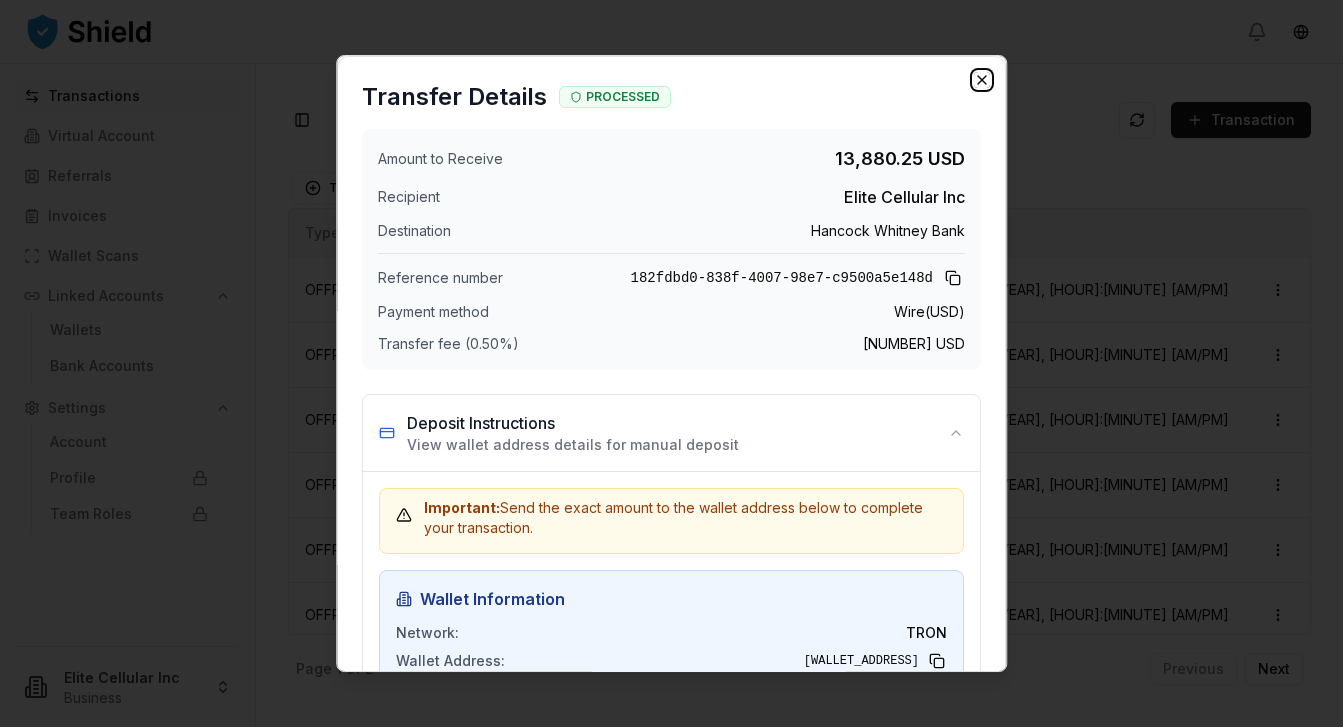 click 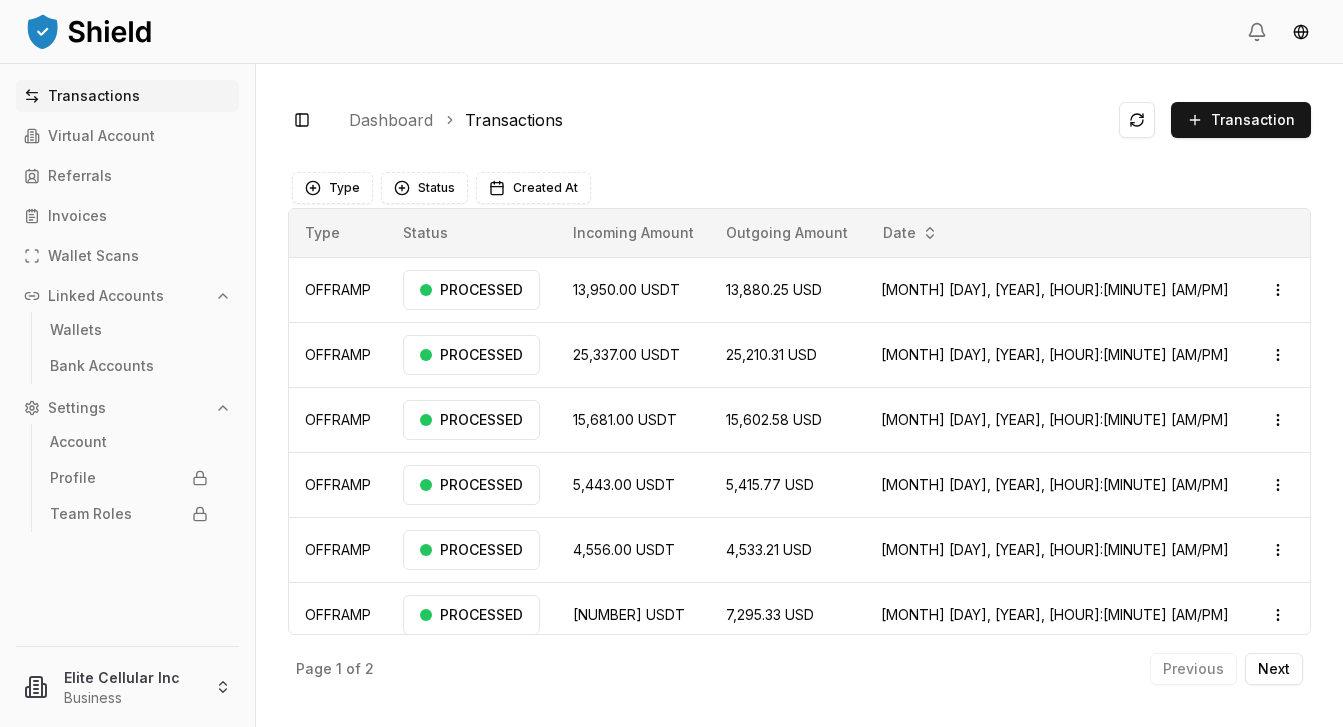 click on "Transactions Virtual Account Referrals Invoices Wallet Scans Linked Accounts Wallets Bank Accounts Settings Account Profile Team Roles Elite Cellular Inc Business Toggle Sidebar Dashboard Transactions   Transaction OFFRAMP   [NUMBER] USDT   [NUMBER] USD [MONTH] [DAY], [YEAR], [HOUR]:[MINUTE] [AM/PM] PROCESSED Open menu OFFRAMP   [NUMBER] USDT   [NUMBER] USD [MONTH] [DAY], [YEAR], [HOUR]:[MINUTE] [AM/PM] PROCESSED Open menu OFFRAMP   [NUMBER] USDT   [NUMBER] USD [MONTH] [DAY], [YEAR], [HOUR]:[MINUTE] [AM/PM] PROCESSED Open menu OFFRAMP   [NUMBER] USDT   [NUMBER] USD [MONTH] [DAY], [YEAR], [HOUR]:[MINUTE] [AM/PM] PROCESSED Open menu OFFRAMP   [NUMBER] USDT   [NUMBER] USD [MONTH] [DAY], [YEAR], [HOUR]:[MINUTE] [AM/PM] PROCESSED Open menu OFFRAMP   [NUMBER] USDT   [NUMBER] USD [MONTH] [DAY], [YEAR], [HOUR]:[MINUTE] [AM/PM] PROCESSED Open menu OFFRAMP   [NUMBER] USDT   [NUMBER] USD [MONTH] [DAY], [YEAR], [HOUR]:[MINUTE] [AM/PM] PROCESSED Open menu OFFRAMP   [NUMBER] USDT   [NUMBER] USD [MONTH] [DAY], [YEAR], [HOUR]:[MINUTE] [AM/PM] PROCESSED Open menu Page 1 of 2 Previous Next Type Status Created At Type Status Incoming Amount Outgoing Amount Date   OFFRAMP   PROCESSED   [NUMBER]   USDT   [NUMBER]   USD   [MONTH] [DAY], [YEAR], [HOUR]:[MINUTE]   Open menu   OFFRAMP   PROCESSED   [NUMBER]   USDT   [NUMBER]   USD   [MONTH] [DAY], [YEAR], [HOUR]:[MINUTE]   Open menu   OFFRAMP   PROCESSED" at bounding box center [799, 395] 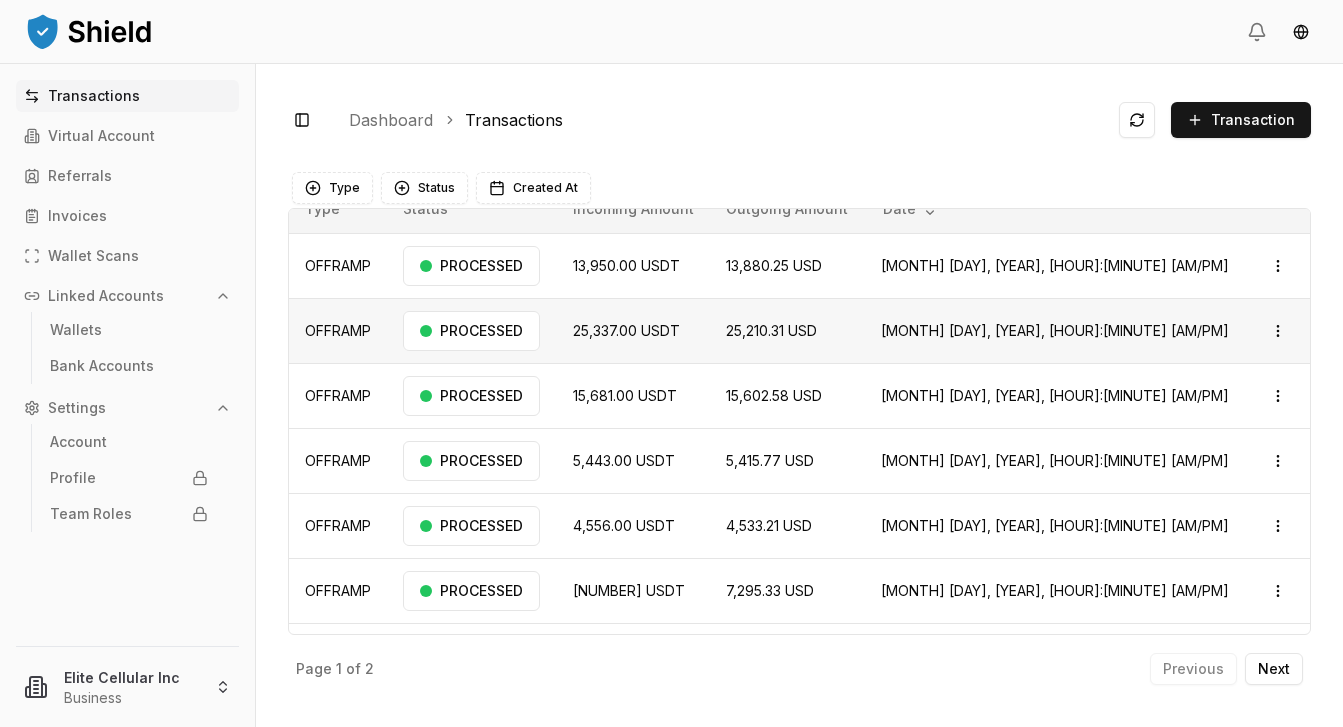 scroll, scrollTop: 0, scrollLeft: 0, axis: both 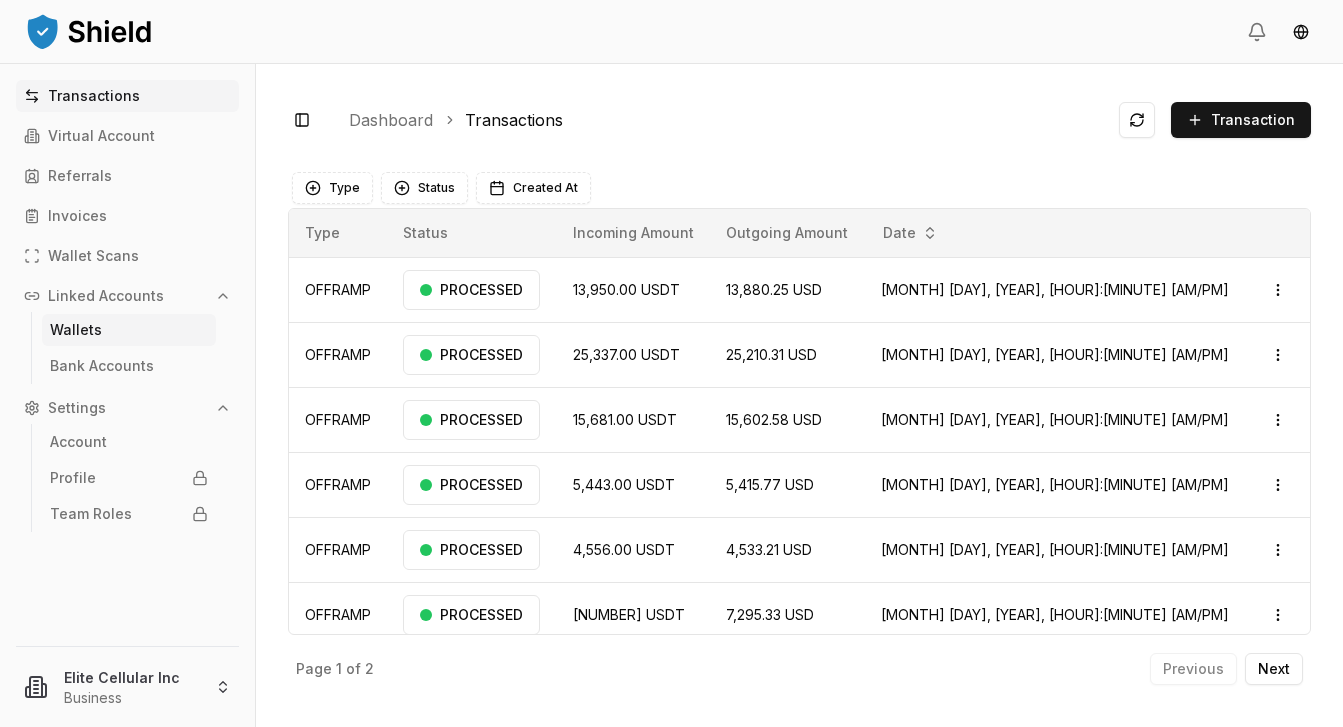 click on "Wallets" at bounding box center [129, 330] 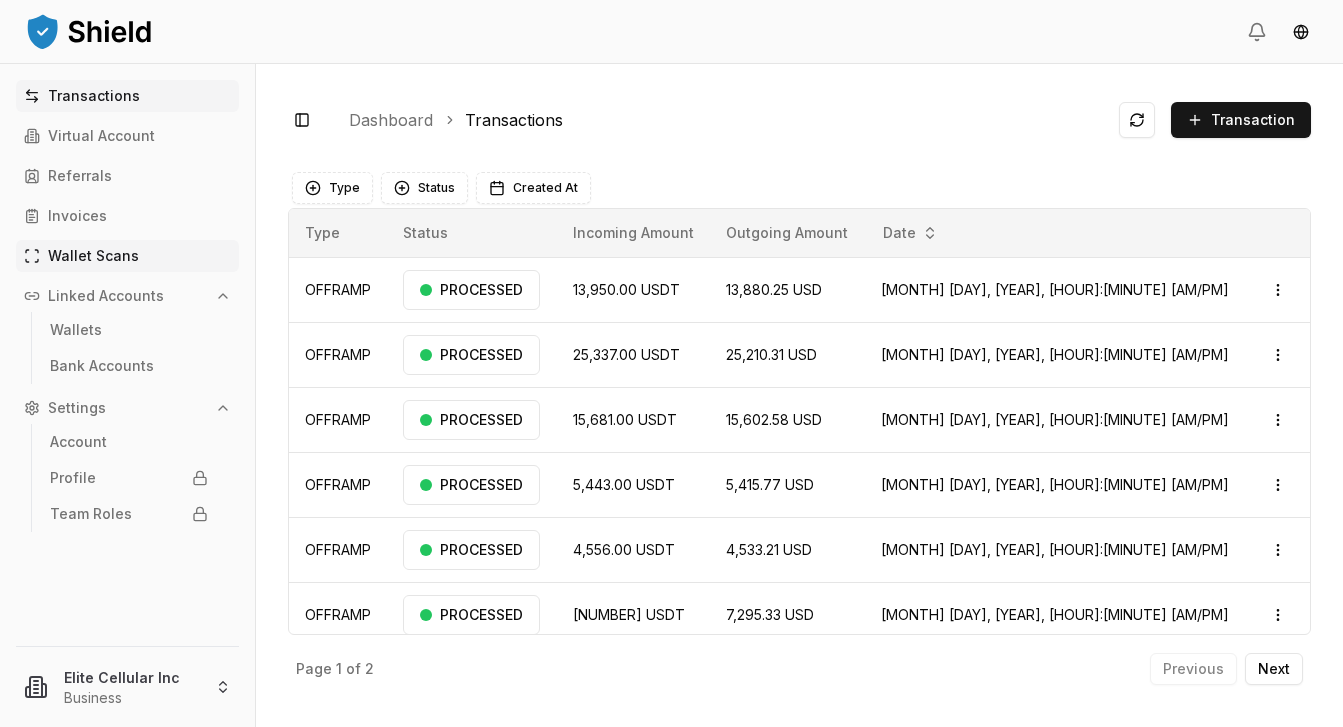 click on "Wallet Scans" at bounding box center [93, 256] 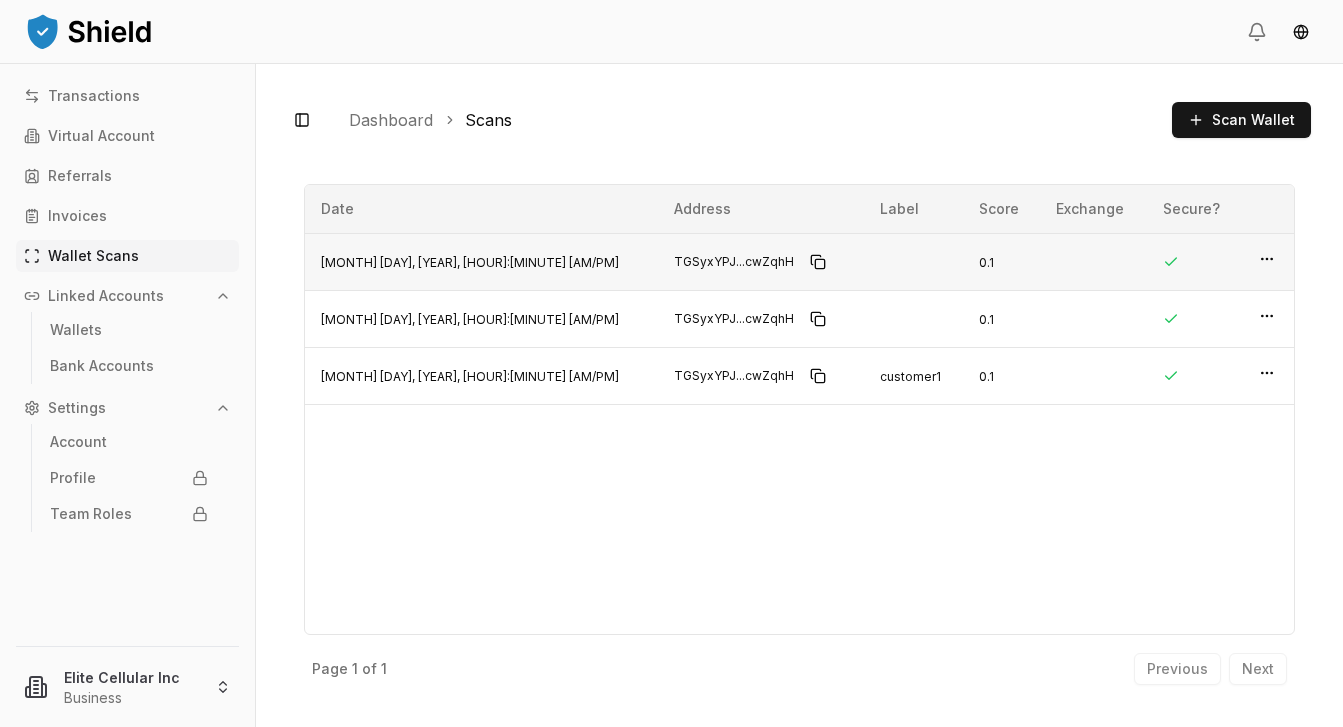 click 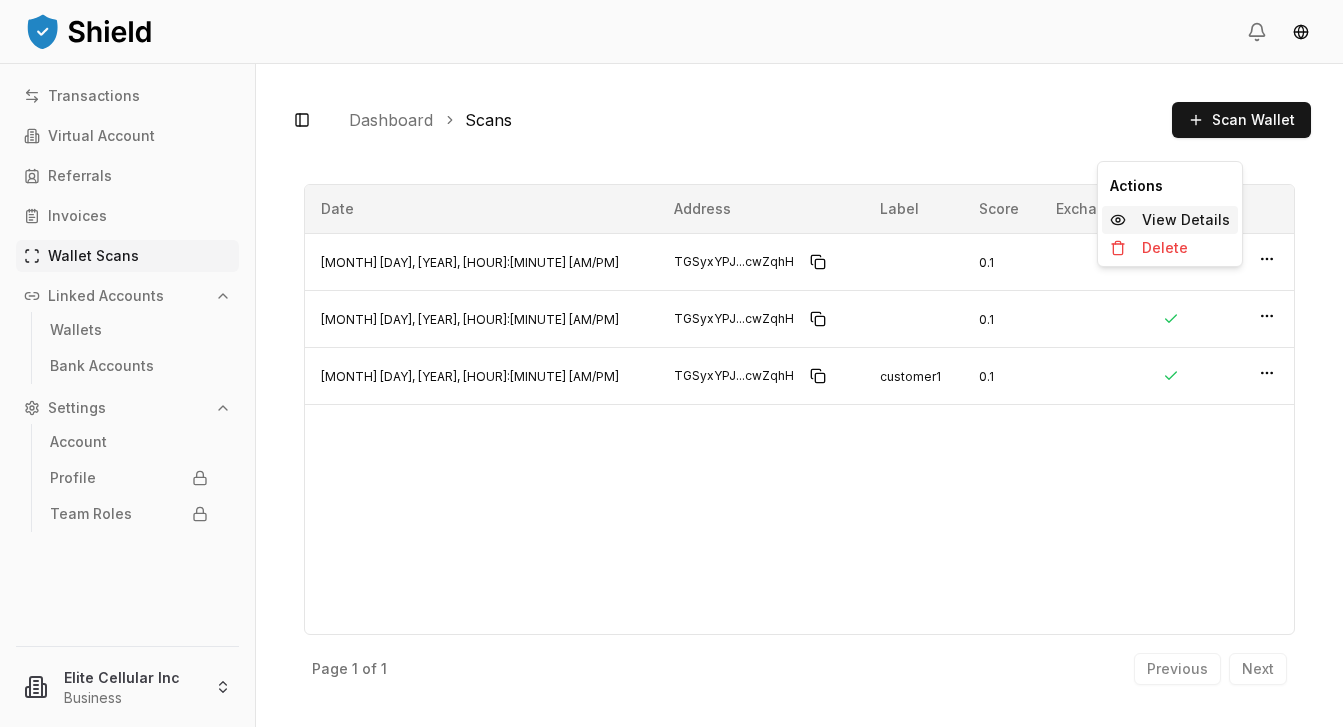 click on "View Details" at bounding box center (1186, 220) 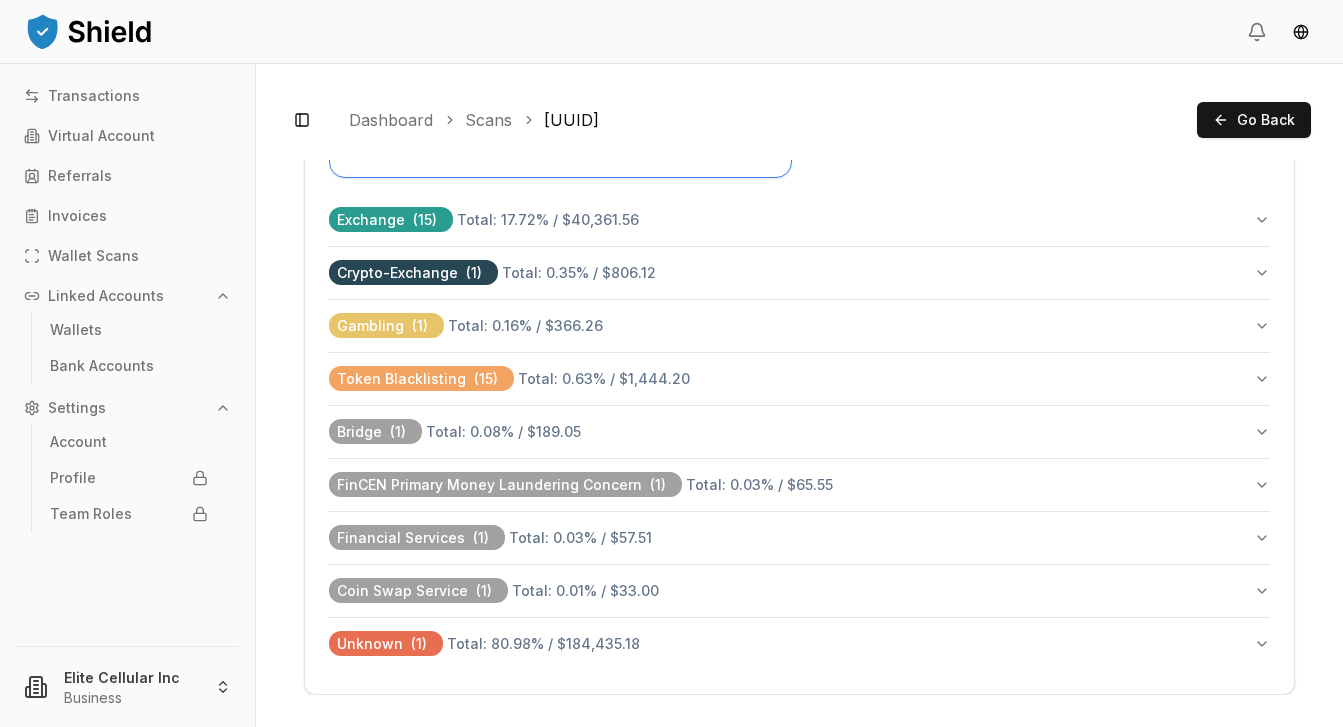 scroll, scrollTop: 1006, scrollLeft: 0, axis: vertical 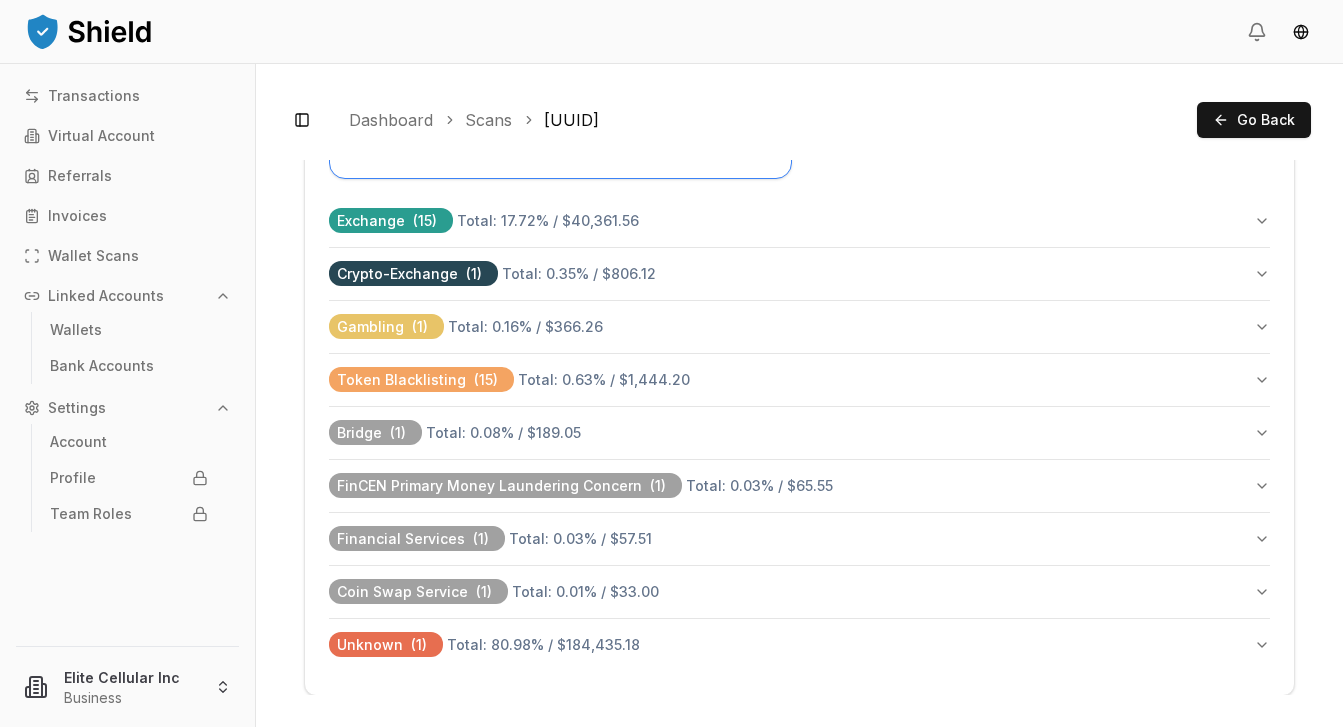 click on "FinCEN Primary Money Laundering Concern ( 1 ) Total:   [PERCENTAGE]% /   $[NUMBER]" at bounding box center (799, 486) 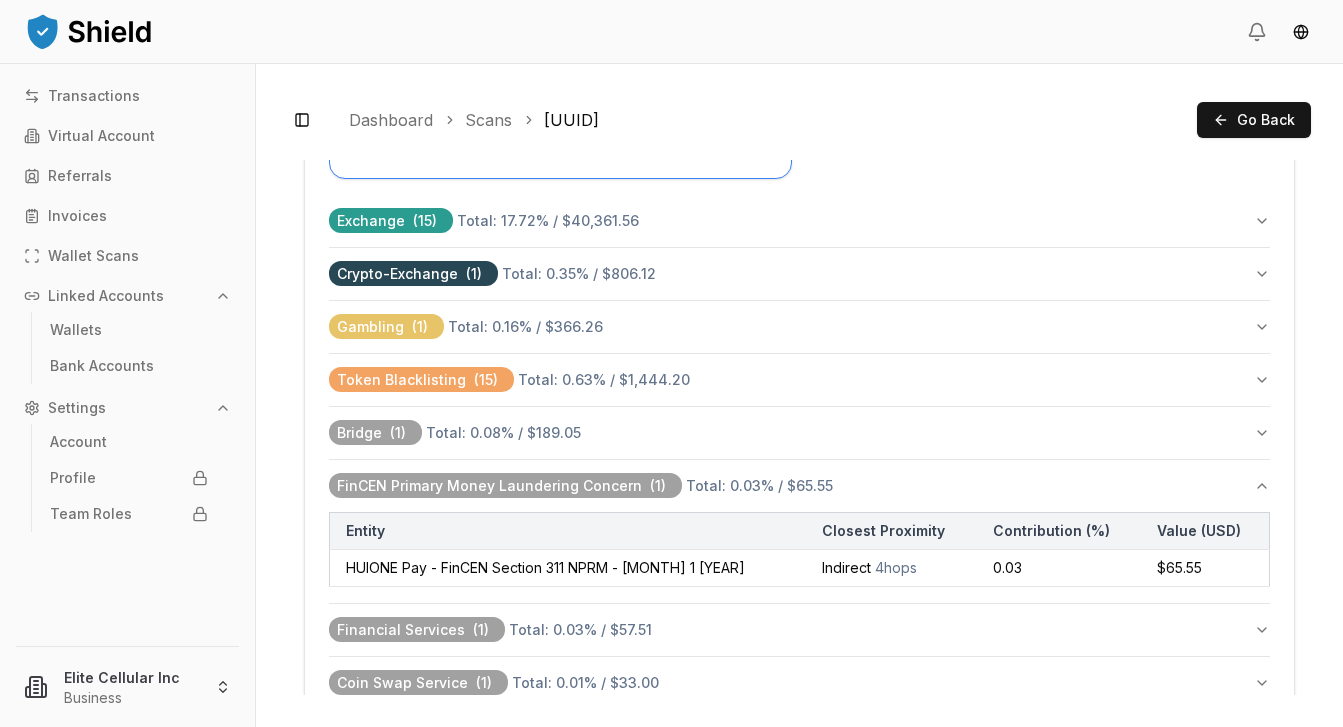 scroll, scrollTop: 1058, scrollLeft: 0, axis: vertical 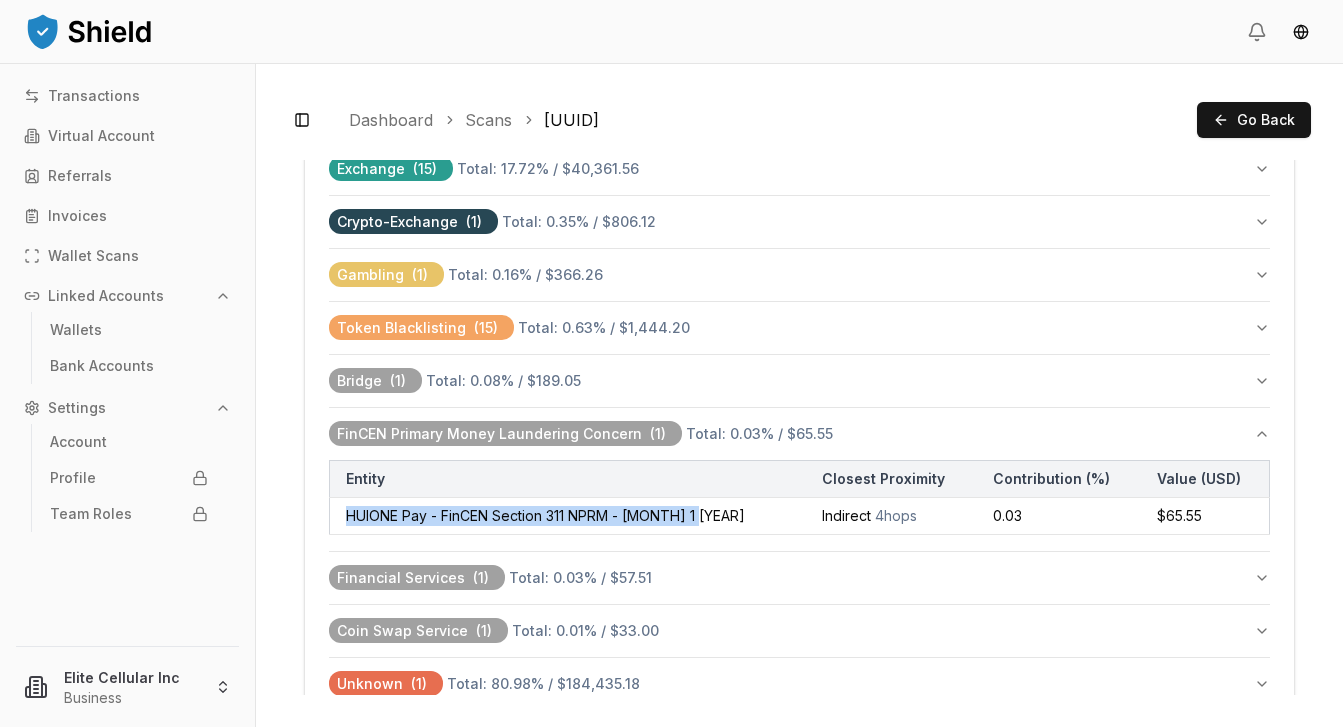 drag, startPoint x: 627, startPoint y: 512, endPoint x: 333, endPoint y: 518, distance: 294.06122 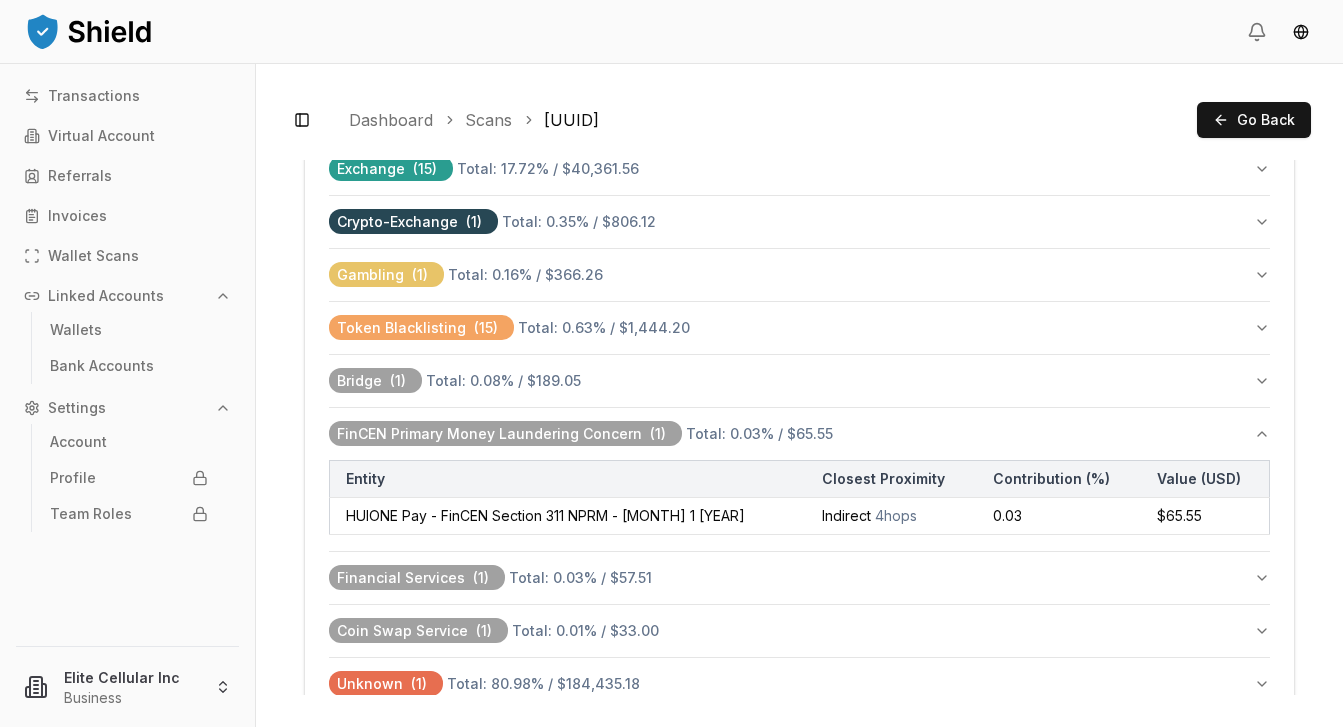click on "HUIONE Pay - FinCEN Section 311 NPRM - [MONTH] 1 [YEAR]" at bounding box center [568, 516] 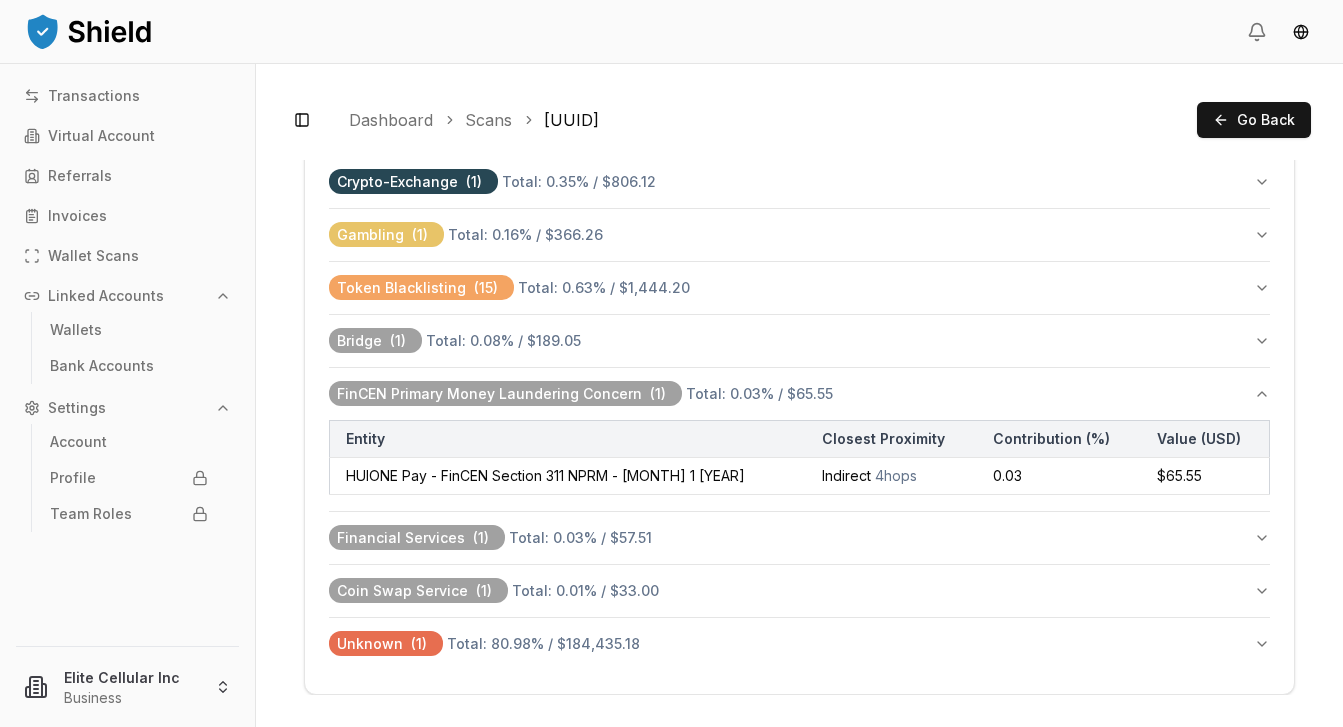 scroll, scrollTop: 1079, scrollLeft: 0, axis: vertical 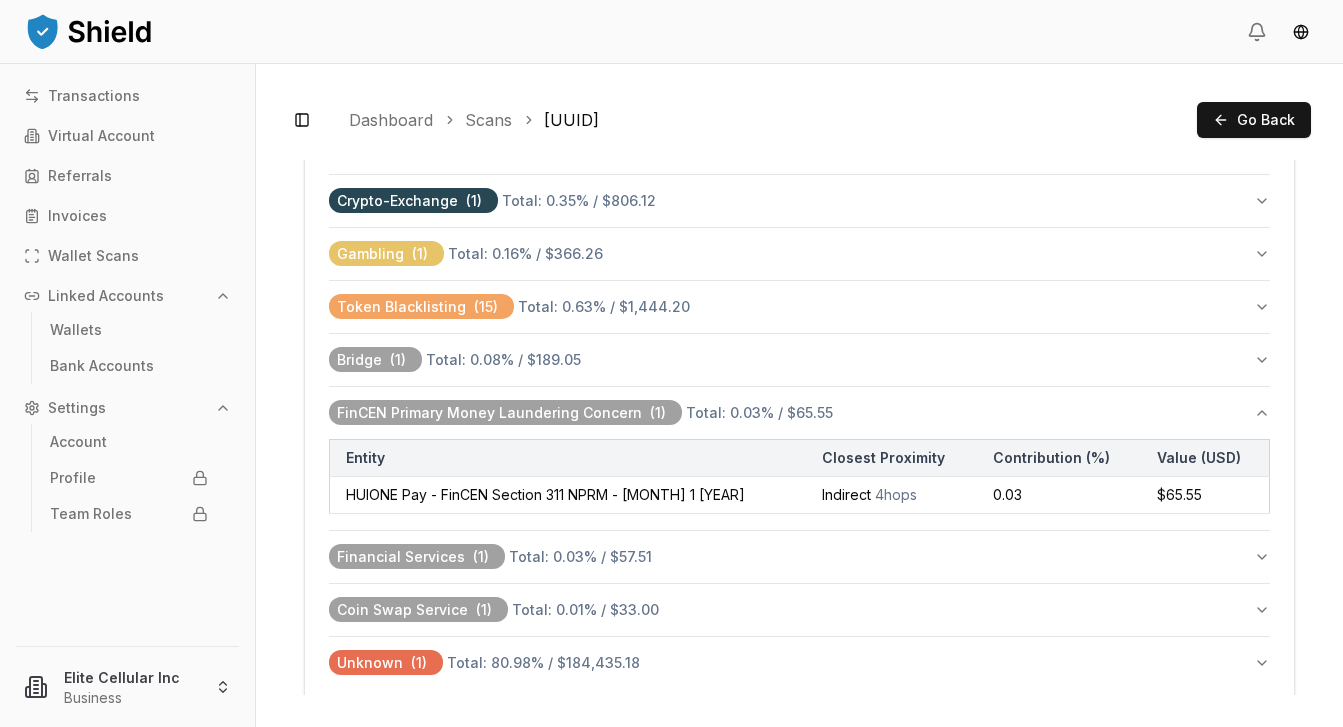click on "HUIONE Pay - FinCEN Section 311 NPRM - [MONTH] 1 [YEAR]" at bounding box center (568, 495) 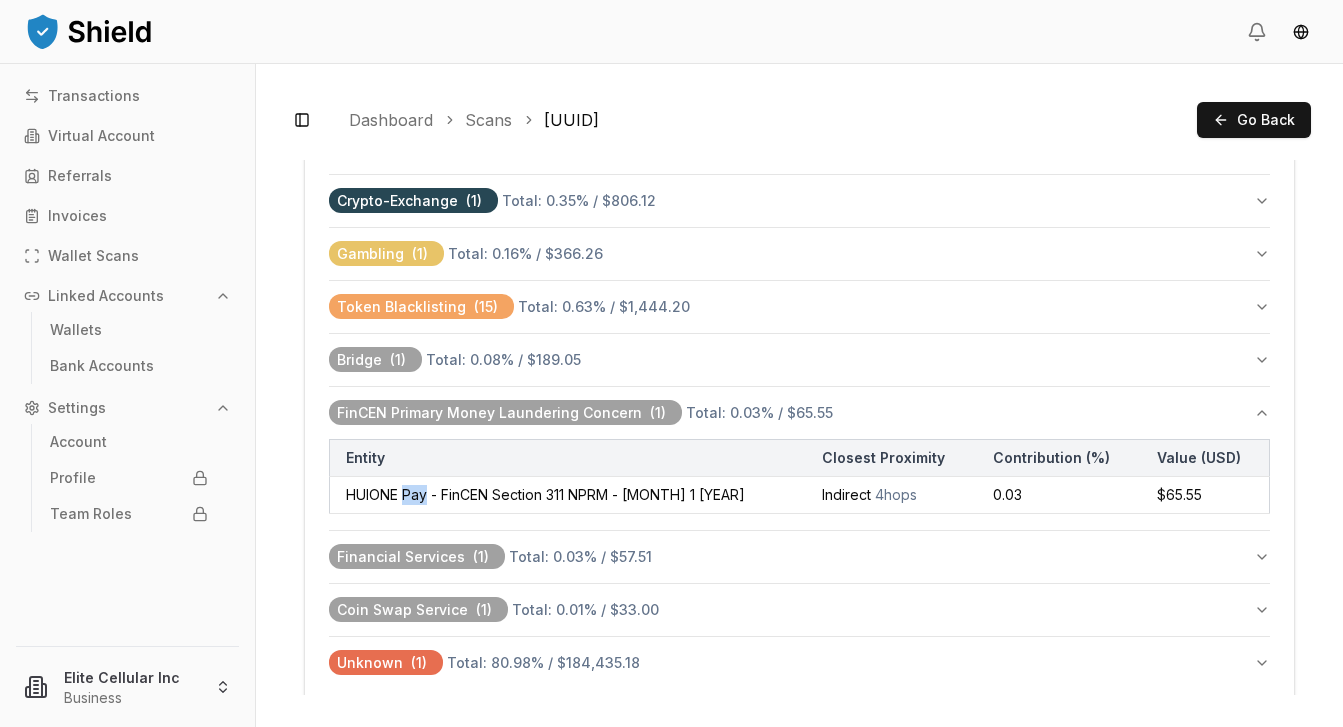 click on "HUIONE Pay - FinCEN Section 311 NPRM - [MONTH] 1 [YEAR]" at bounding box center [568, 495] 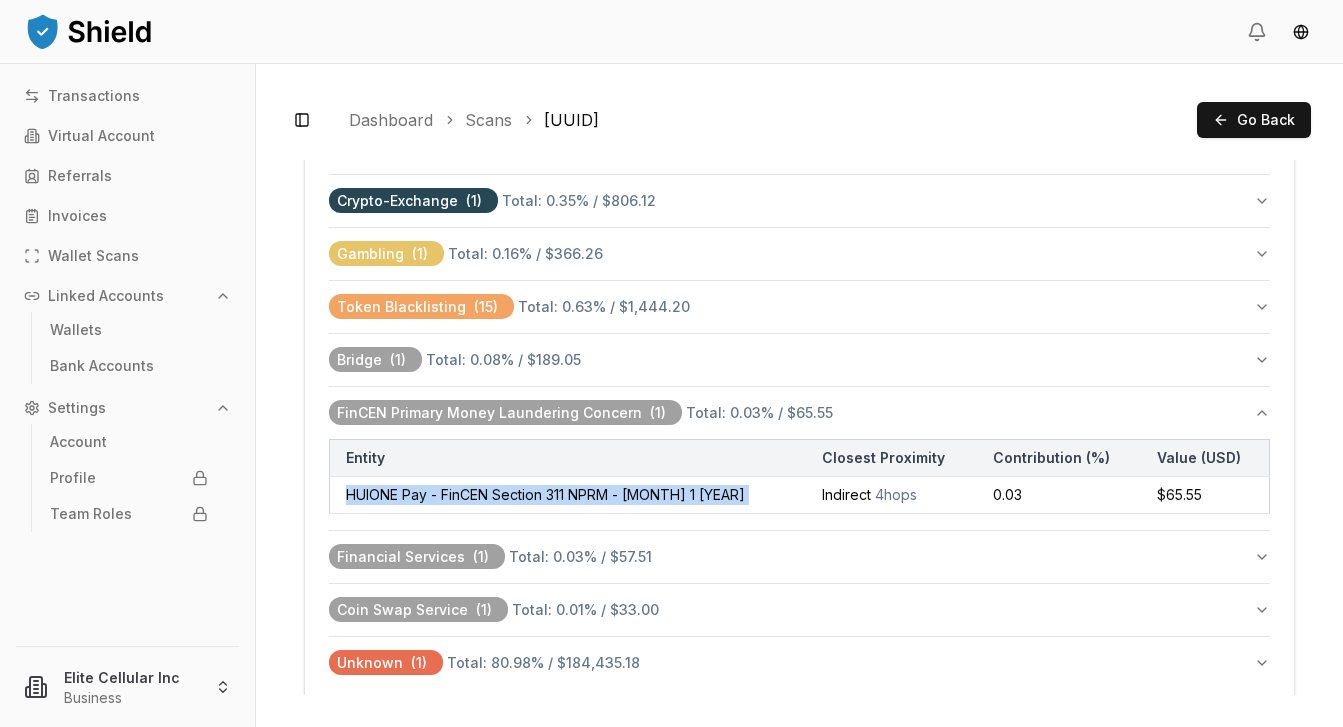 click on "HUIONE Pay - FinCEN Section 311 NPRM - [MONTH] 1 [YEAR]" at bounding box center (568, 495) 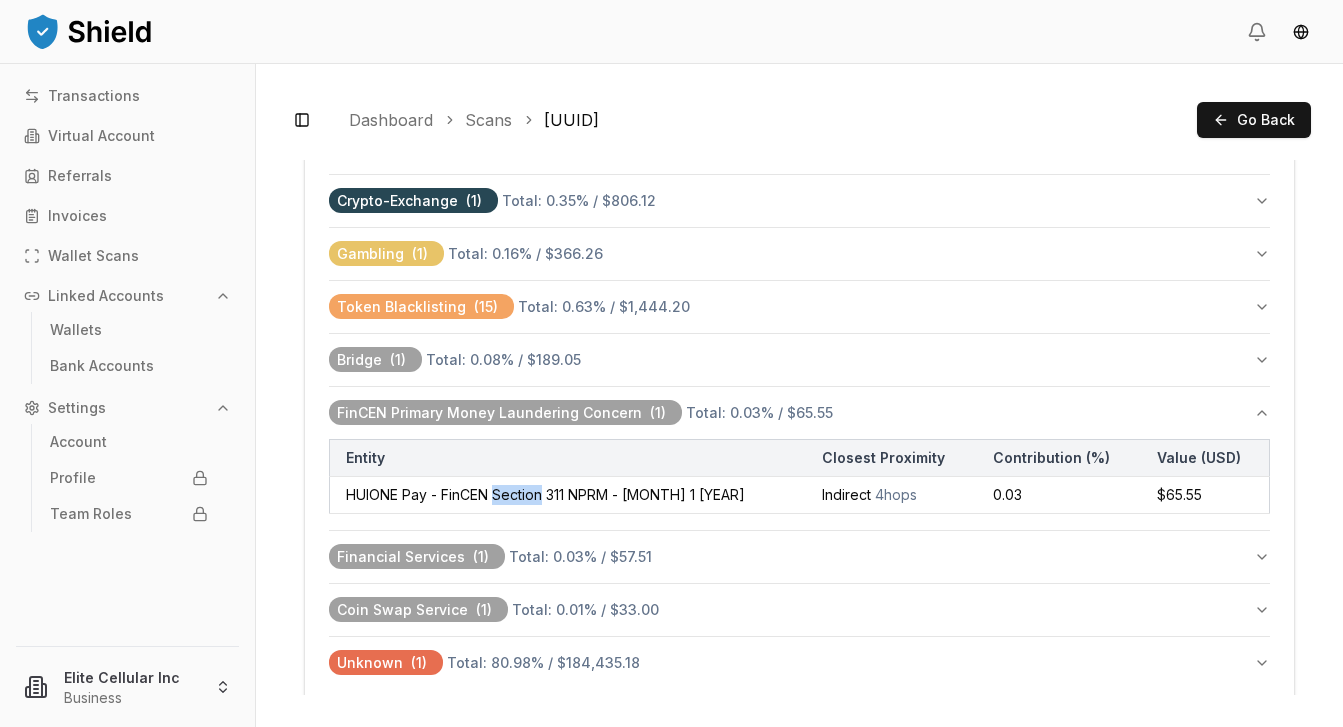click on "HUIONE Pay - FinCEN Section 311 NPRM - [MONTH] 1 [YEAR]" at bounding box center [568, 495] 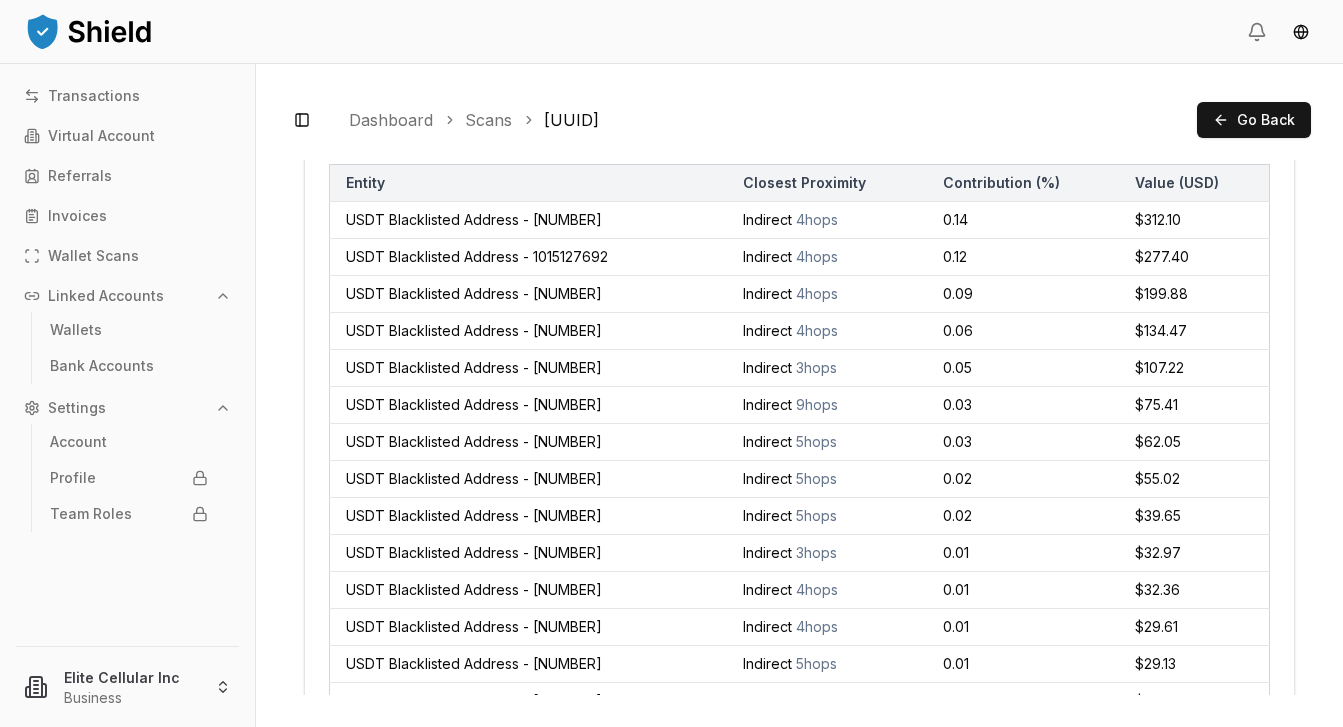 scroll, scrollTop: 1351, scrollLeft: 0, axis: vertical 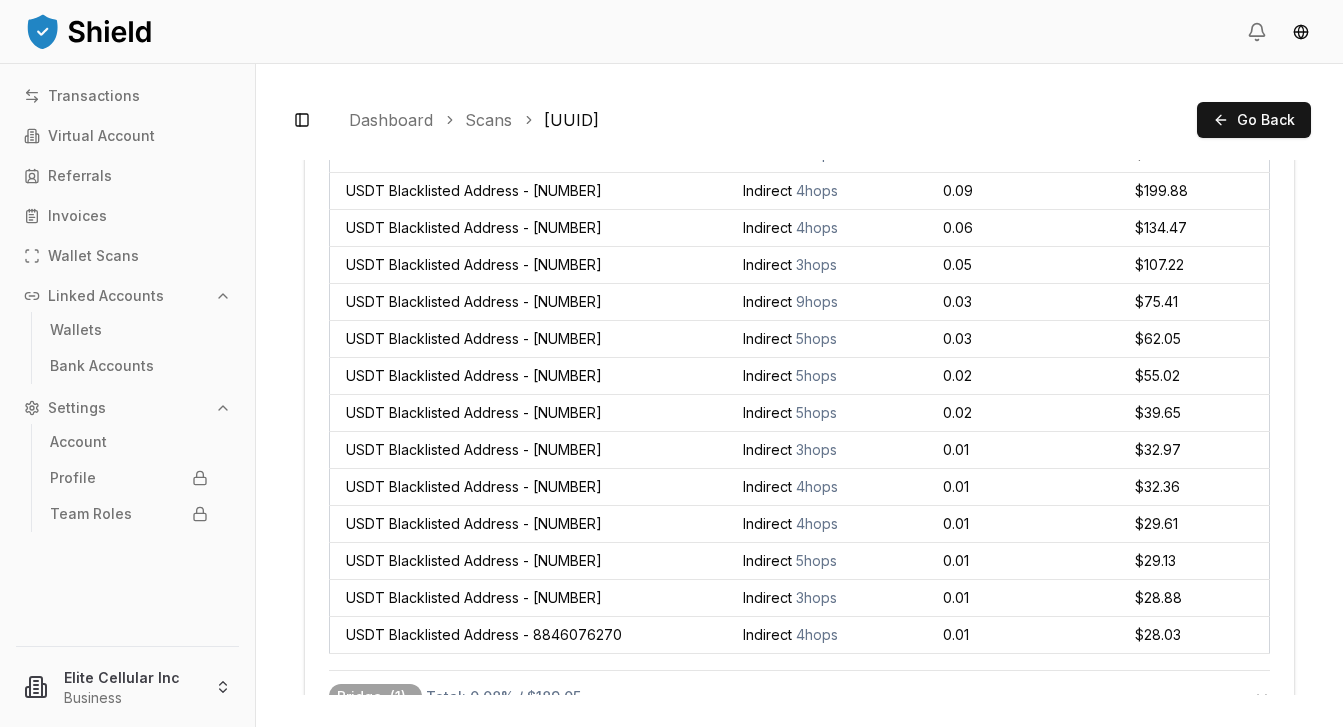 click on "Indirect   3  hops" at bounding box center (827, 598) 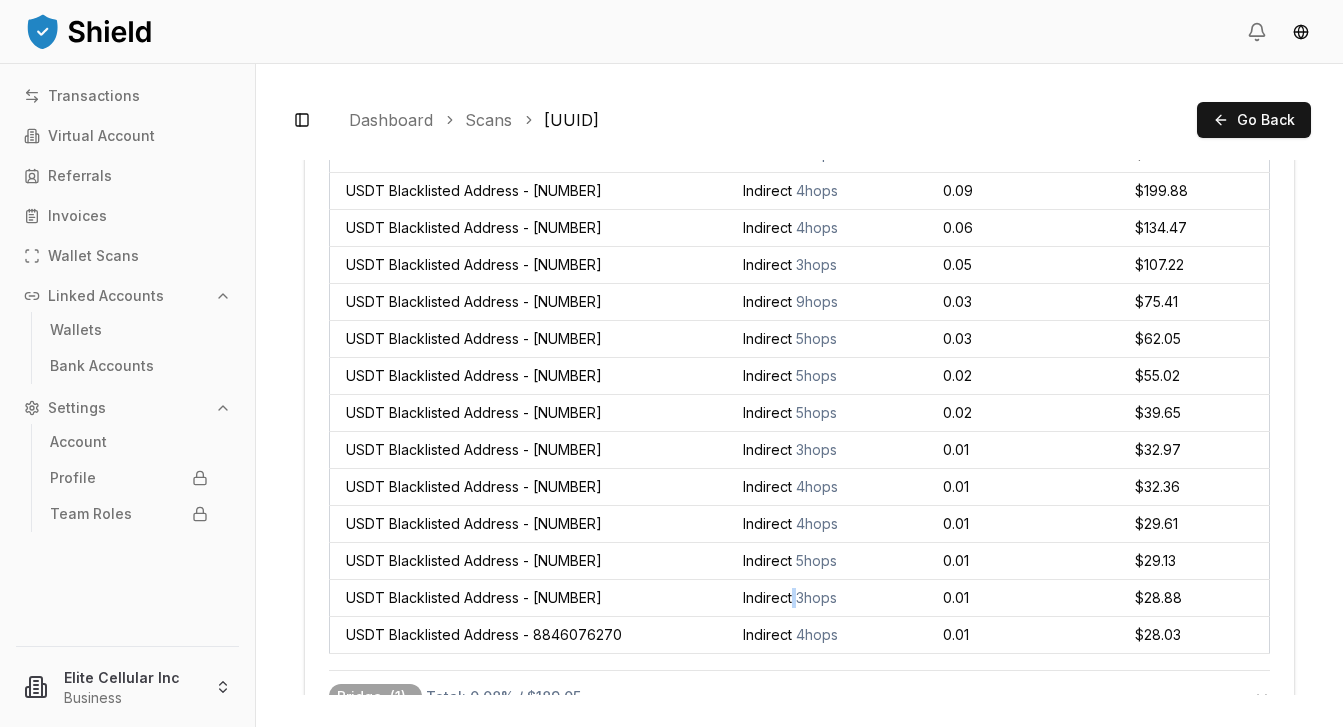 click on "Indirect   3  hops" at bounding box center [827, 598] 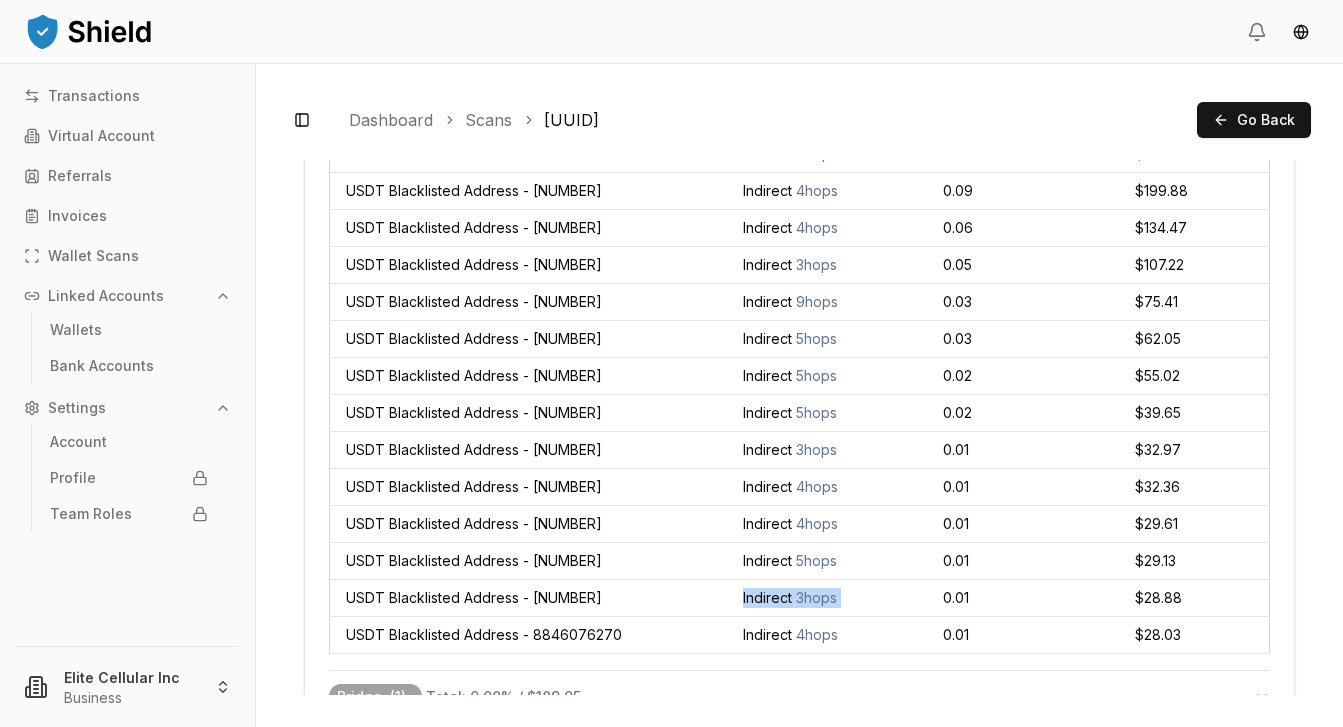click on "Indirect   3  hops" at bounding box center (827, 598) 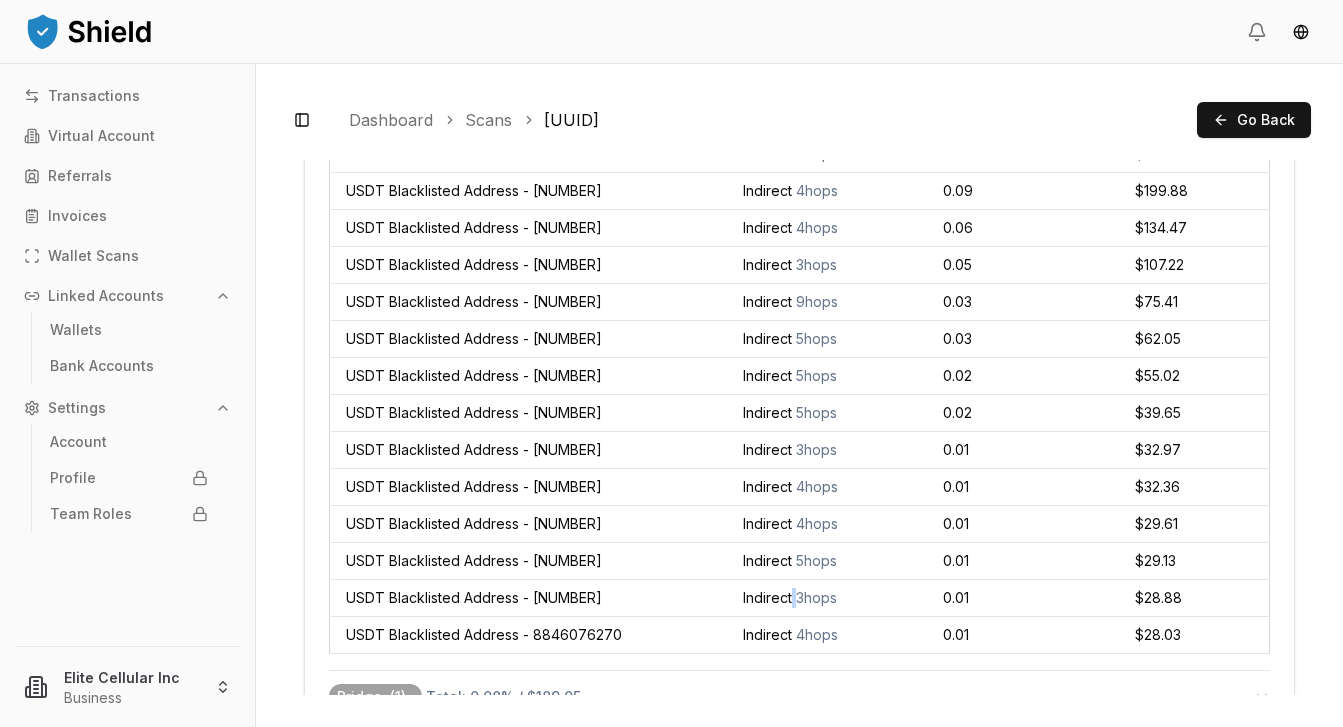 click on "Indirect   3  hops" at bounding box center (827, 598) 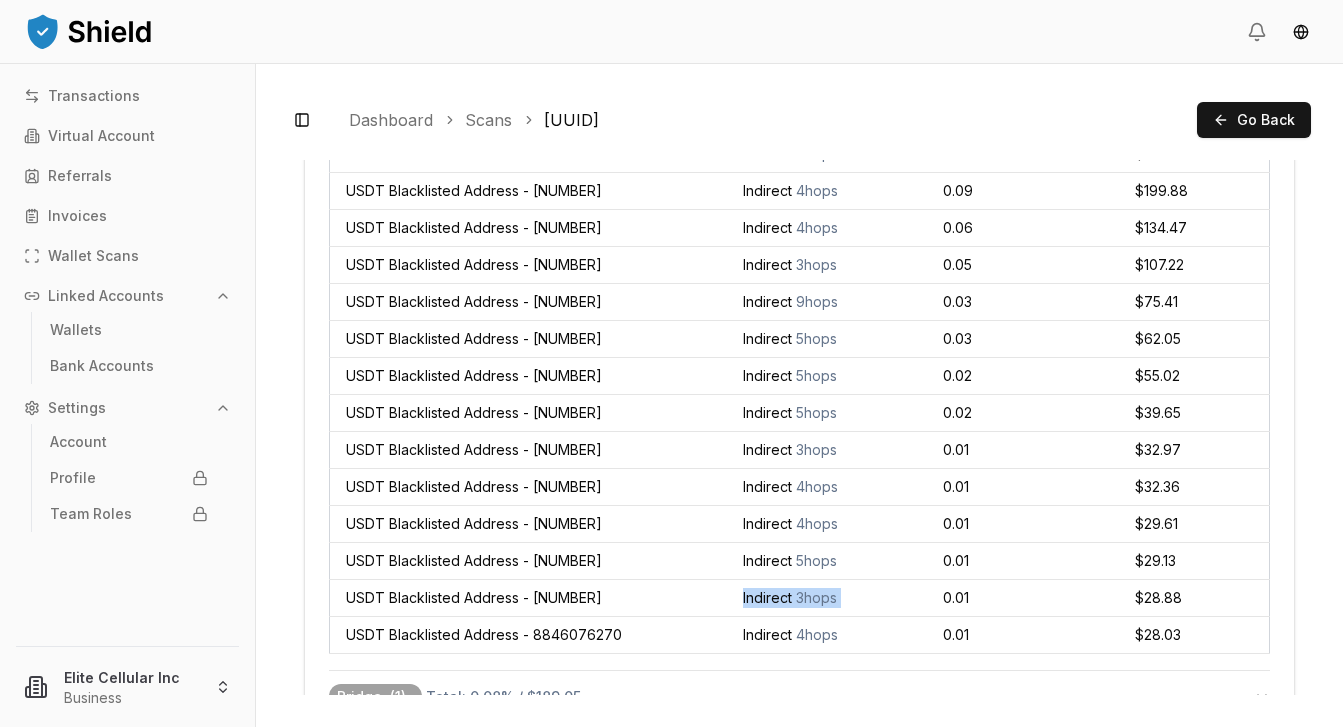 click on "Indirect   3  hops" at bounding box center (827, 598) 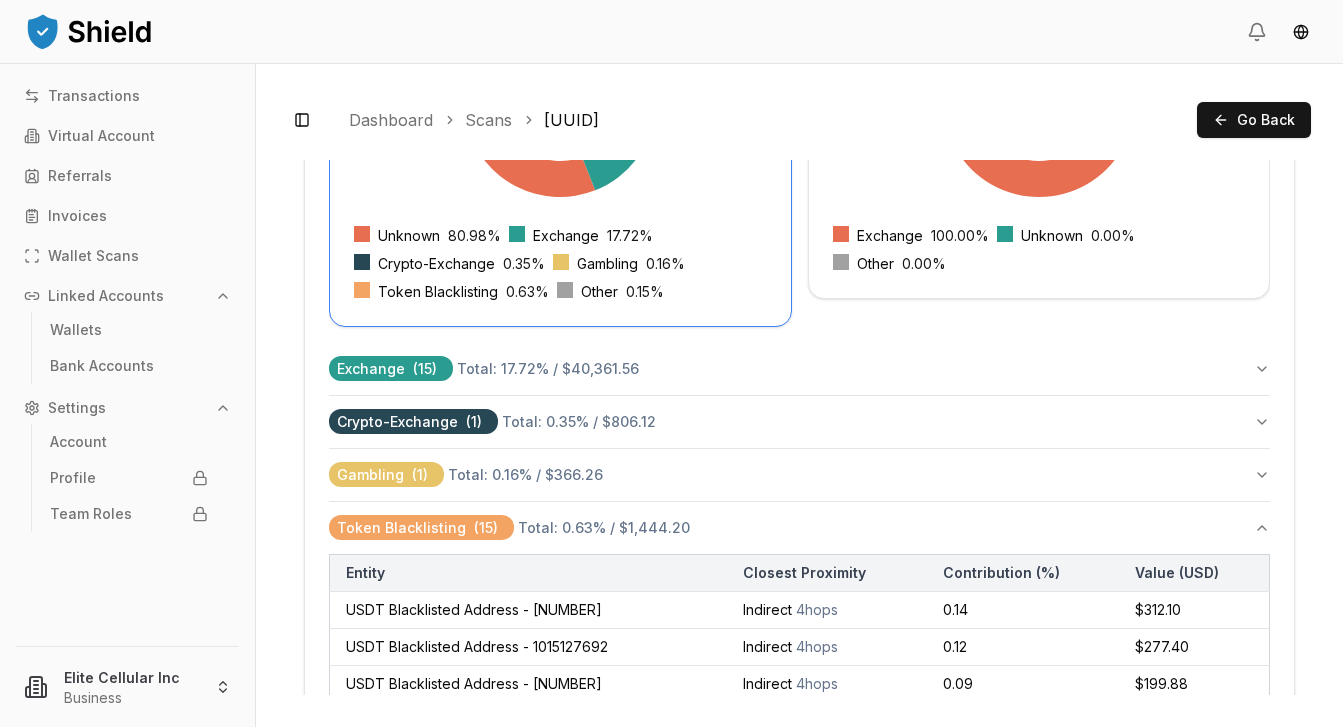 scroll, scrollTop: 878, scrollLeft: 0, axis: vertical 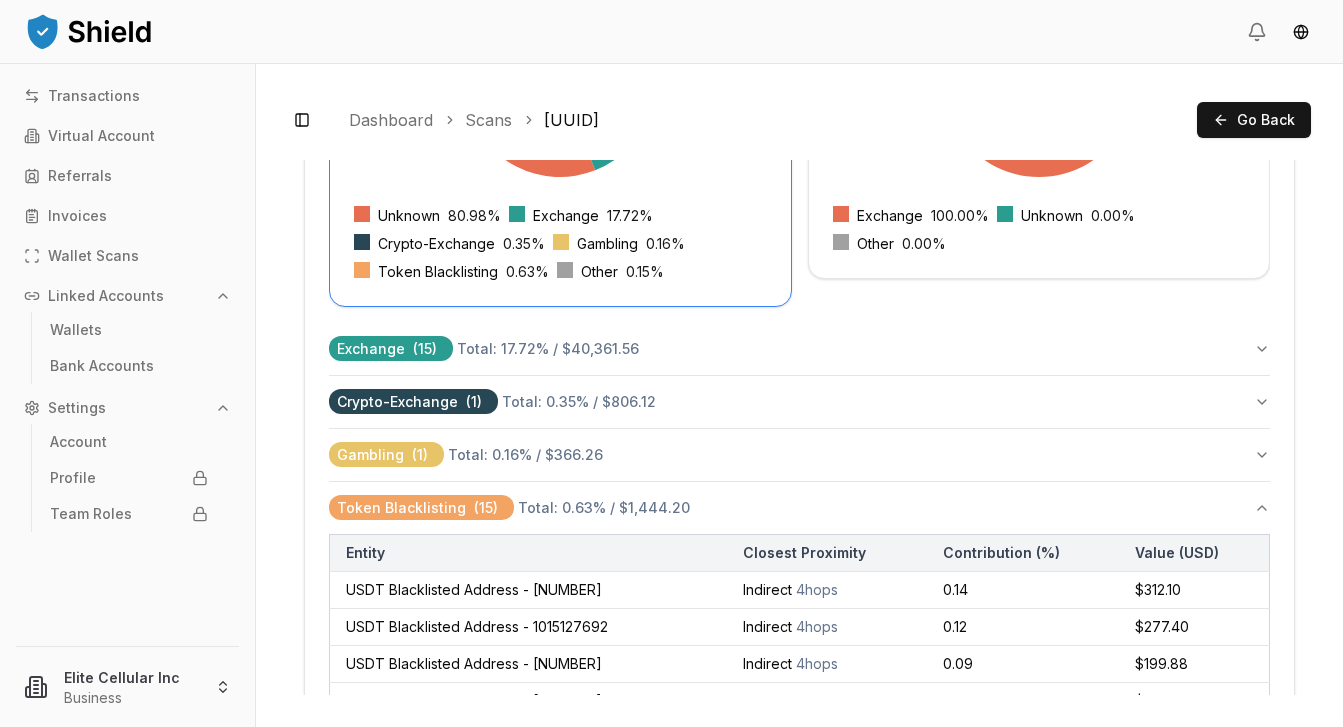 click on "Token Blacklisting ( 15 ) Total:   [PERCENTAGE]% /   $[NUMBER]" at bounding box center [799, 508] 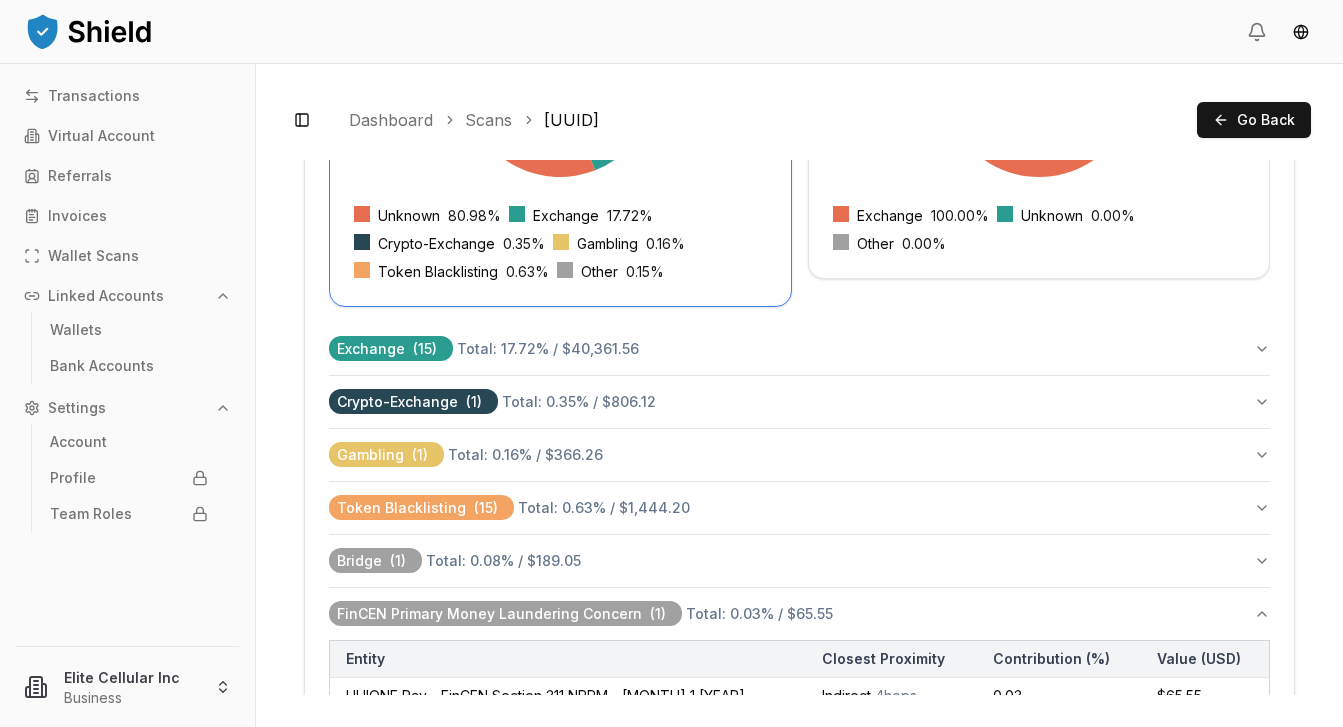click on "Exchange ( 15 ) Total:   [PERCENTAGE]% /   $[NUMBER]" at bounding box center [799, 349] 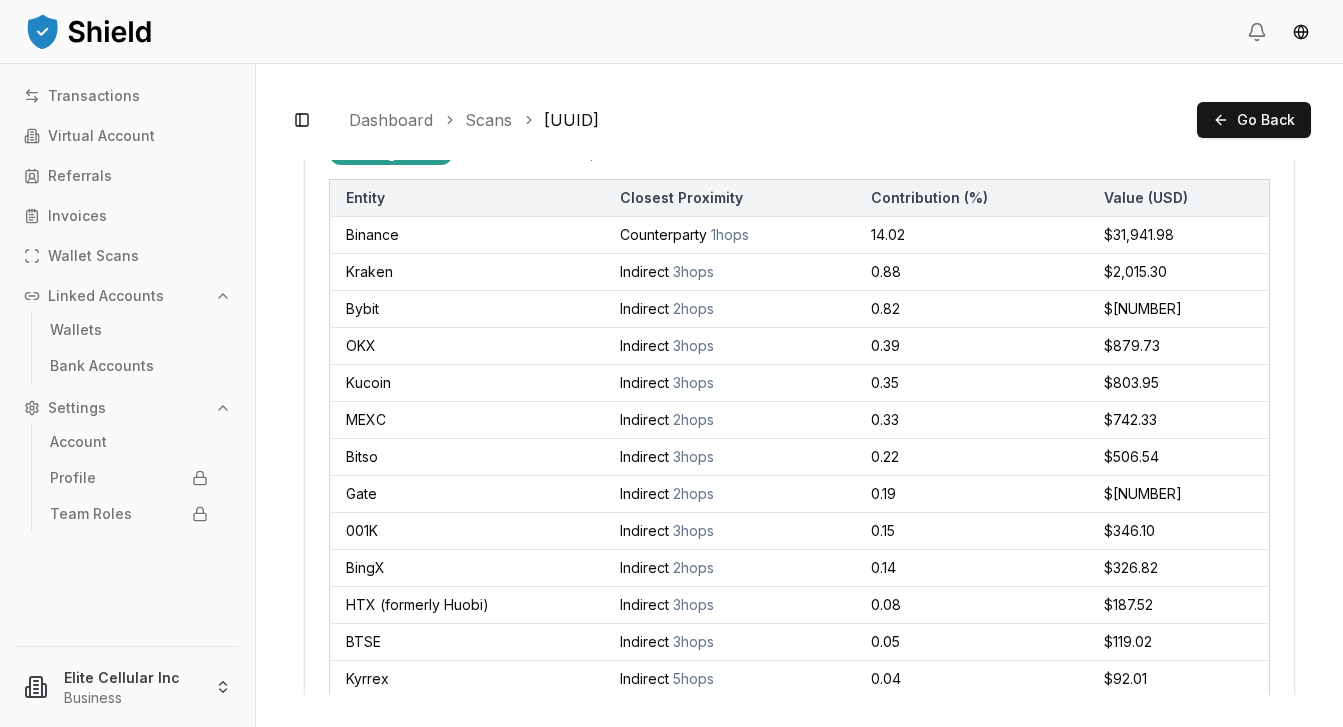 scroll, scrollTop: 1063, scrollLeft: 0, axis: vertical 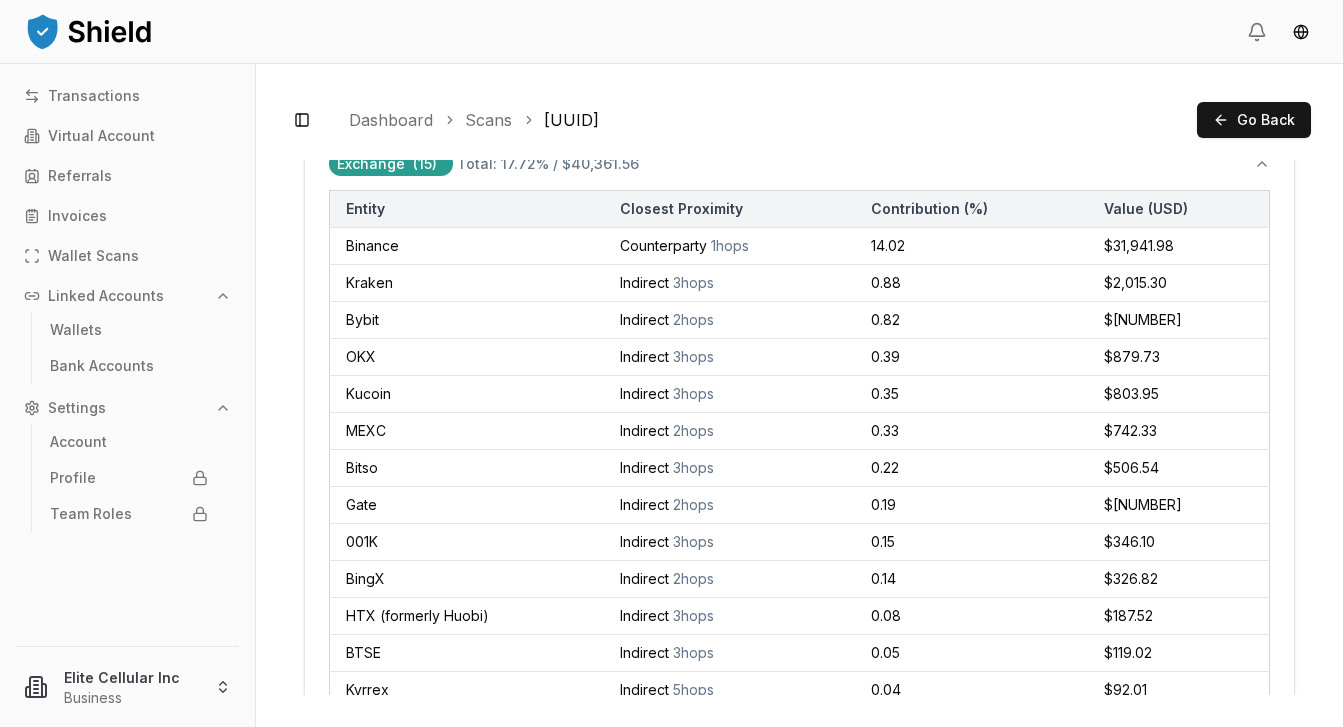 click on "Exchange ( 15 ) Total:   [PERCENTAGE]% /   $[NUMBER]" at bounding box center [799, 164] 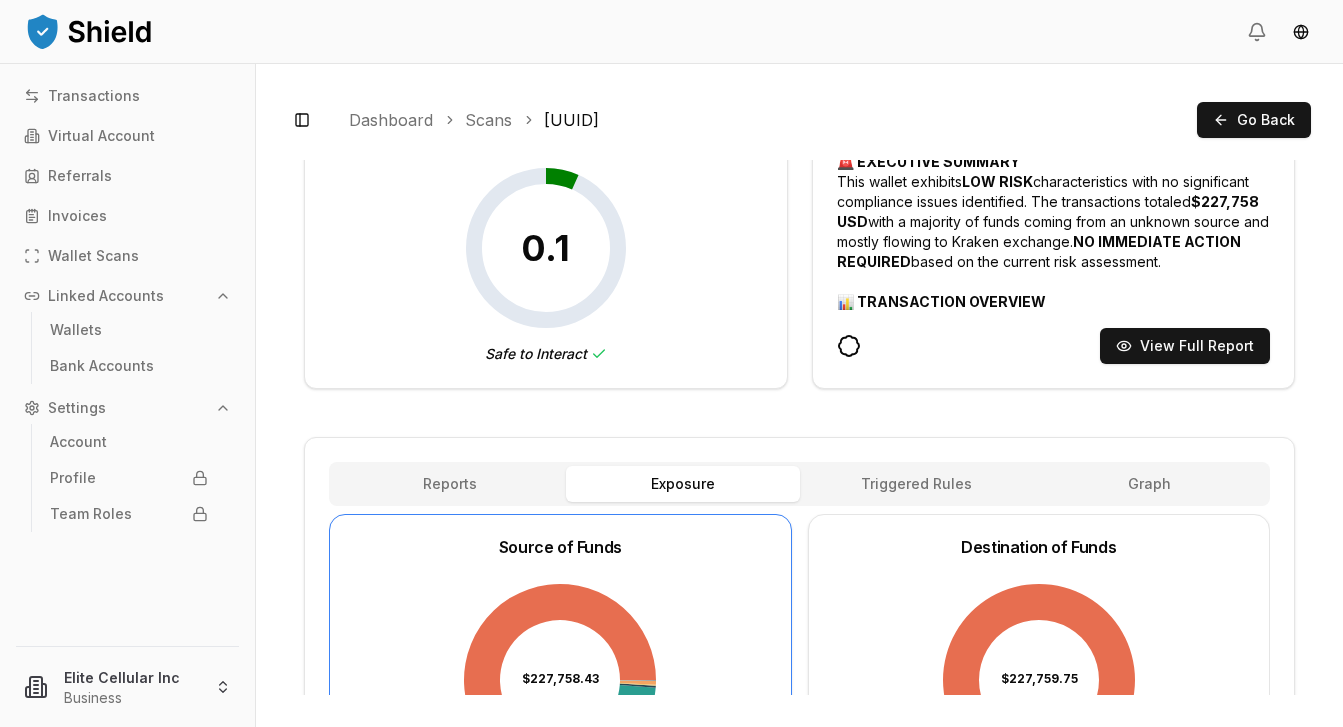 scroll, scrollTop: 258, scrollLeft: 0, axis: vertical 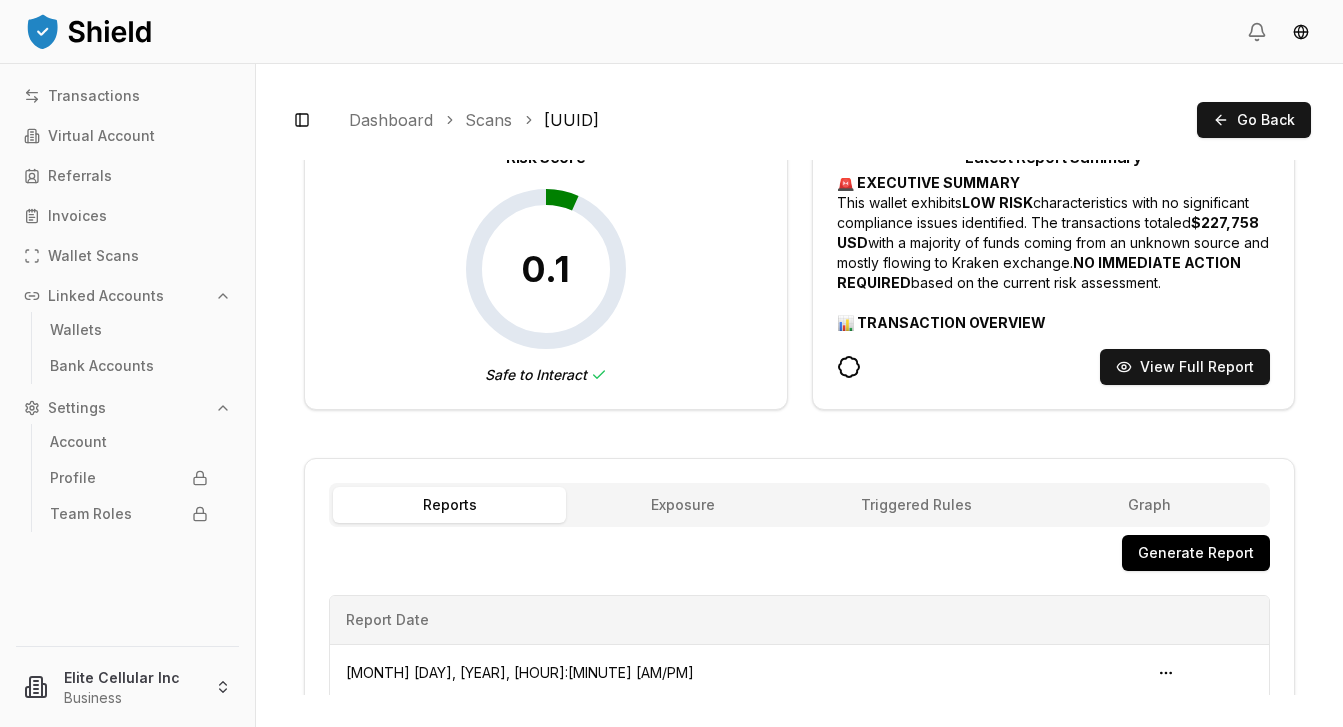click on "Reports" at bounding box center [449, 505] 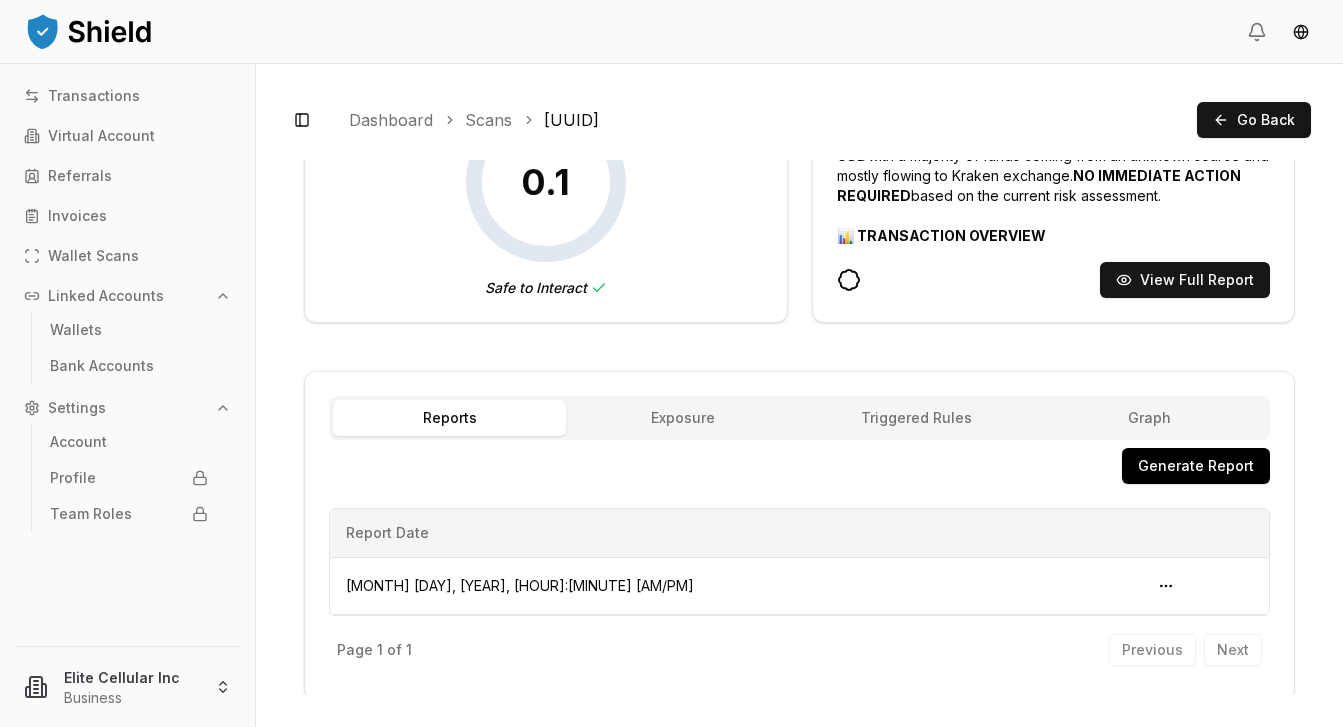 scroll, scrollTop: 350, scrollLeft: 0, axis: vertical 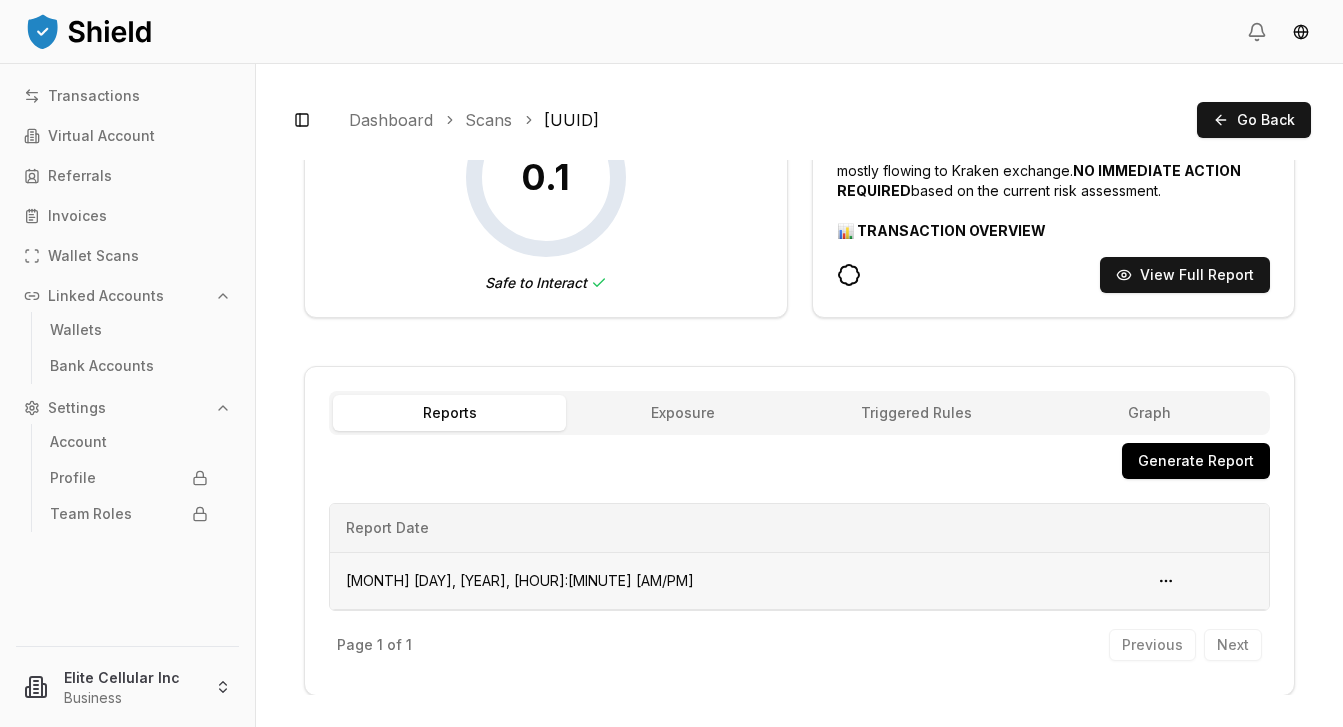 click on "[MONTH] [DAY], [YEAR], [HOUR]:[MINUTE] [AM/PM]" at bounding box center [732, 580] 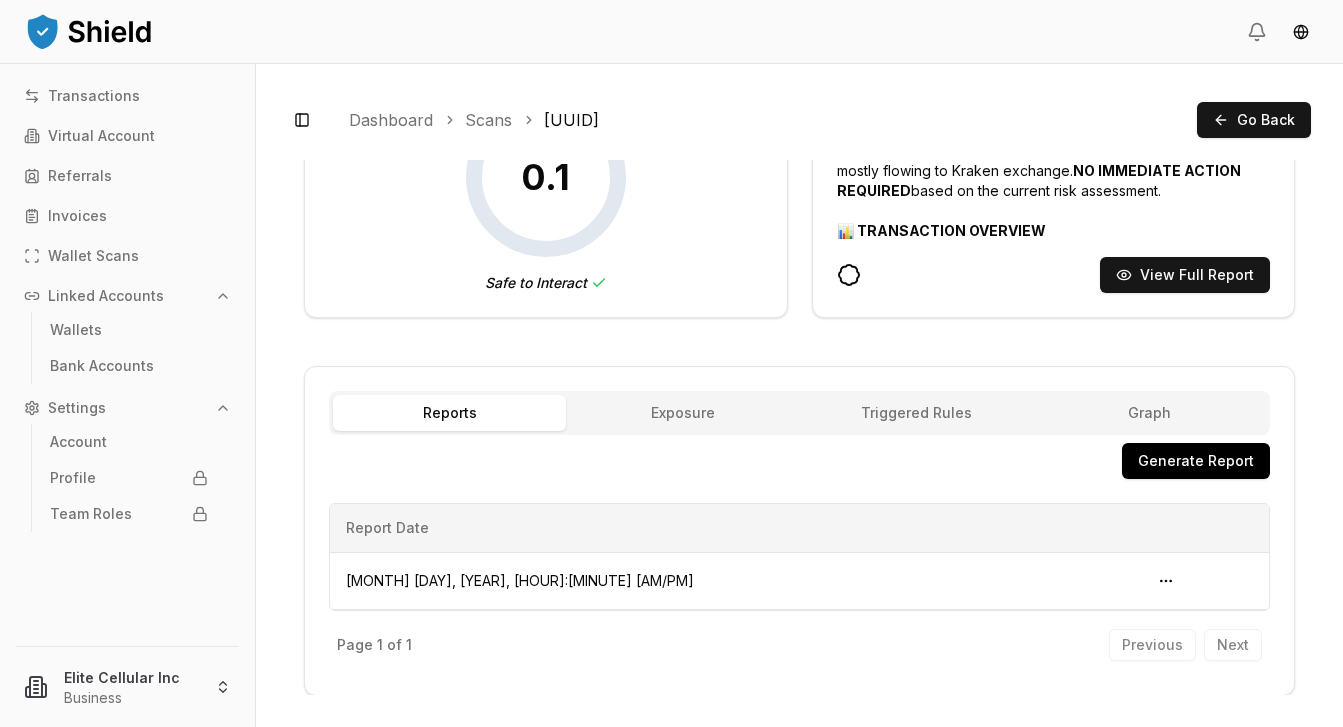 click on "Generate Report" at bounding box center (1196, 461) 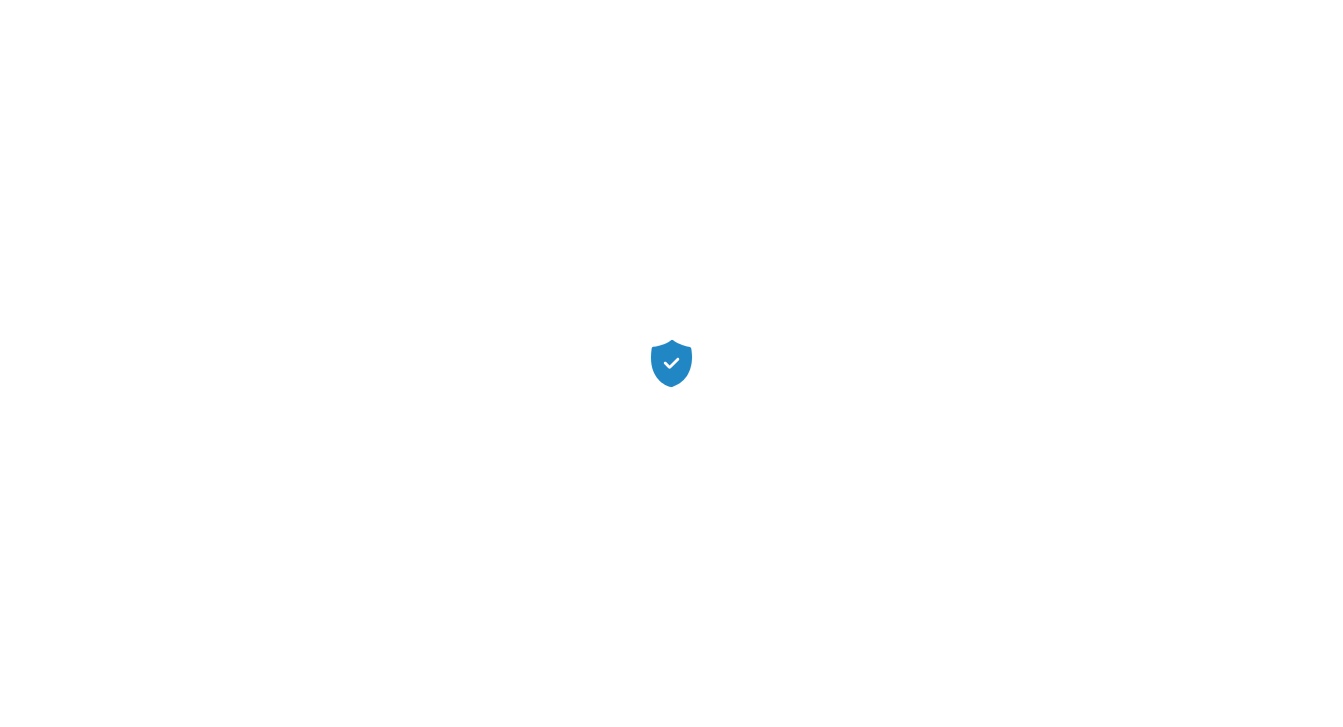 scroll, scrollTop: 0, scrollLeft: 0, axis: both 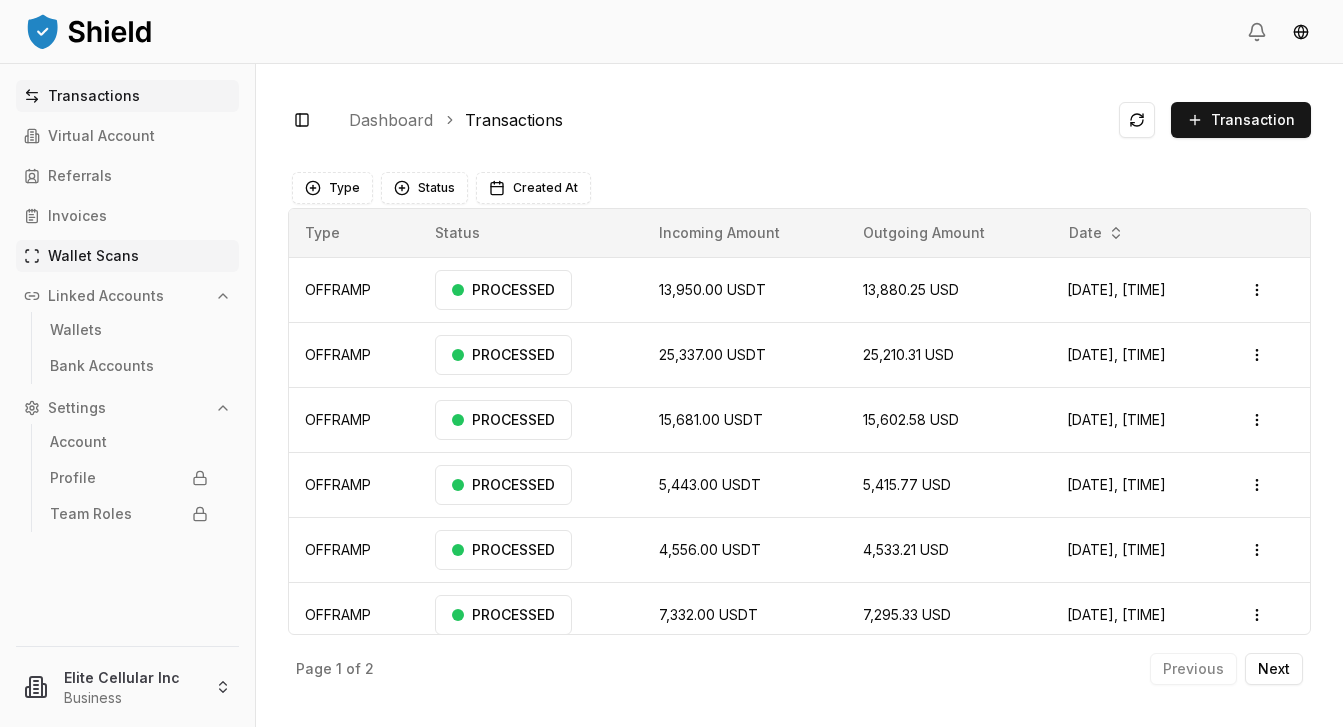 click on "Wallet Scans" at bounding box center (93, 256) 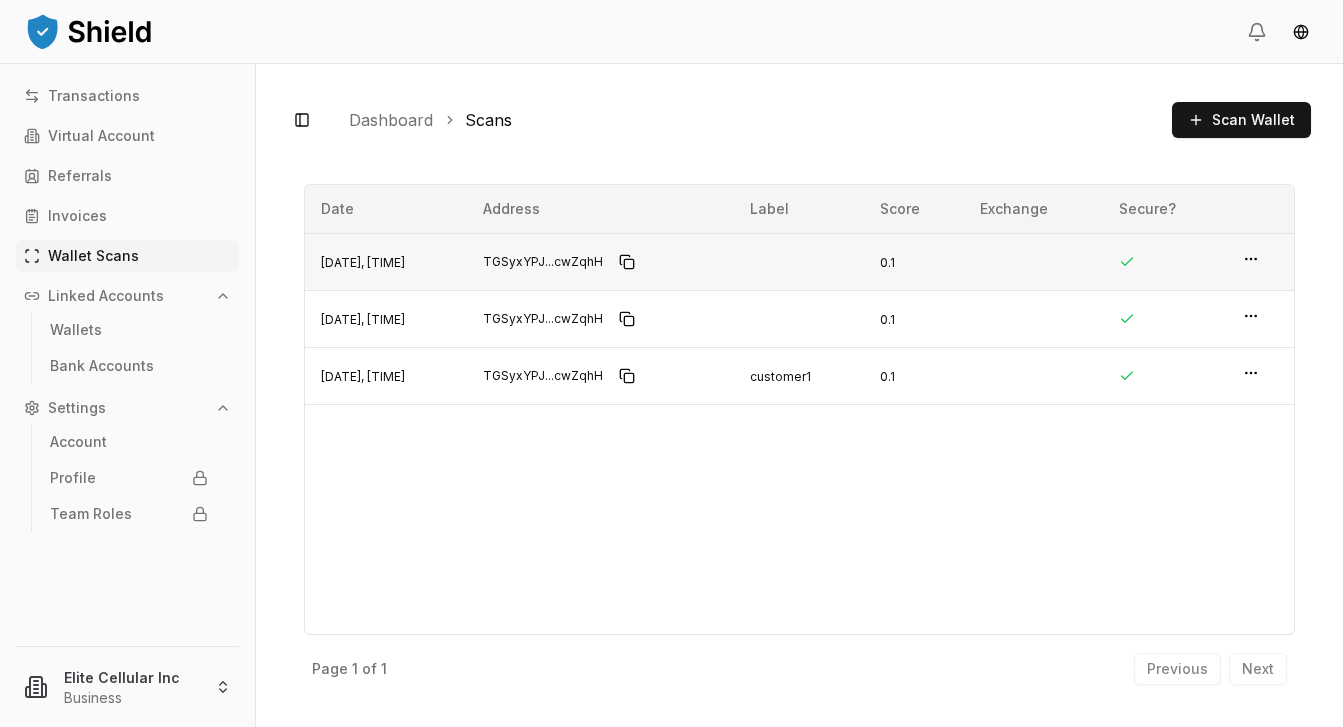 click at bounding box center (1260, 261) 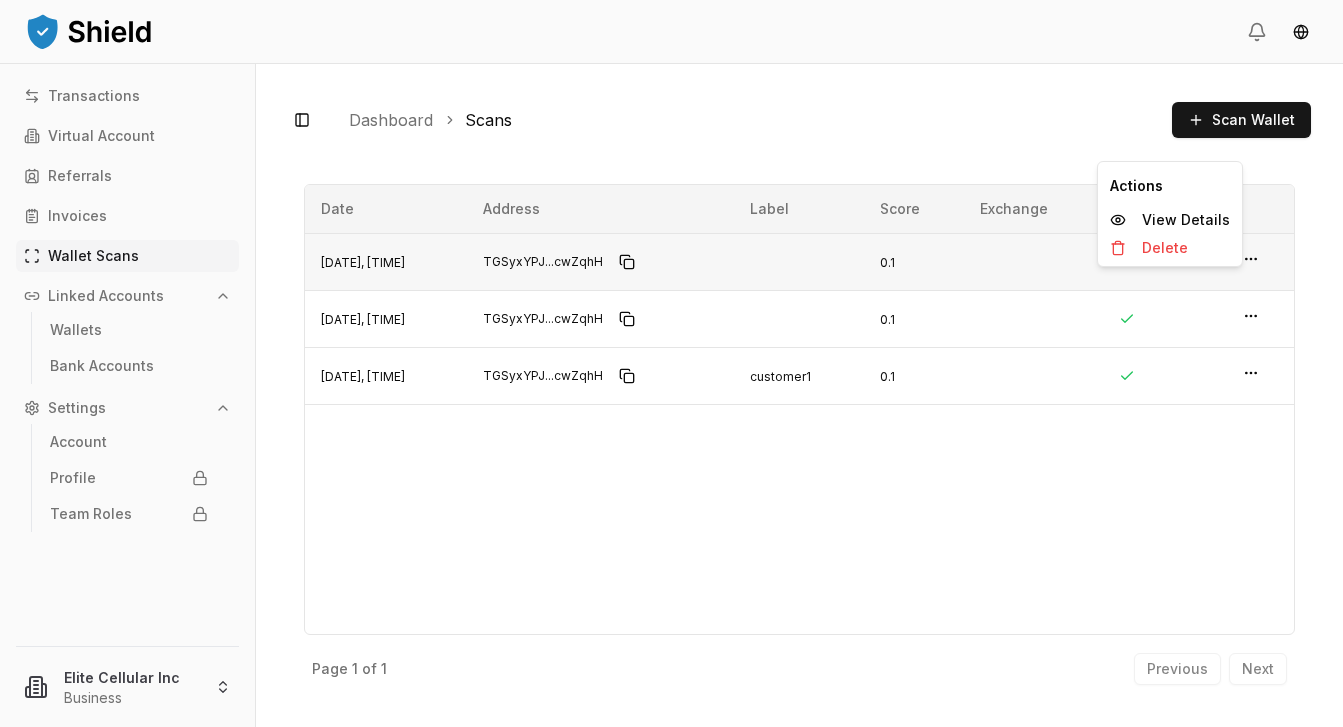 click on "Transactions Virtual Account Referrals Invoices Wallet Scans Linked Accounts Wallets Bank Accounts Settings Account Profile Team Roles Elite Cellular Inc Business Toggle Sidebar Dashboard Scans Scan Wallet TGSyxYPJ...cwZqhH TGSyxYPJ6tPfGhJ4bNCS5me3T6v9cwZqhH Tag: Risk Score: 0.1 Secure Wallet?: Created: [DATE], [TIME] TGSyxYPJ...cwZqhH TGSyxYPJ6tPfGhJ4bNCS5me3T6v9cwZqhH Tag: Risk Score: 0.1 Secure Wallet?: Created: [DATE], [TIME] TGSyxYPJ...cwZqhH TGSyxYPJ6tPfGhJ4bNCS5me3T6v9cwZqhH Tag: customer1 Risk Score: 0.1 Secure Wallet?: Created: [DATE], [TIME] Page 1 of 1 Previous Next Date Address Label Score Exchange Secure? [DATE], [TIME] TGSyxYPJ...cwZqhH 0.1 [DATE], [TIME] TGSyxYPJ...cwZqhH 0.1 [DATE], [TIME] TGSyxYPJ...cwZqhH customer1 0.1 Page 1 of 1 Previous Next Actions View Details Delete" at bounding box center (671, 363) 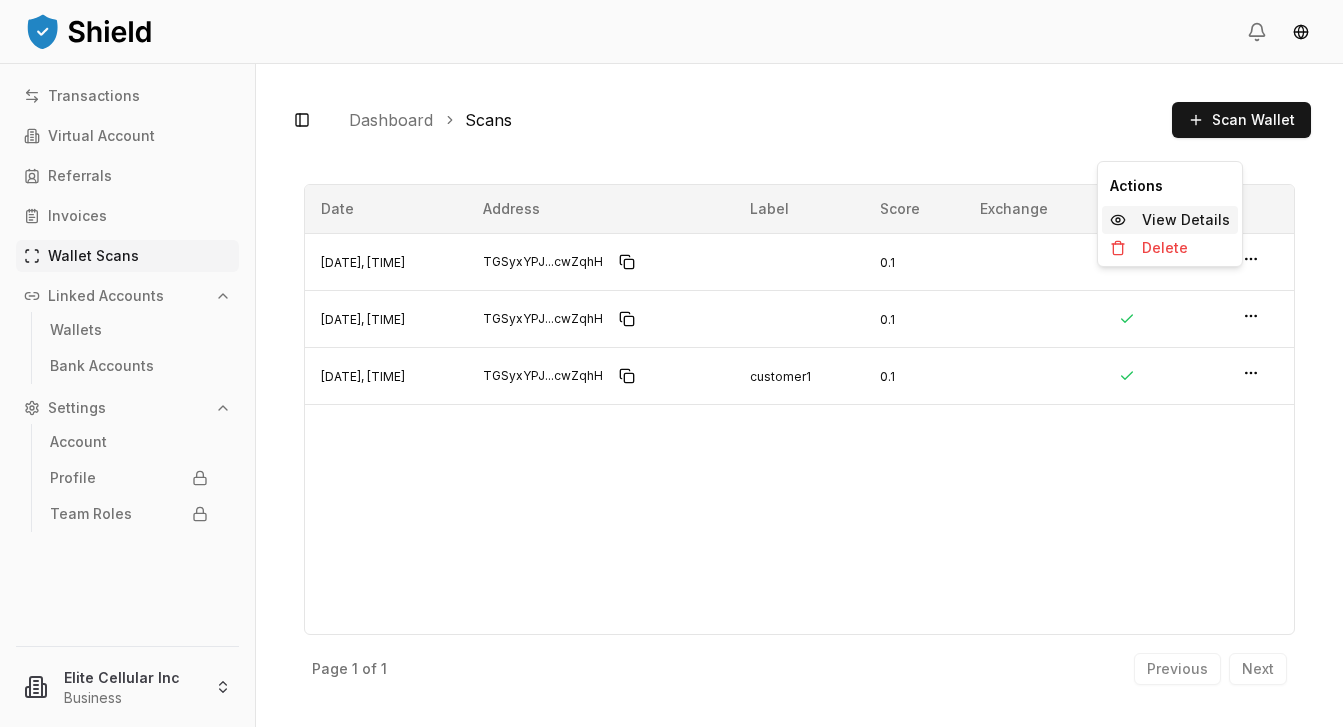 click on "View Details" at bounding box center [1186, 220] 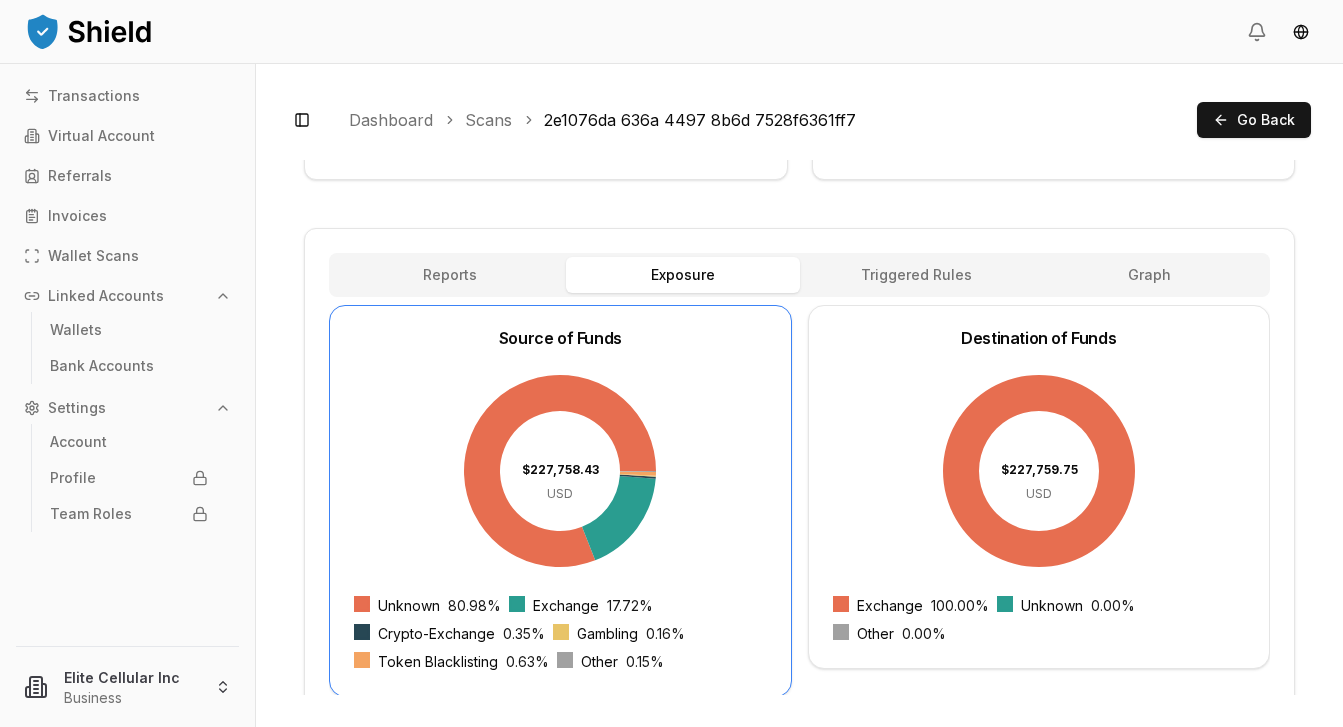 scroll, scrollTop: 496, scrollLeft: 0, axis: vertical 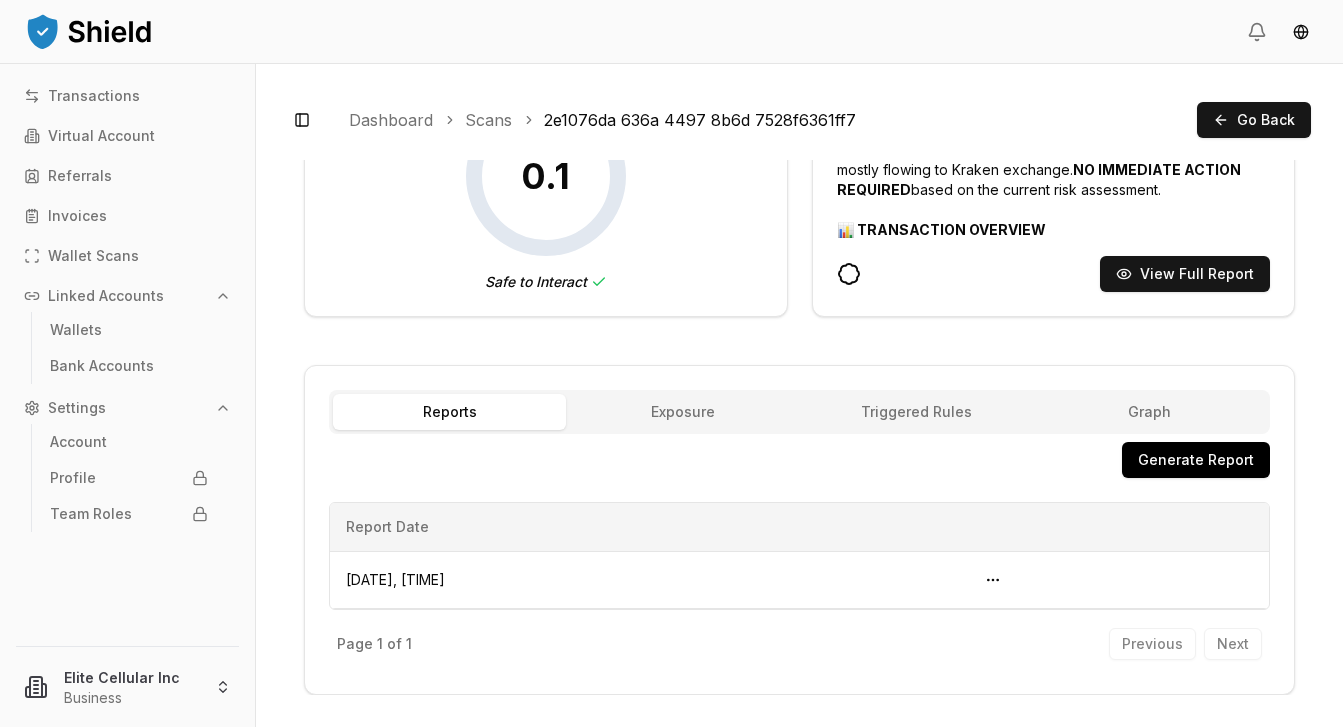 click on "Address TGSyxYPJ6tPfGhJ4bNCS5me3T6v9cwZqhH TGSyxYPJ...cwZqhH Large Trader Risk Score 0.1 Safe to Interact  Latest Report Summary 🚨 EXECUTIVE SUMMARY This wallet exhibits  LOW RISK  characteristics with no significant compliance issues identified. The transactions totaled  $227,758 USD  with a majority of funds coming from an unknown source and mostly flowing to Kraken exchange.  NO IMMEDIATE ACTION REQUIRED  based on the current risk assessment. 📊 TRANSACTION OVERVIEW - Total volume:  $227,758 USD  (inflows) /  $227,760 USD  (outflows) - Transaction patterns suggest routine exchanges with no unusual characteristics. - Volume assessment: Low based on Risk Analysis data. ⚠️ COMPLIANCE METRICS - Compliance Status:   * High Volume: ❌ (Non-compliant)   * Exchange Ratio: ❌ (Non-compliant)   * Risk Exposure: ❌ (Non-compliant)   * Sanctioned Connections: ✅ (Compliant) 🏷️ TRON WALLET TAGS ANALYSIS No specific tags available for analysis. 🏢 ENTITY ANALYSIS *Source Entities:* -  APPROVE Reports" at bounding box center (799, 256) 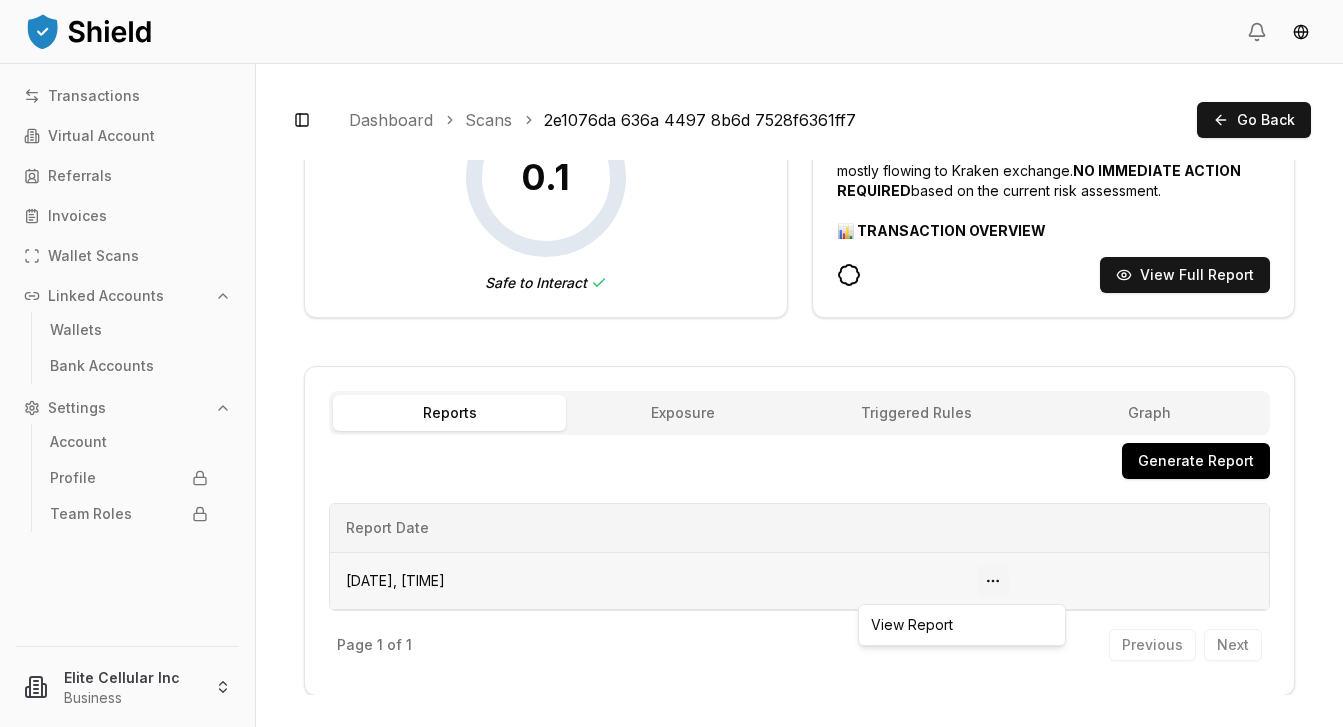 click on "Open menu" at bounding box center (993, 581) 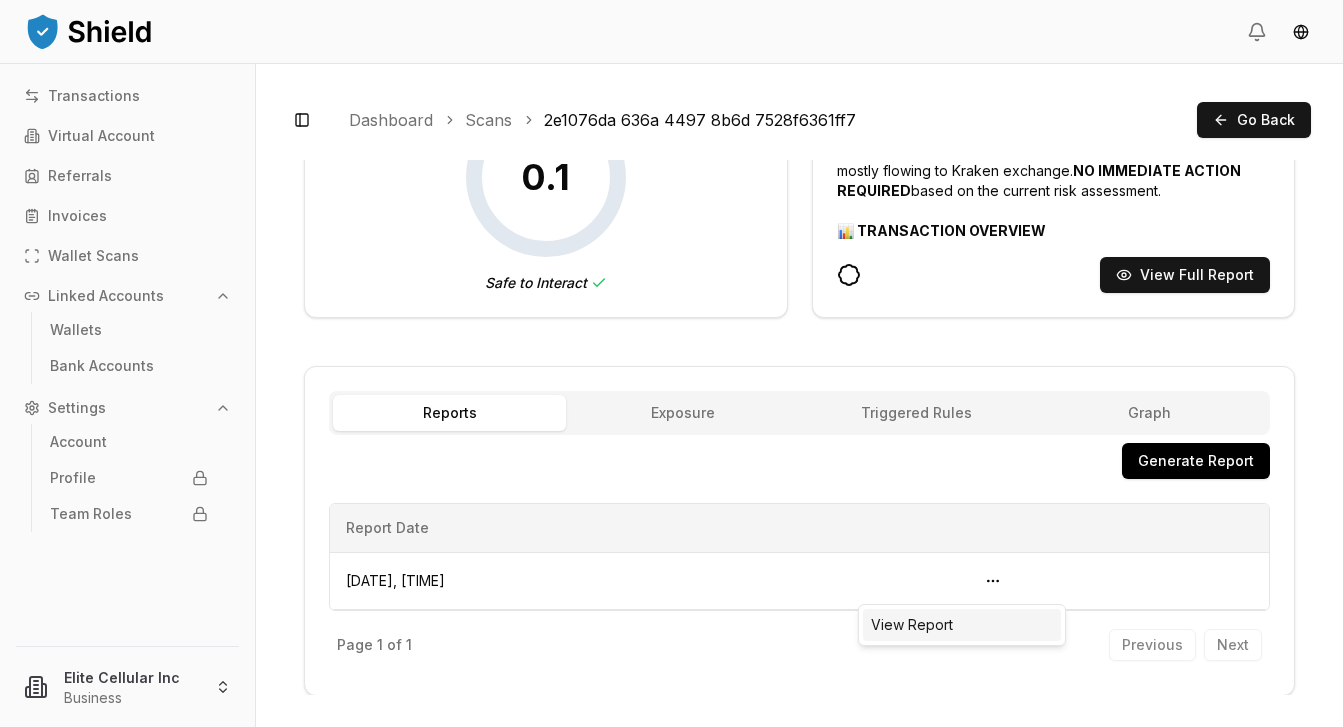 click on "View Report" at bounding box center (962, 625) 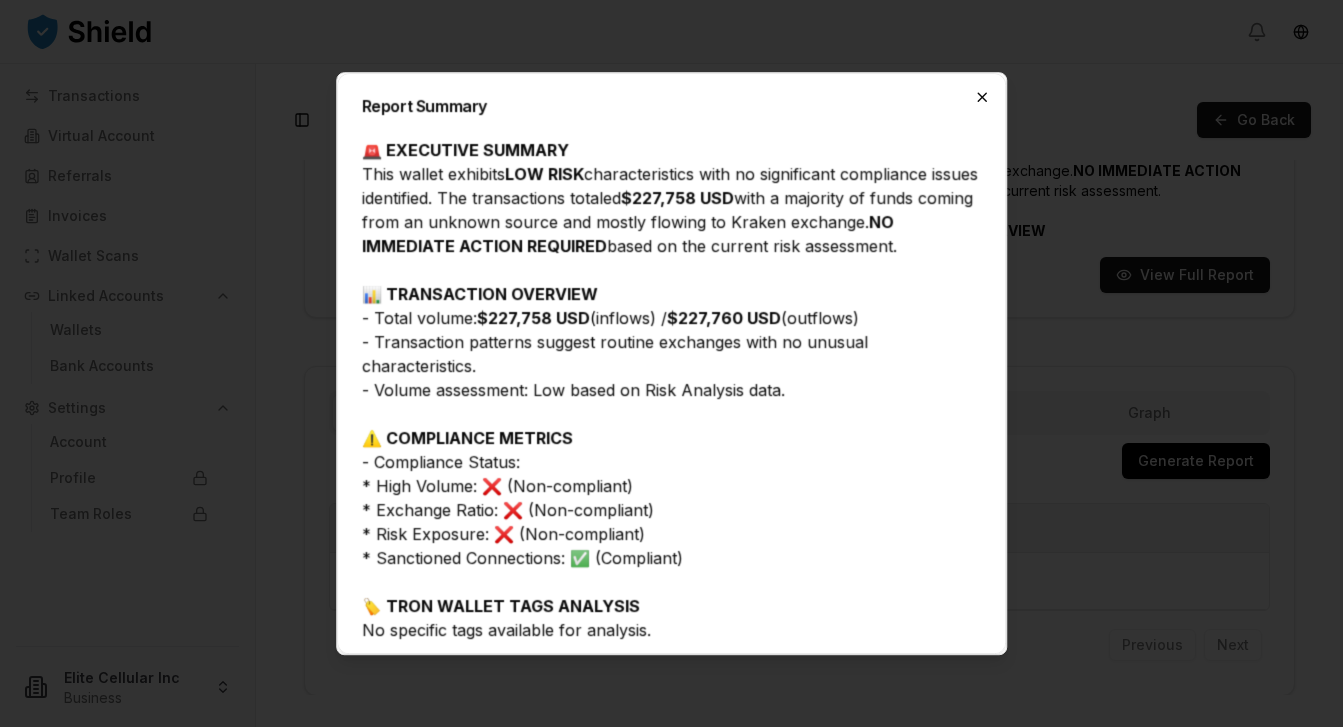 click 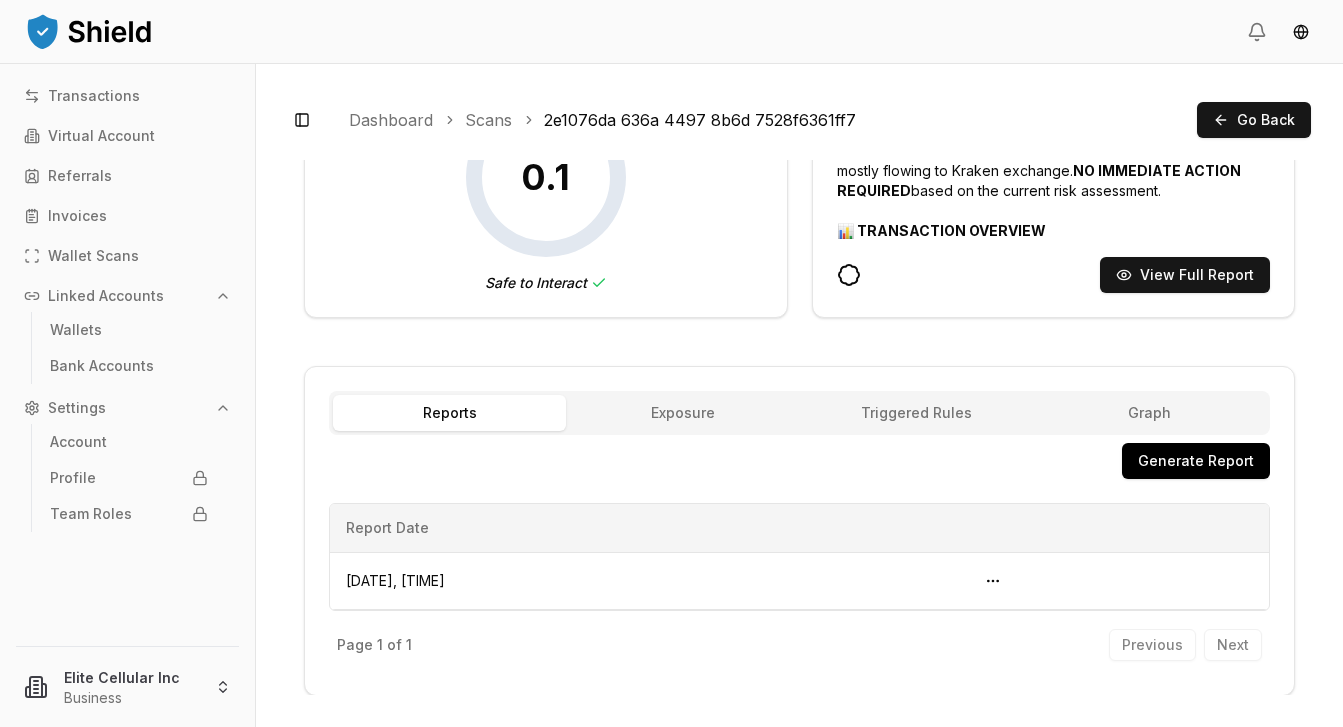 click on "Exposure" at bounding box center (682, 413) 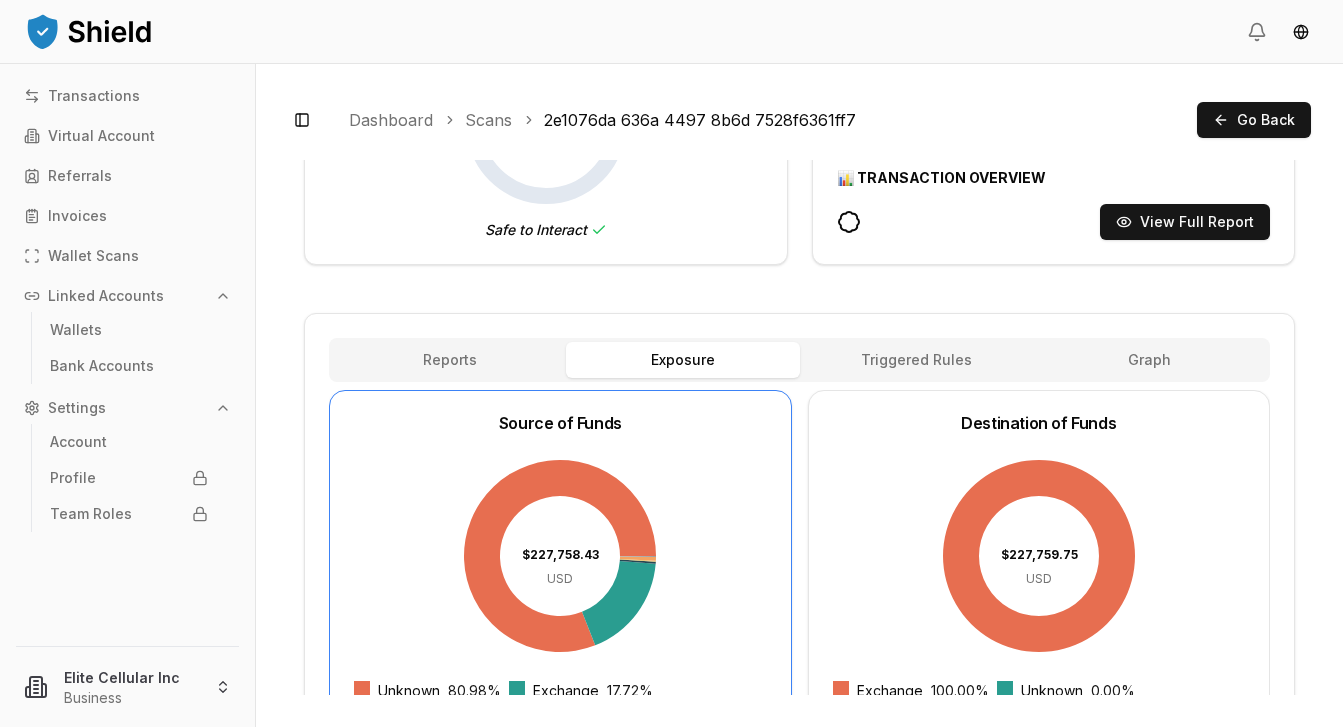 scroll, scrollTop: 383, scrollLeft: 0, axis: vertical 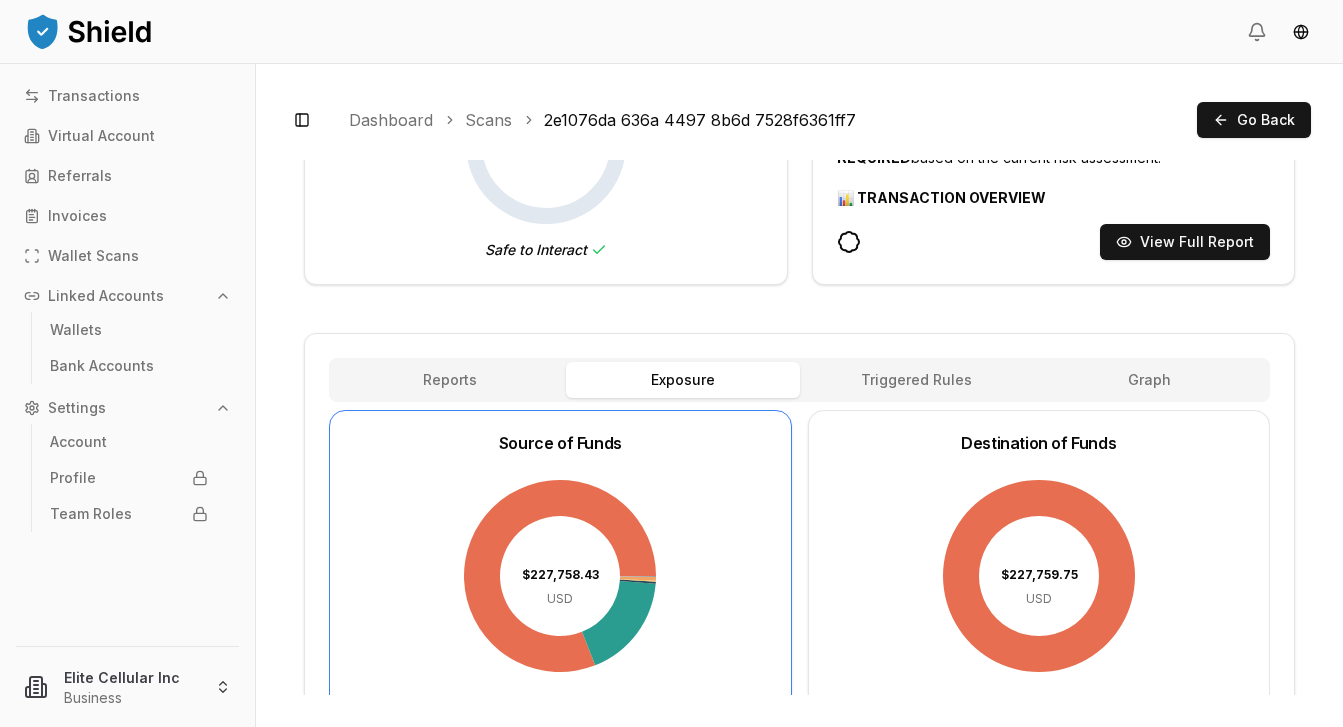 click on "Triggered Rules" at bounding box center [916, 380] 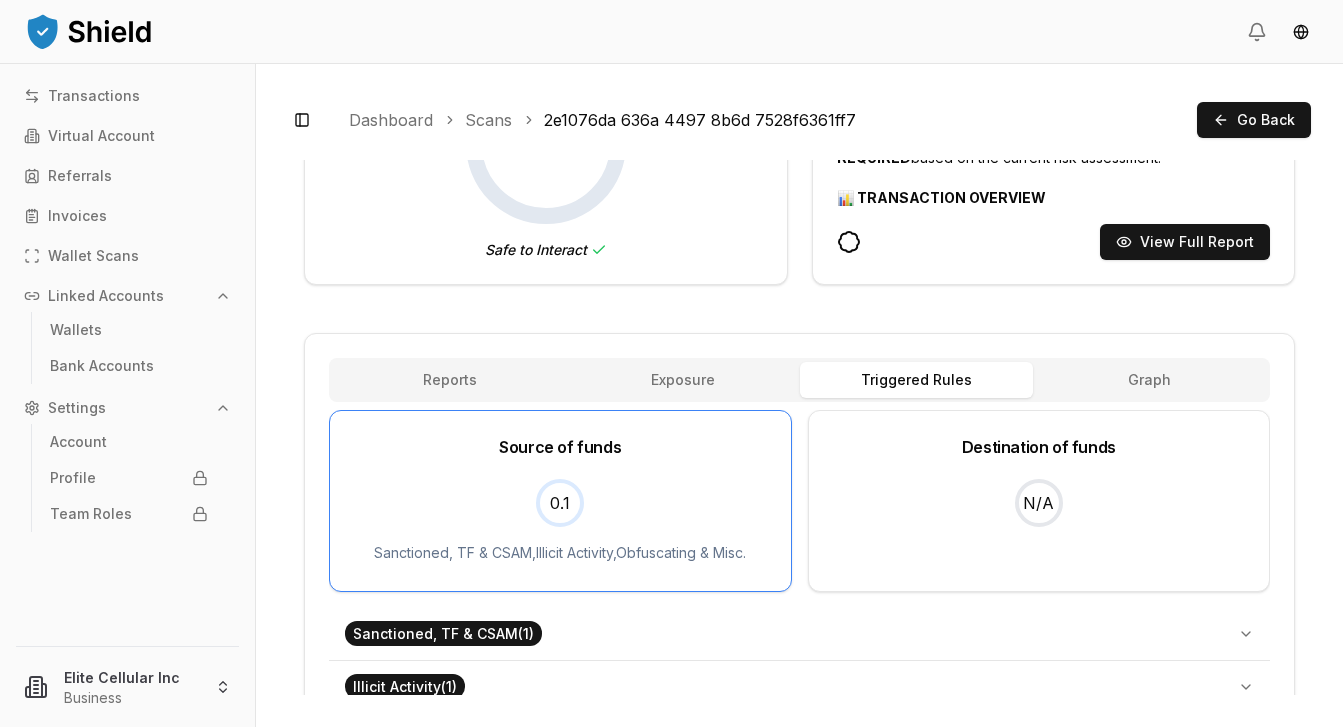 scroll, scrollTop: 480, scrollLeft: 0, axis: vertical 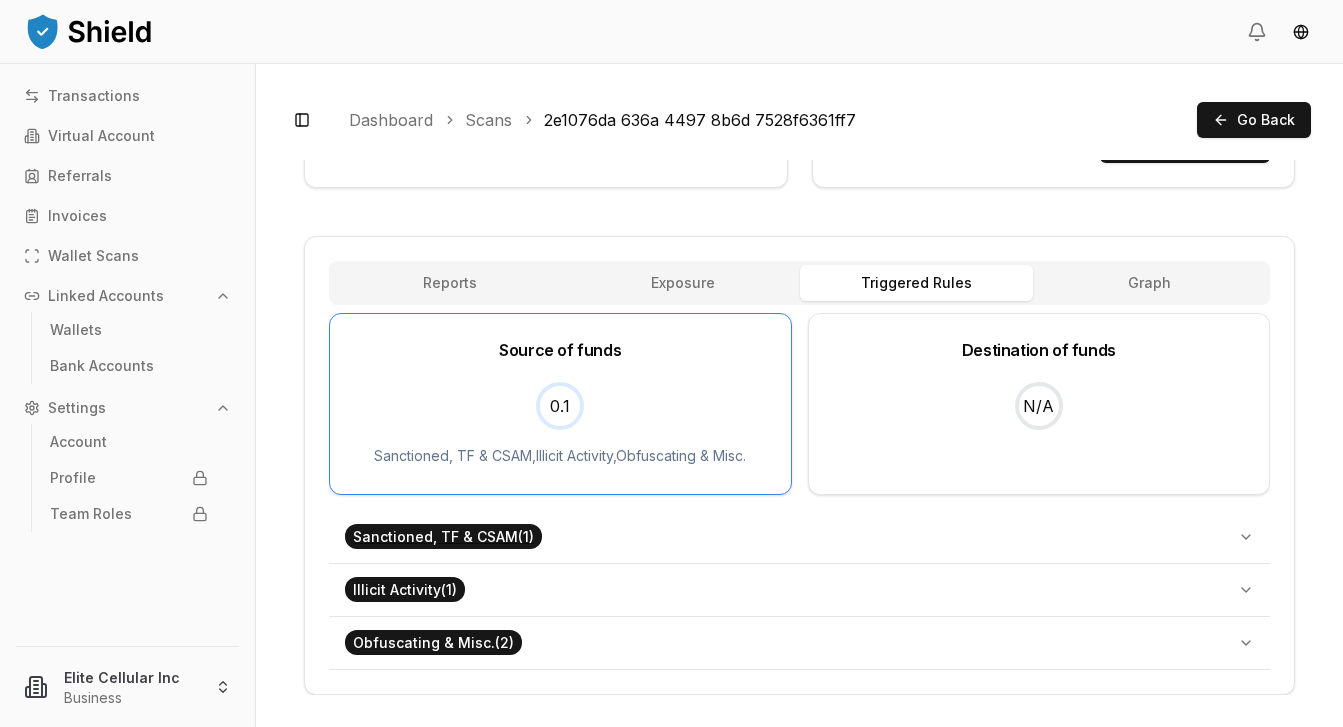 click on "Sanctioned, TF & CSAM  ( 1 )" at bounding box center (443, 536) 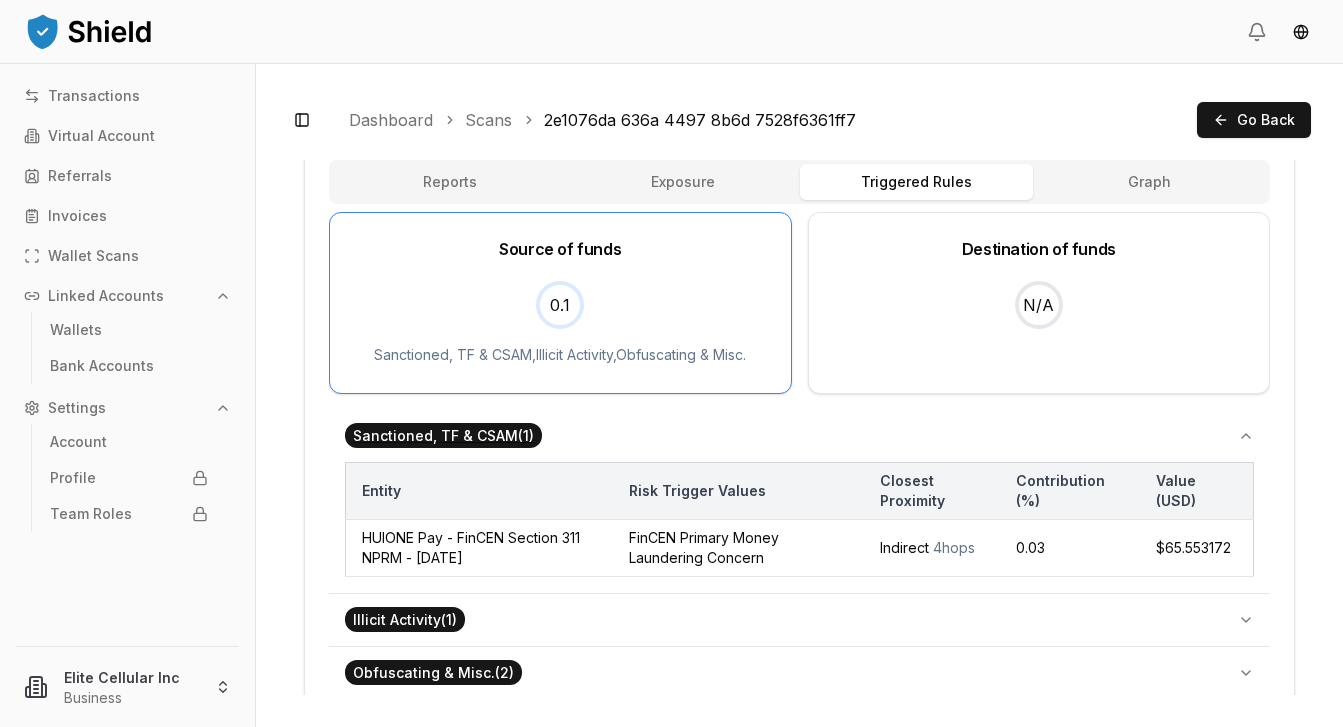 scroll, scrollTop: 611, scrollLeft: 0, axis: vertical 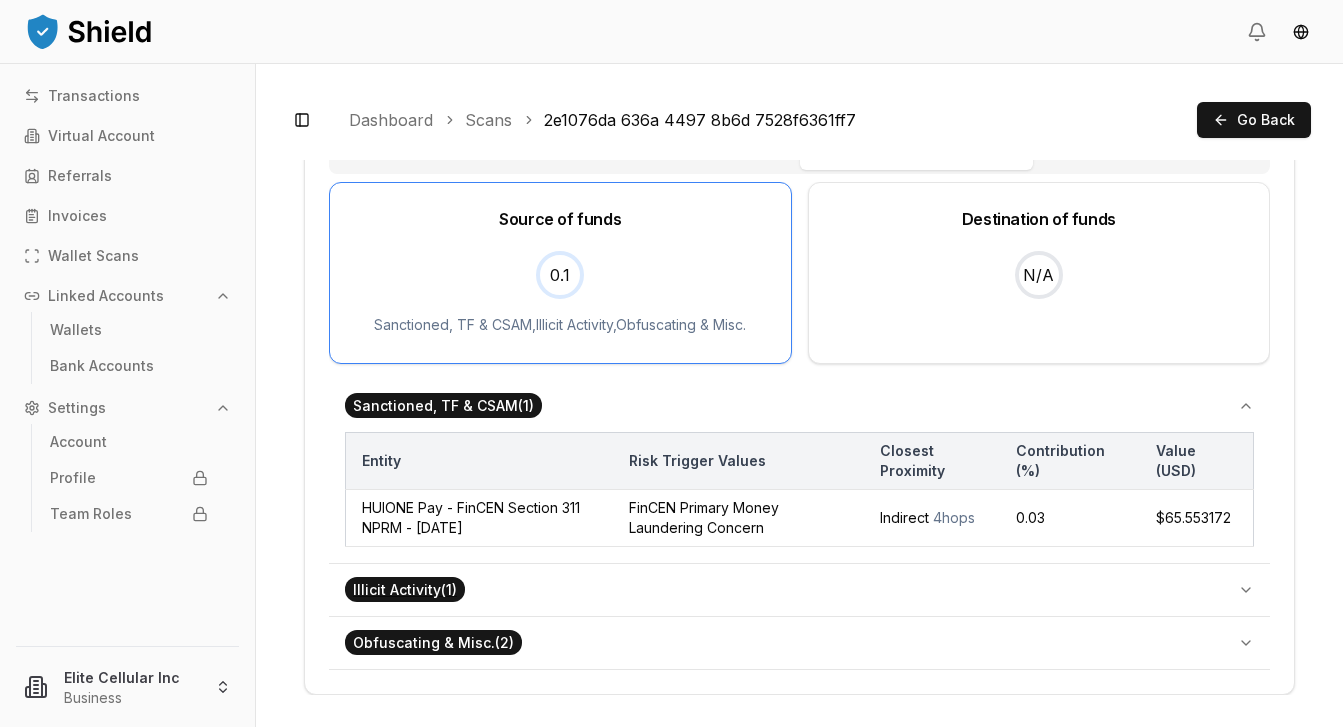 click on "Illicit Activity  ( 1 )" at bounding box center [799, 590] 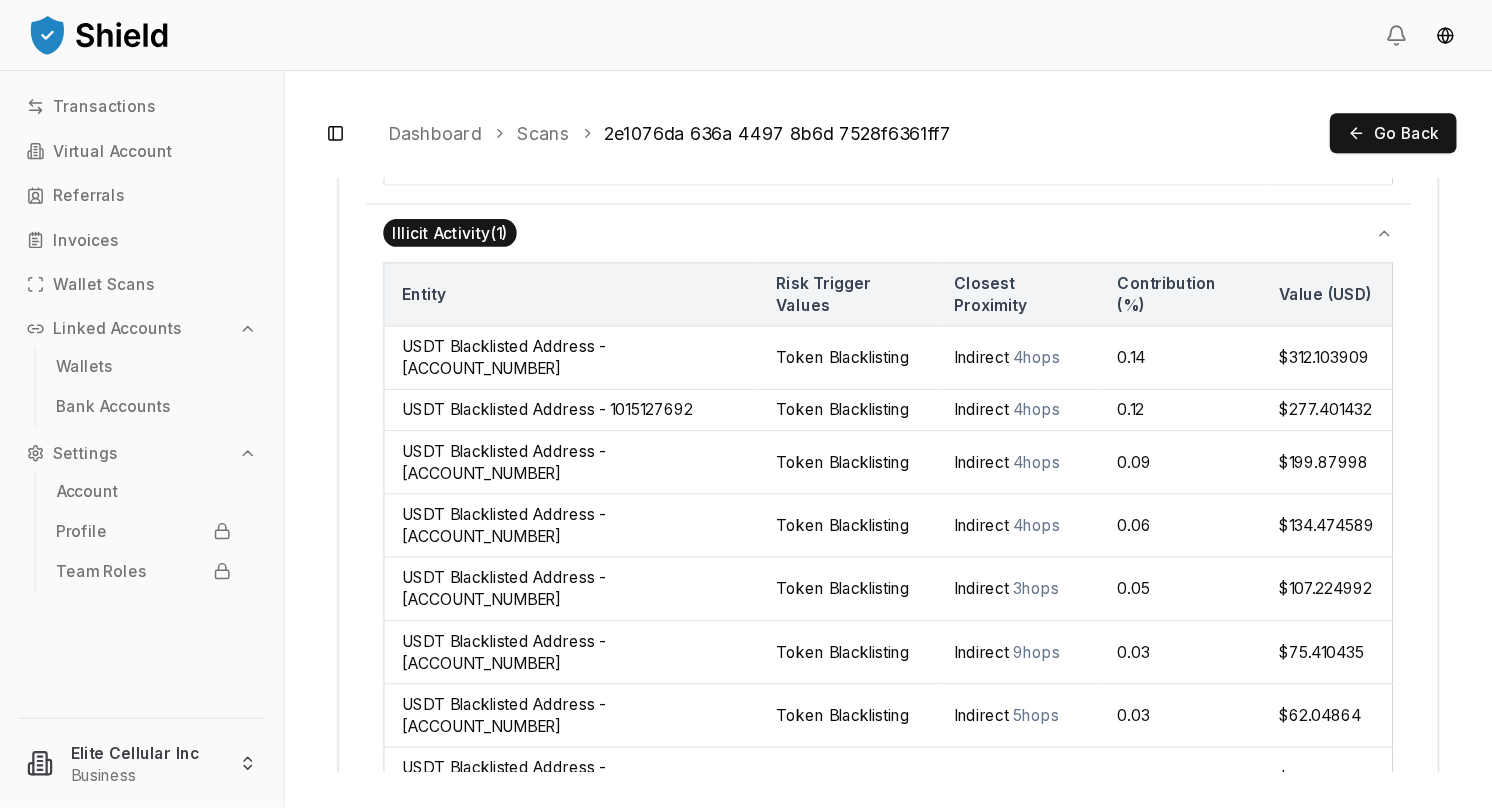 scroll, scrollTop: 985, scrollLeft: 0, axis: vertical 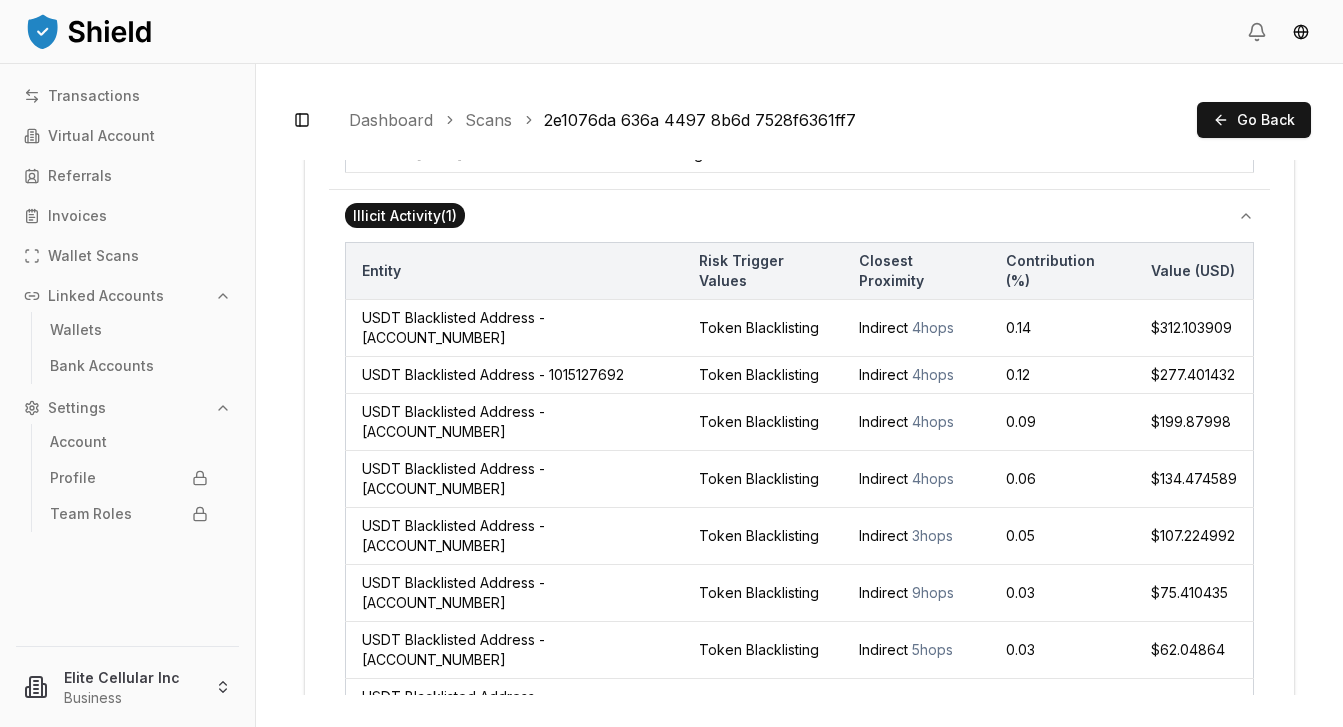 type 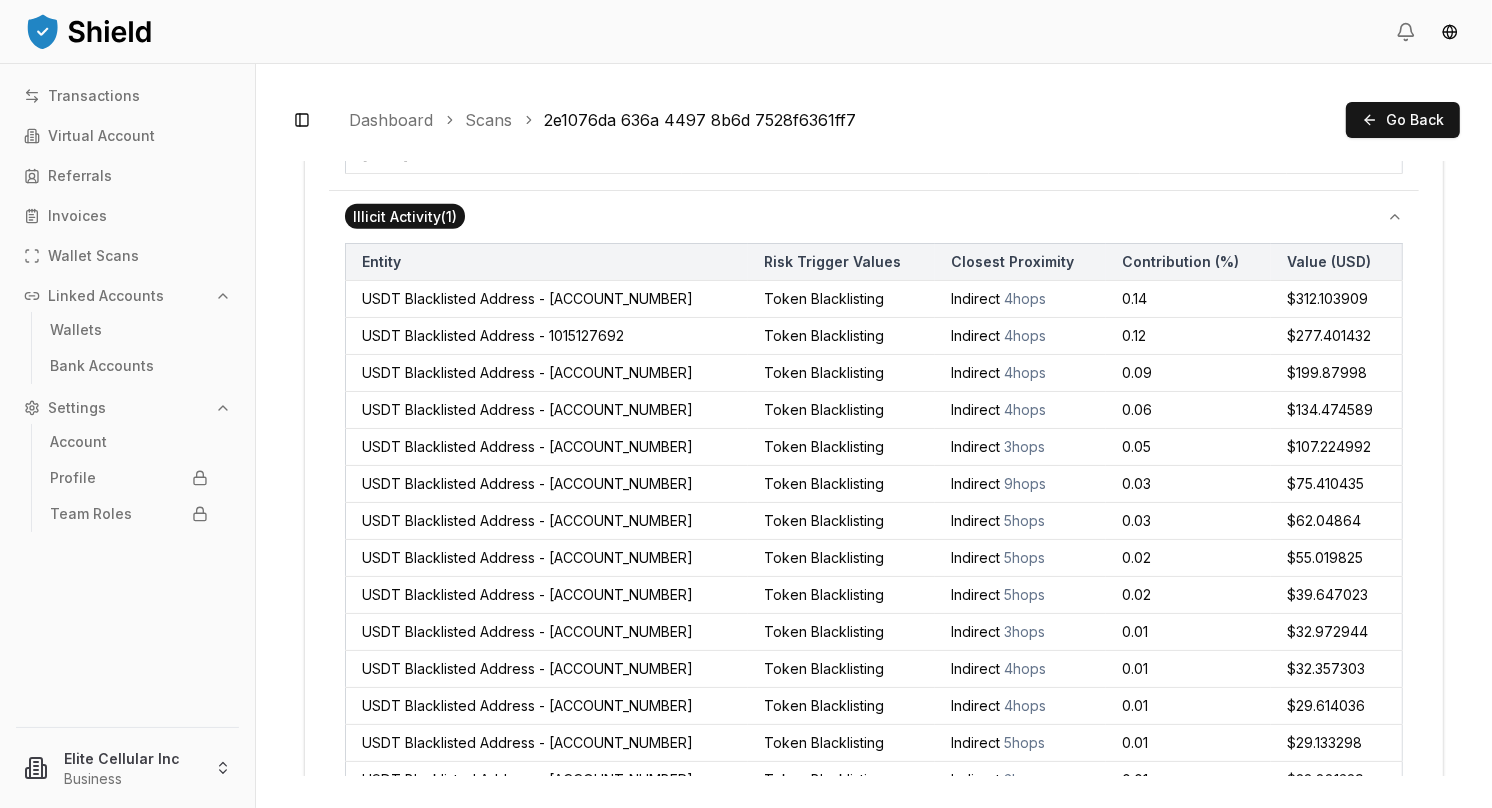 scroll, scrollTop: 985, scrollLeft: 0, axis: vertical 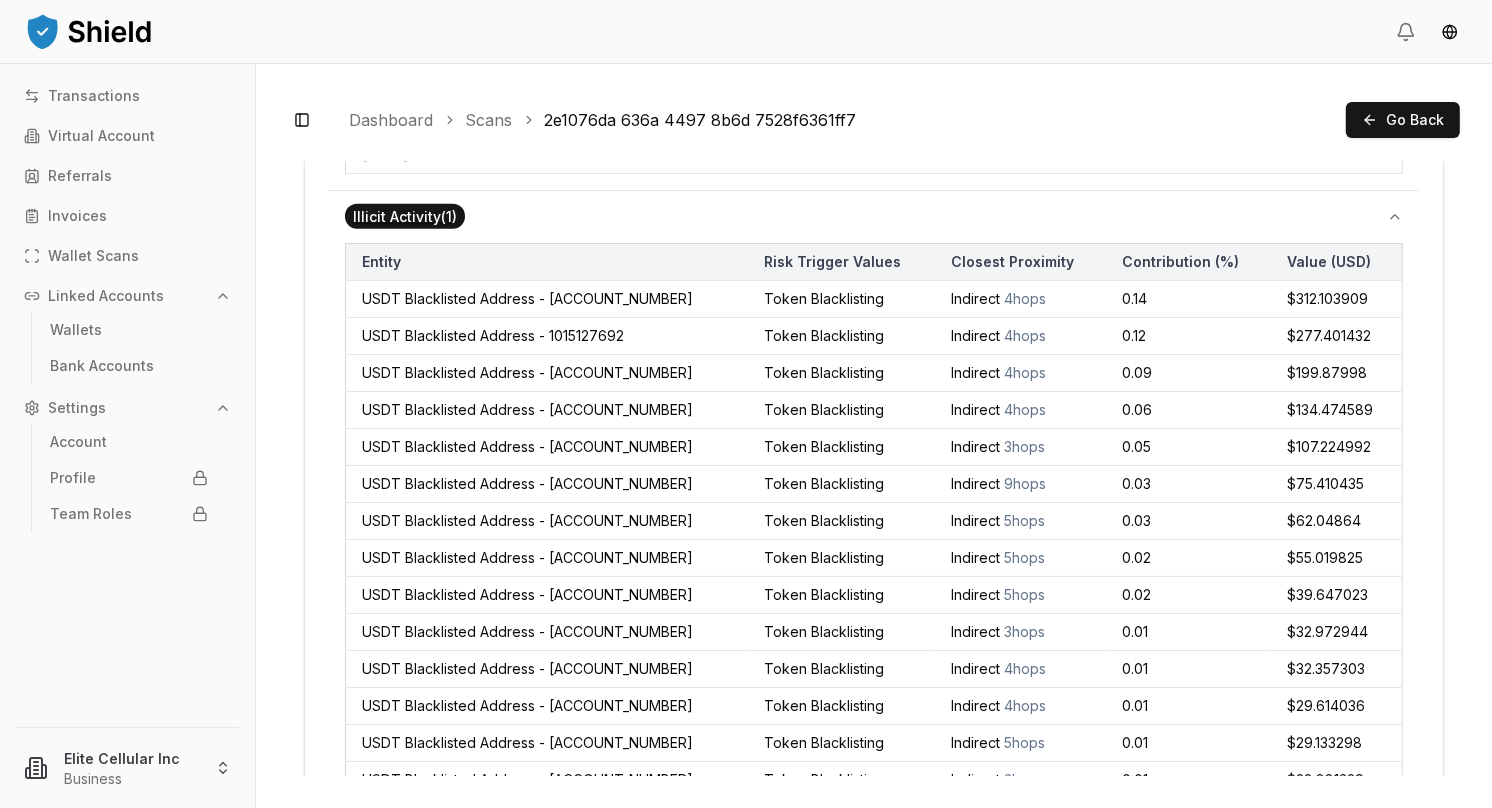 click on "Illicit Activity  ( 1 )" at bounding box center (874, 217) 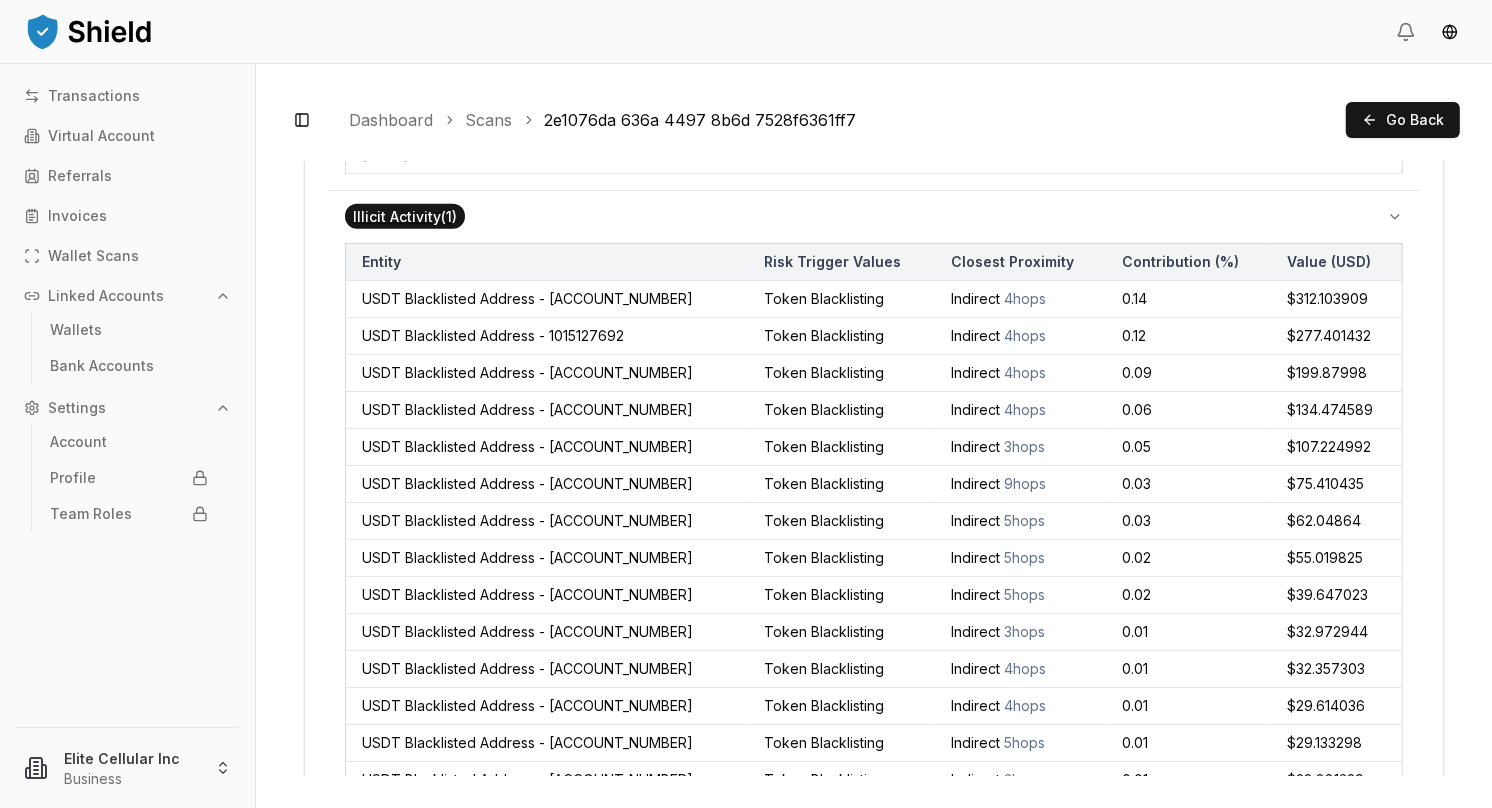scroll, scrollTop: 524, scrollLeft: 0, axis: vertical 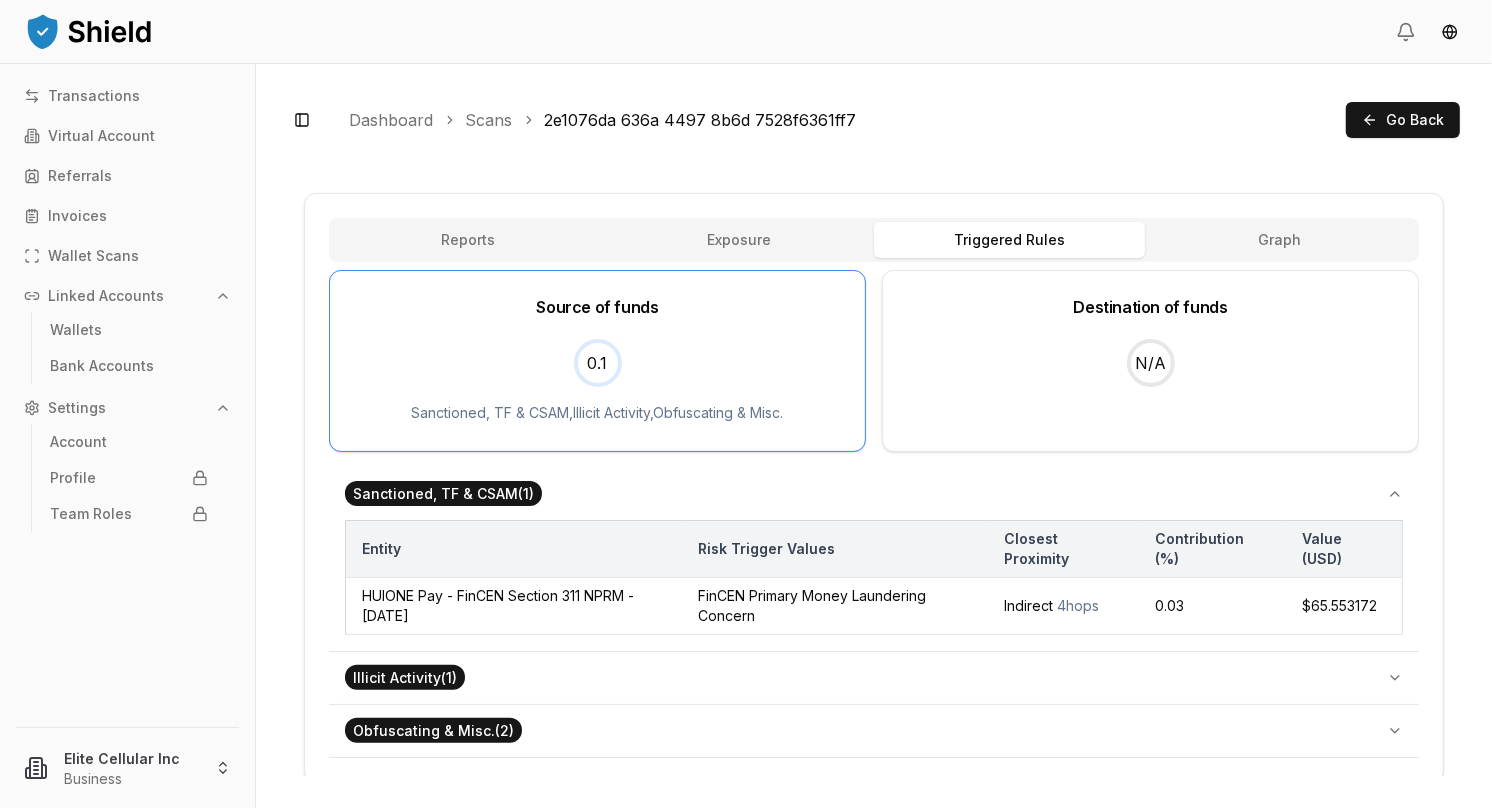 click on "Reports Exposure Rules Triggered Rules Graph Source of funds 0.1 Sanctioned, TF & CSAM ,  Illicit Activity ,  Obfuscating & Misc. Destination of funds N/A Sanctioned, TF & CSAM  ( 1 ) HUIONE Pay - FinCEN Section 311 NPRM - May 1 2025 Risk Trigger: FinCEN Primary Money Laundering Concern Proximity: Indirect ( 4  hops) Contribution: 0.03 % Value (USD): $65.553172 Entity Risk Trigger Values Closest Proximity Contribution (%) Value (USD) HUIONE Pay - FinCEN Section 311 NPRM - May 1 2025 FinCEN Primary Money Laundering Concern Indirect   4  hops 0.03 $65.553172 Illicit Activity  ( 1 ) Obfuscating & Misc.  ( 2 )" at bounding box center [874, 488] 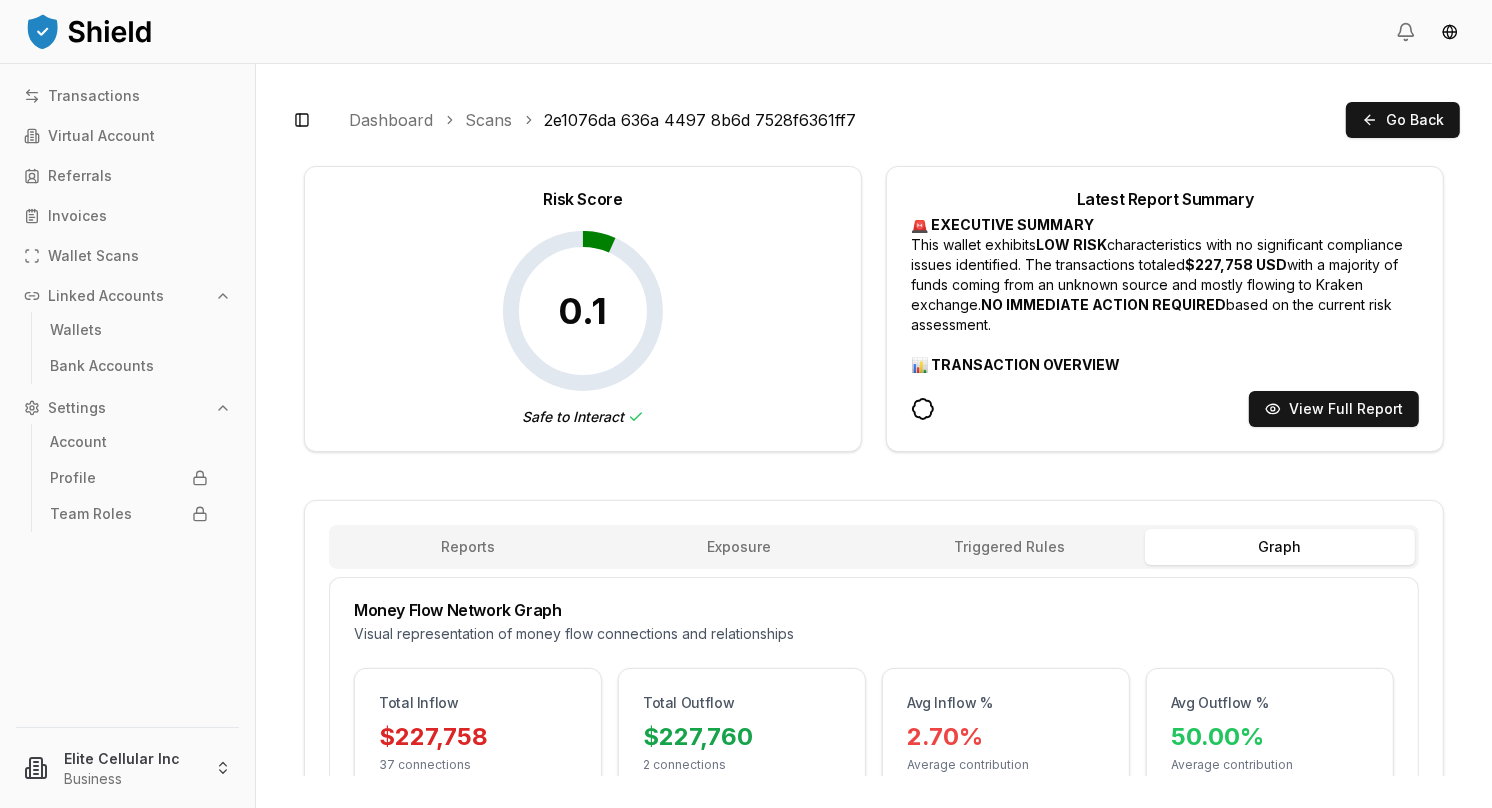 scroll, scrollTop: 0, scrollLeft: 0, axis: both 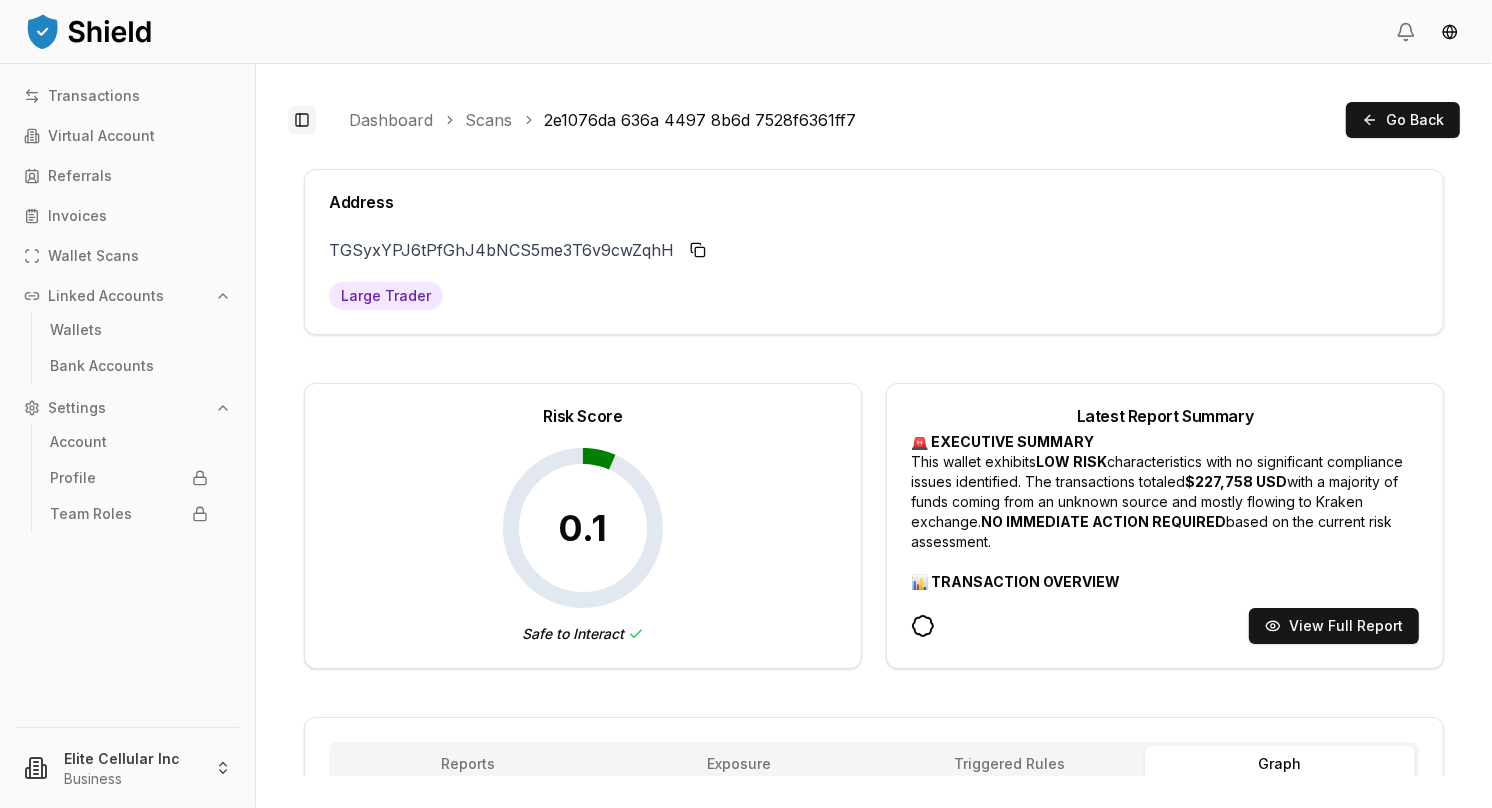 click on "Toggle Sidebar" at bounding box center [302, 120] 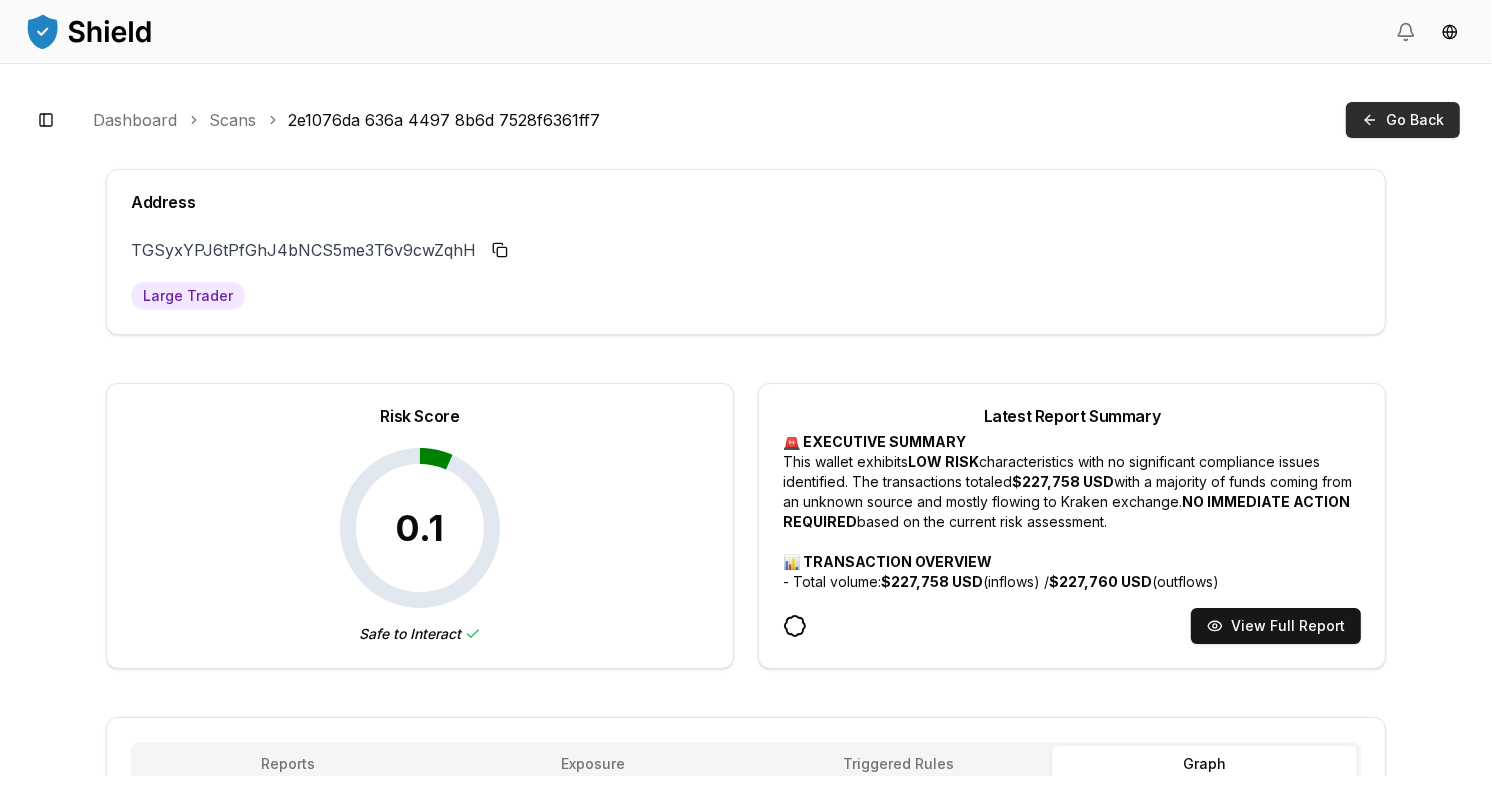 click on "Go Back" at bounding box center [1403, 120] 